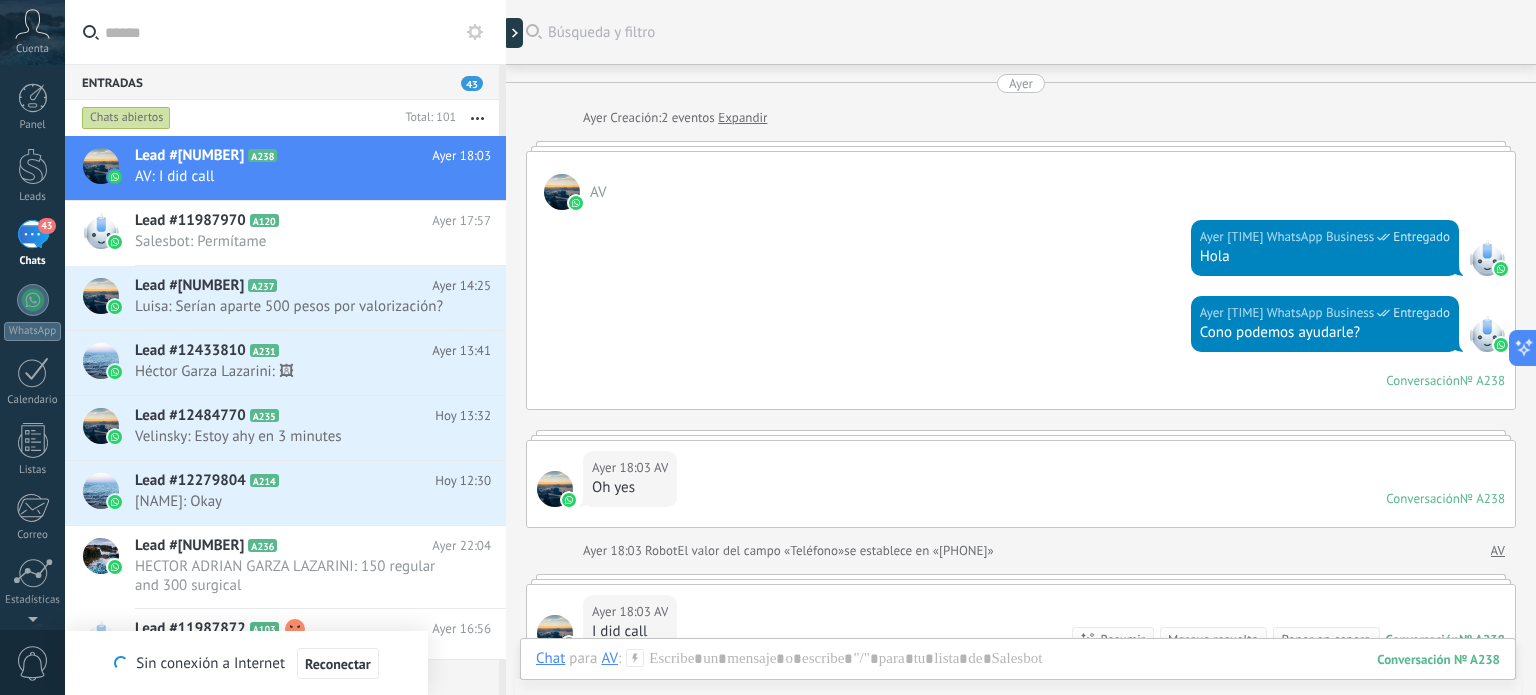 scroll, scrollTop: 0, scrollLeft: 0, axis: both 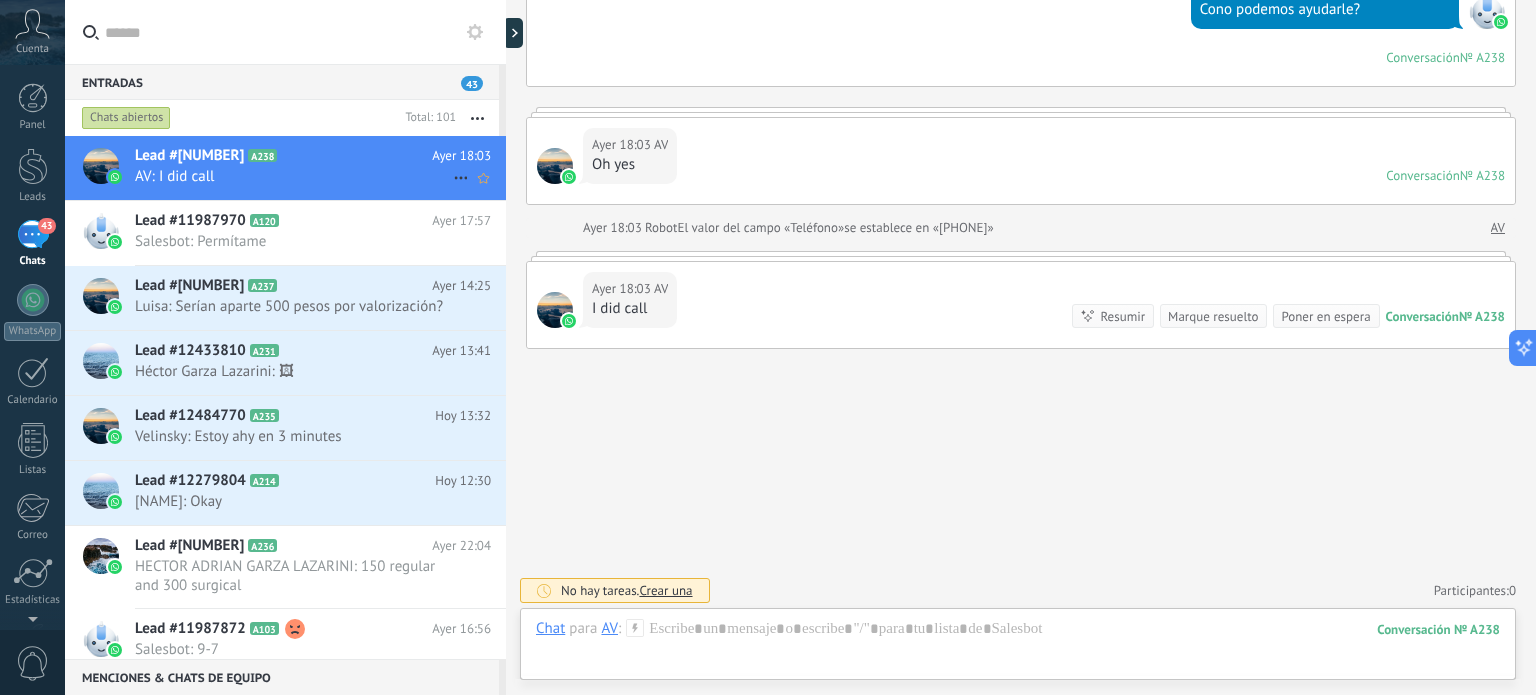 click on "AV: I did call" at bounding box center (294, 176) 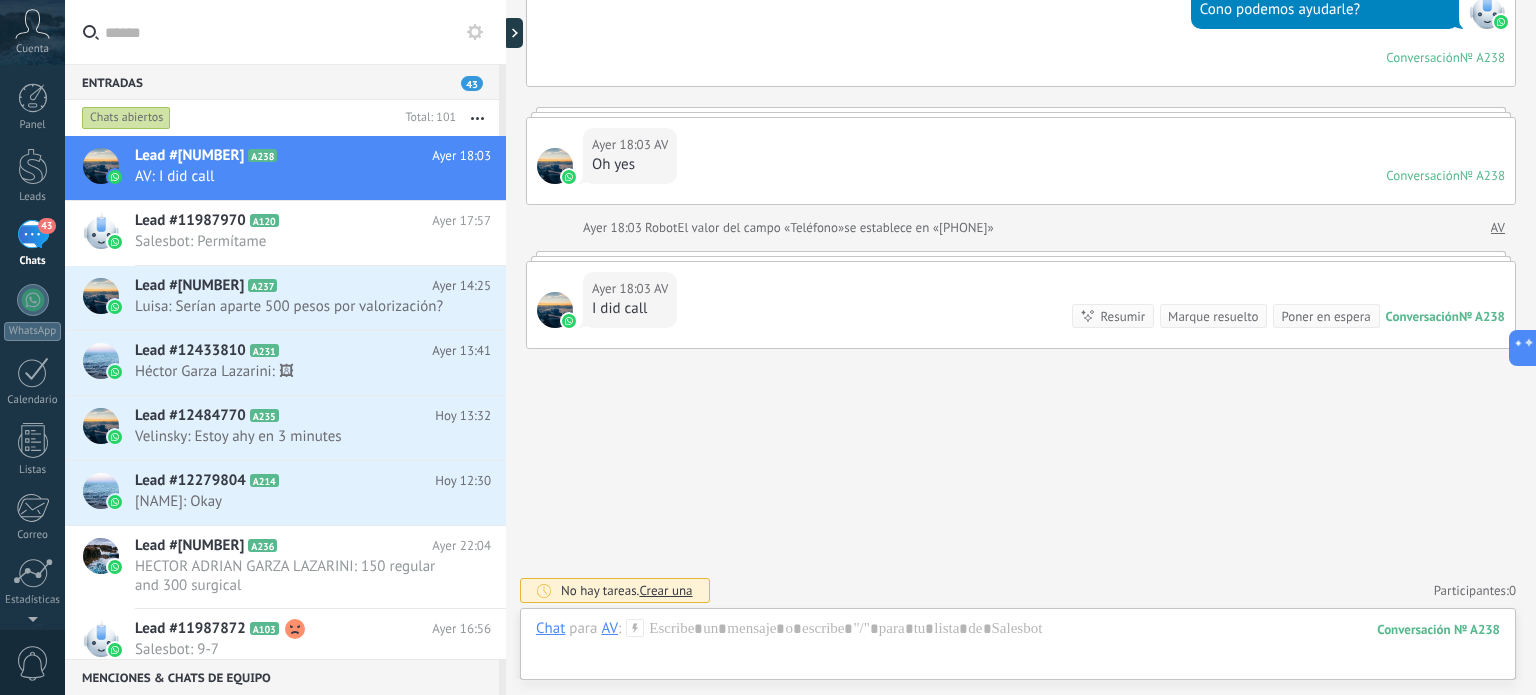 click on "Buscar Búsqueda y filtro Carga más Ayer Ayer Creación: 2 eventos Expandir AV Ayer 16:07 WhatsApp Business Entregado Hola Ayer 16:07 WhatsApp Business Entregado Cono podemos ayudarle? Conversación № A238 Conversación № A238 Ayer 18:03 AV Oh yes Conversación № A238 Conversación № A238 Ayer 18:03 Robot El valor del campo «Teléfono» se establece en «[PHONE]» AV Ayer 18:03 AV I did call Conversación № A238 Conversación № A238 Resumir Resumir Marque resuelto Poner en espera Ayer 18:03 AV: I did call Conversación № A238 No hay tareas. Crear una Participantes: 0 Agregar usuario Bots: 0" at bounding box center (1021, 187) 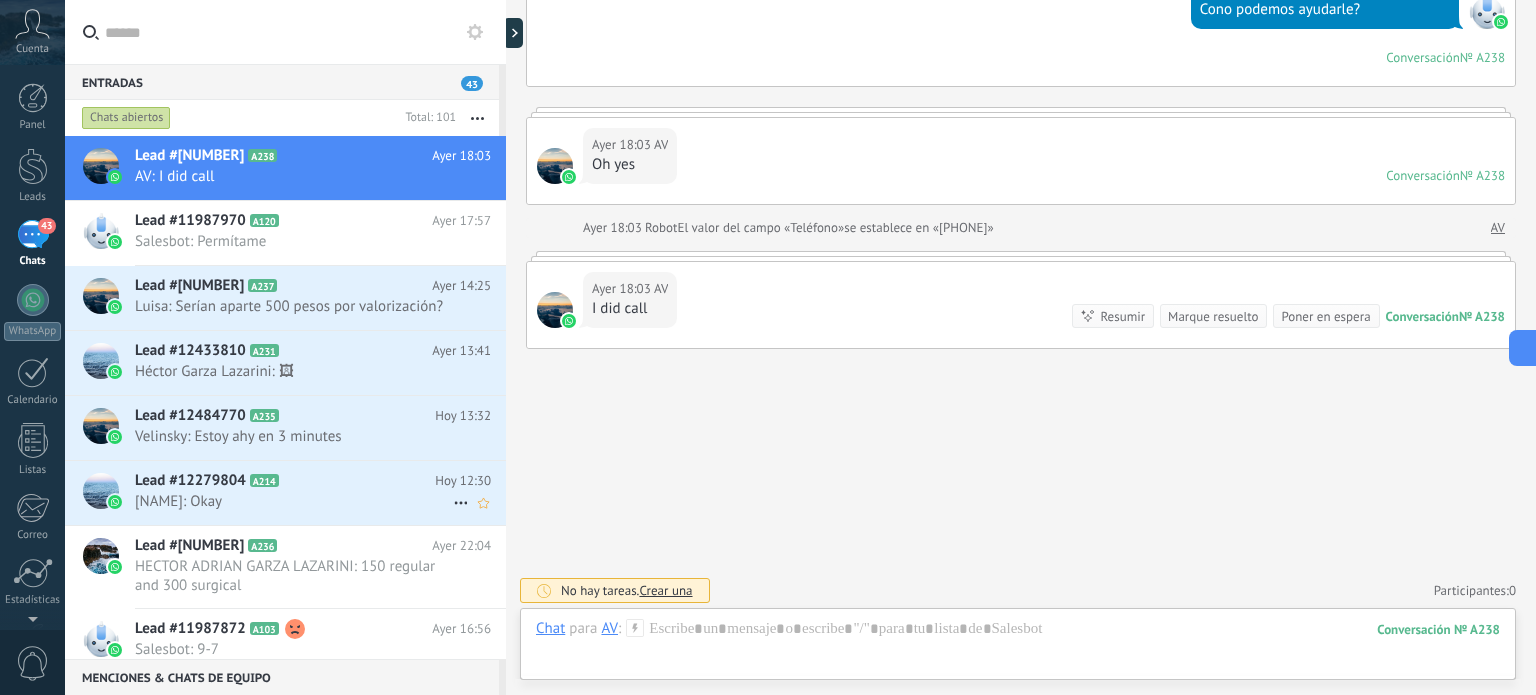 click on "[NAME]: Okay" at bounding box center [294, 501] 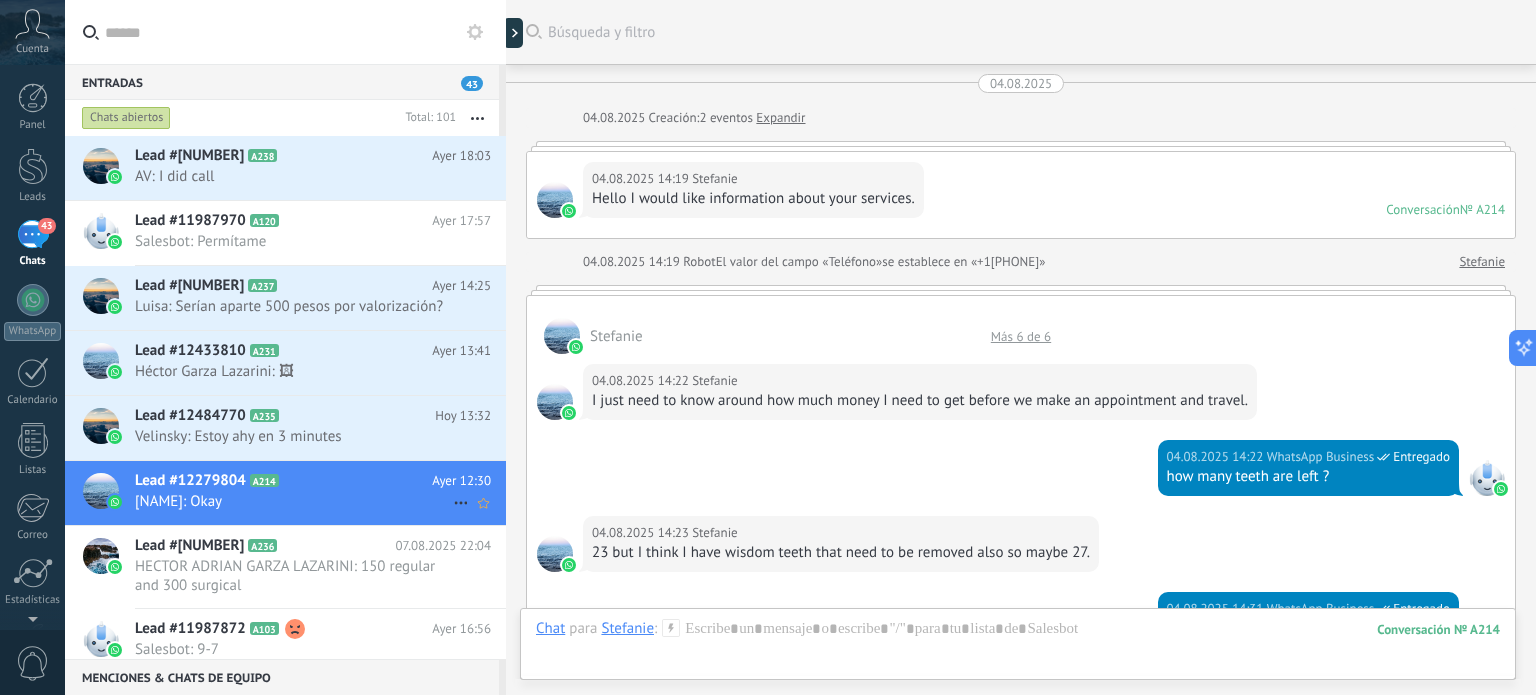 scroll, scrollTop: 1908, scrollLeft: 0, axis: vertical 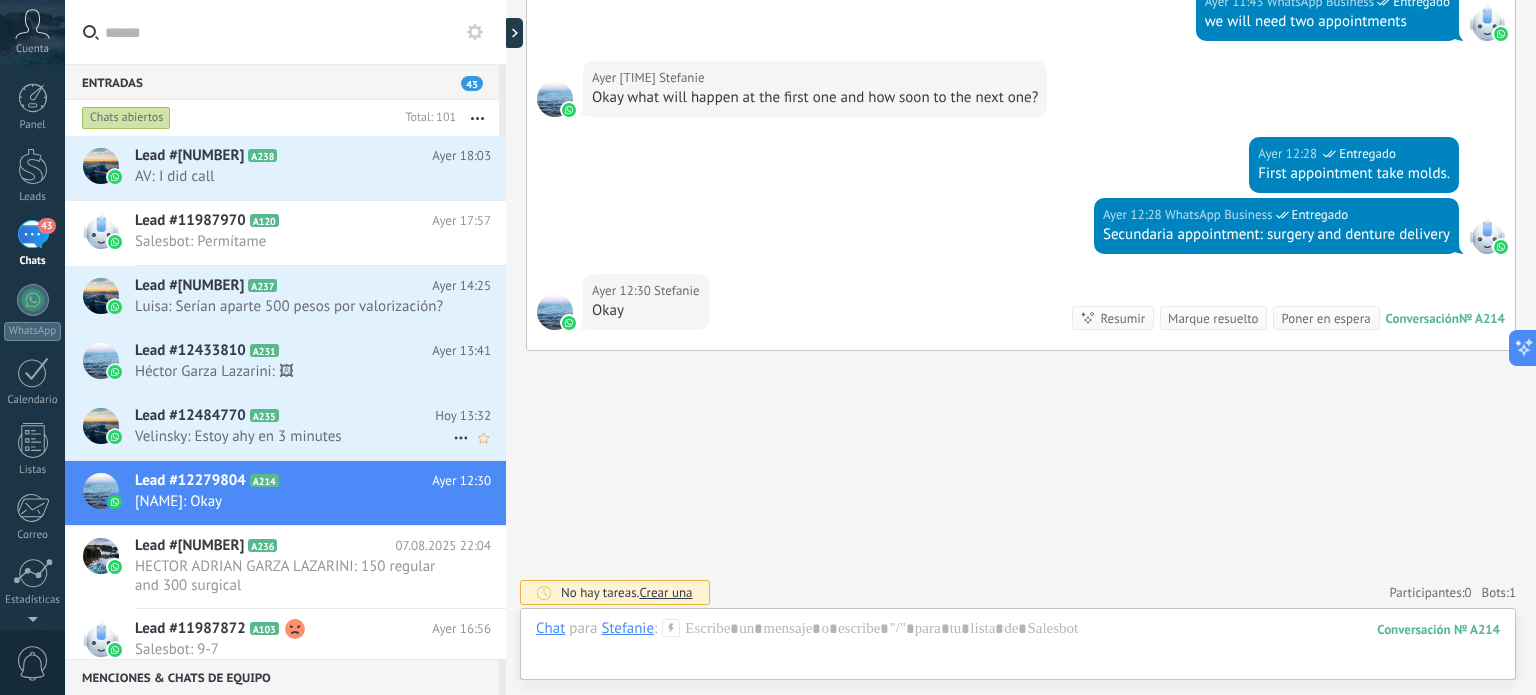 click on "Velinsky: Estoy ahy en 3 minutes" at bounding box center (294, 436) 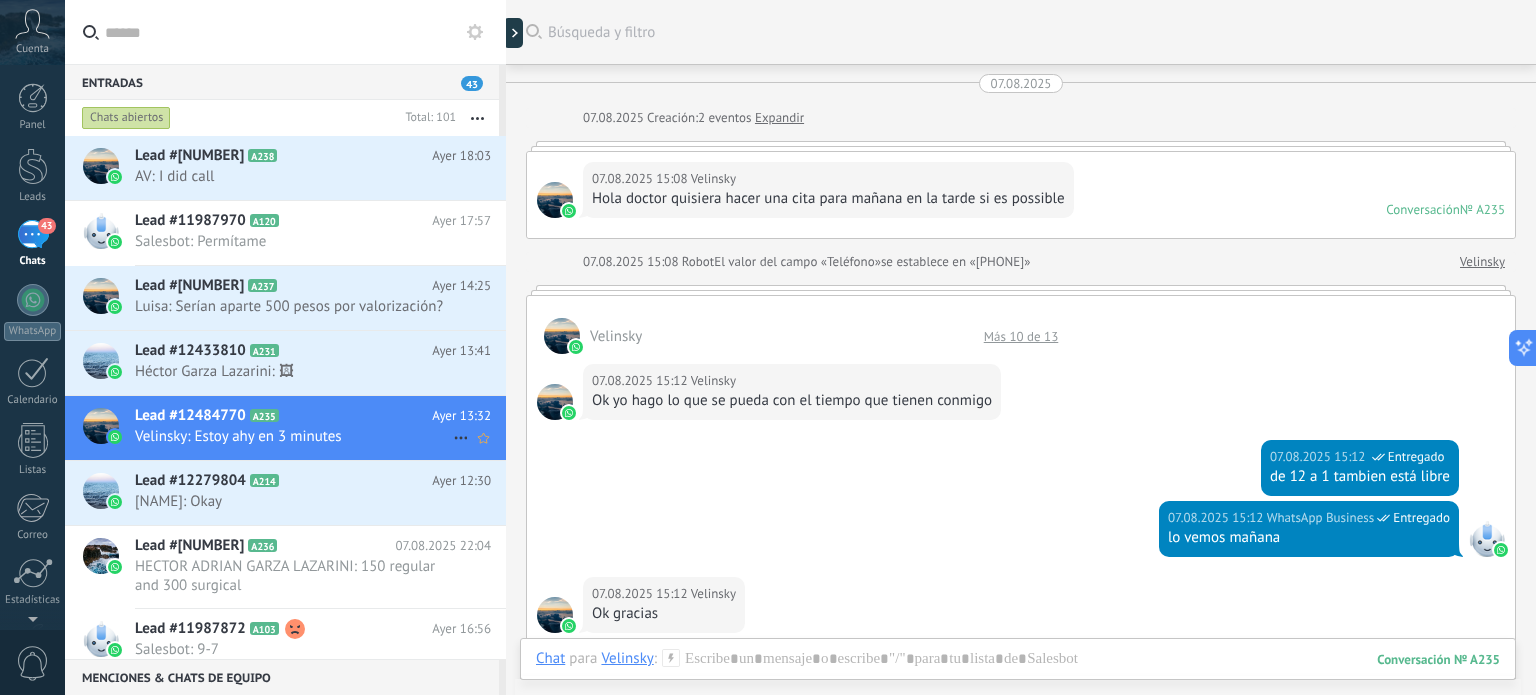 scroll, scrollTop: 1207, scrollLeft: 0, axis: vertical 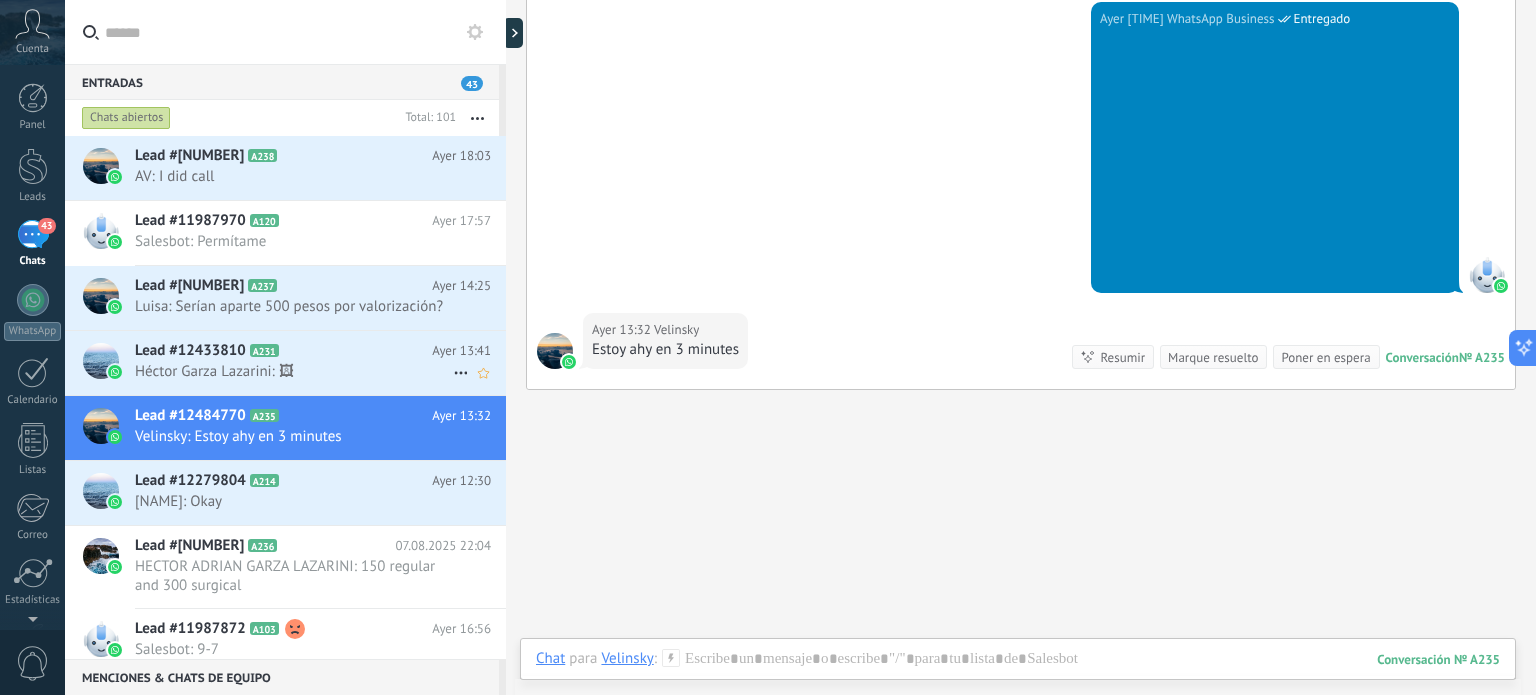 click on "Héctor Garza Lazarini: 🖼" at bounding box center [294, 371] 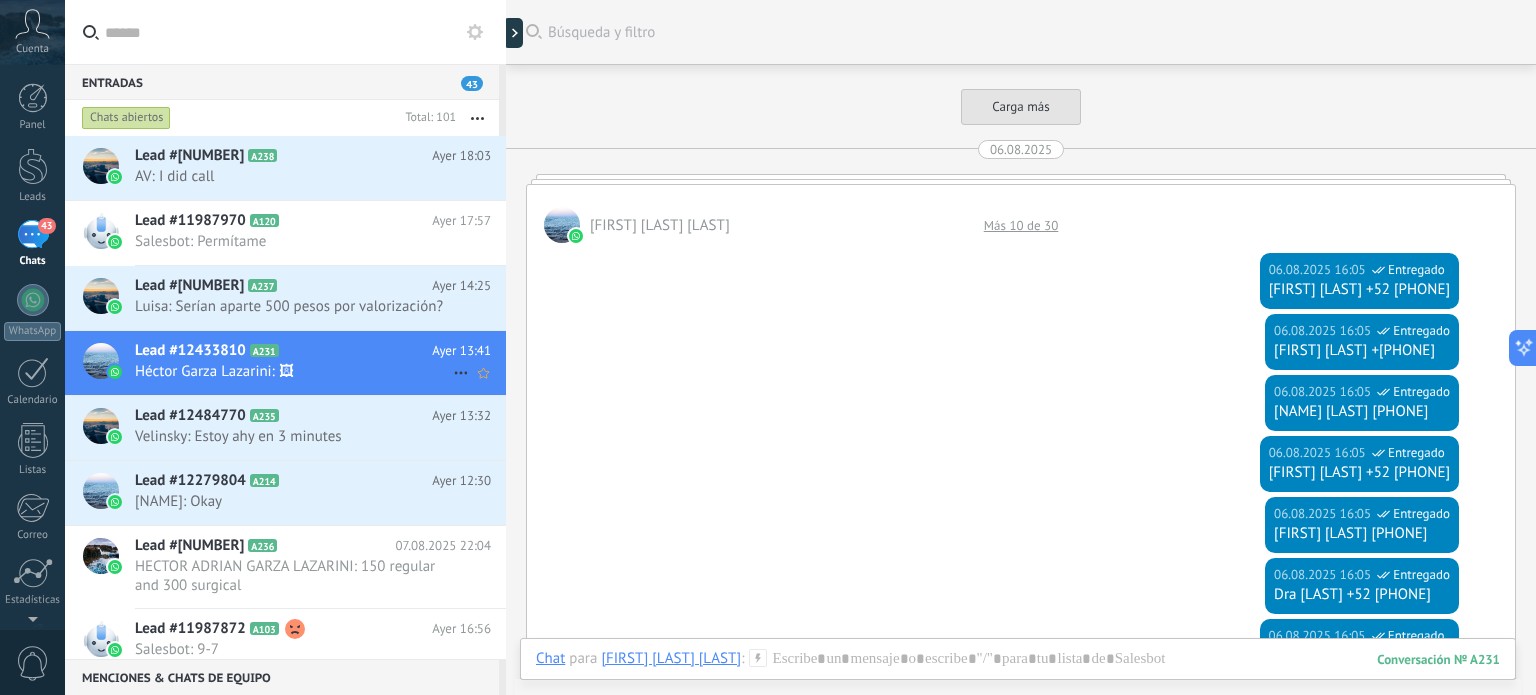 scroll, scrollTop: 2172, scrollLeft: 0, axis: vertical 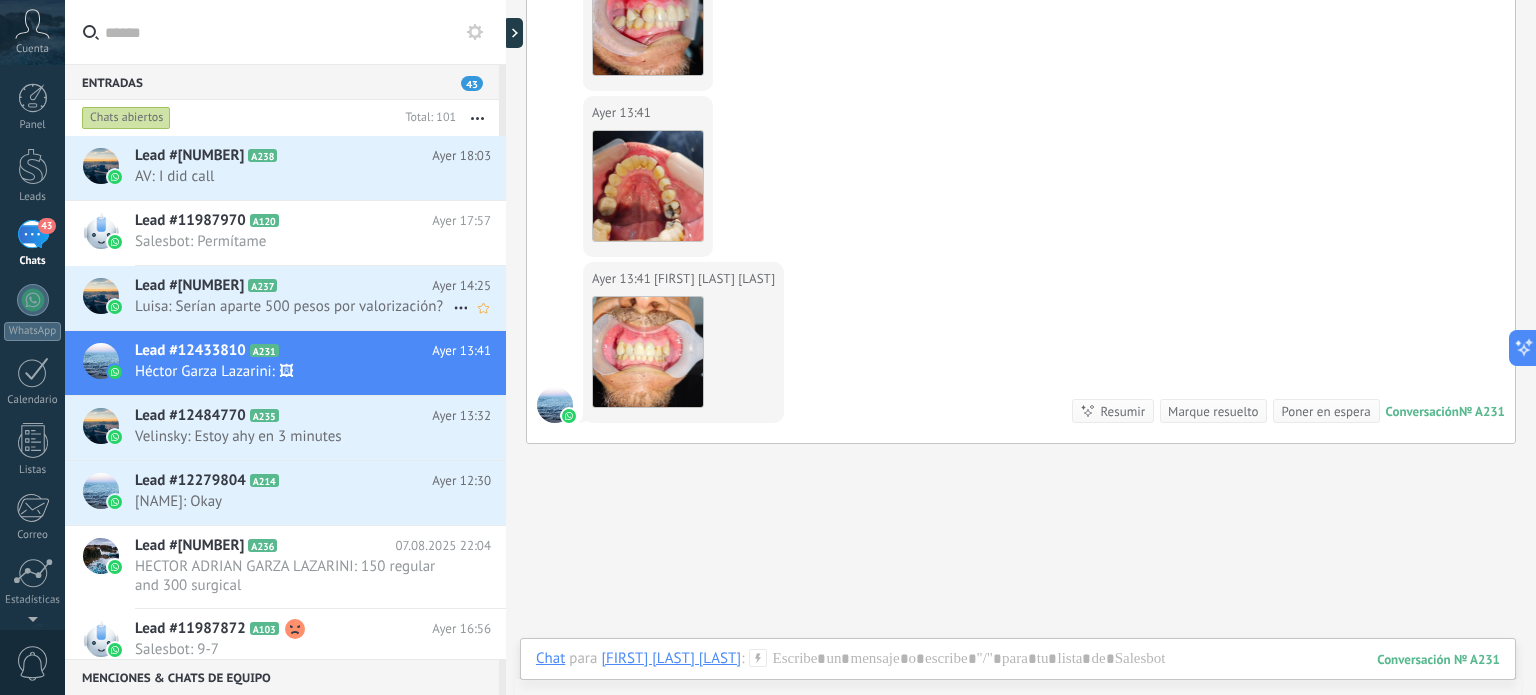 click on "Lead #[NUMBER]" at bounding box center (189, 286) 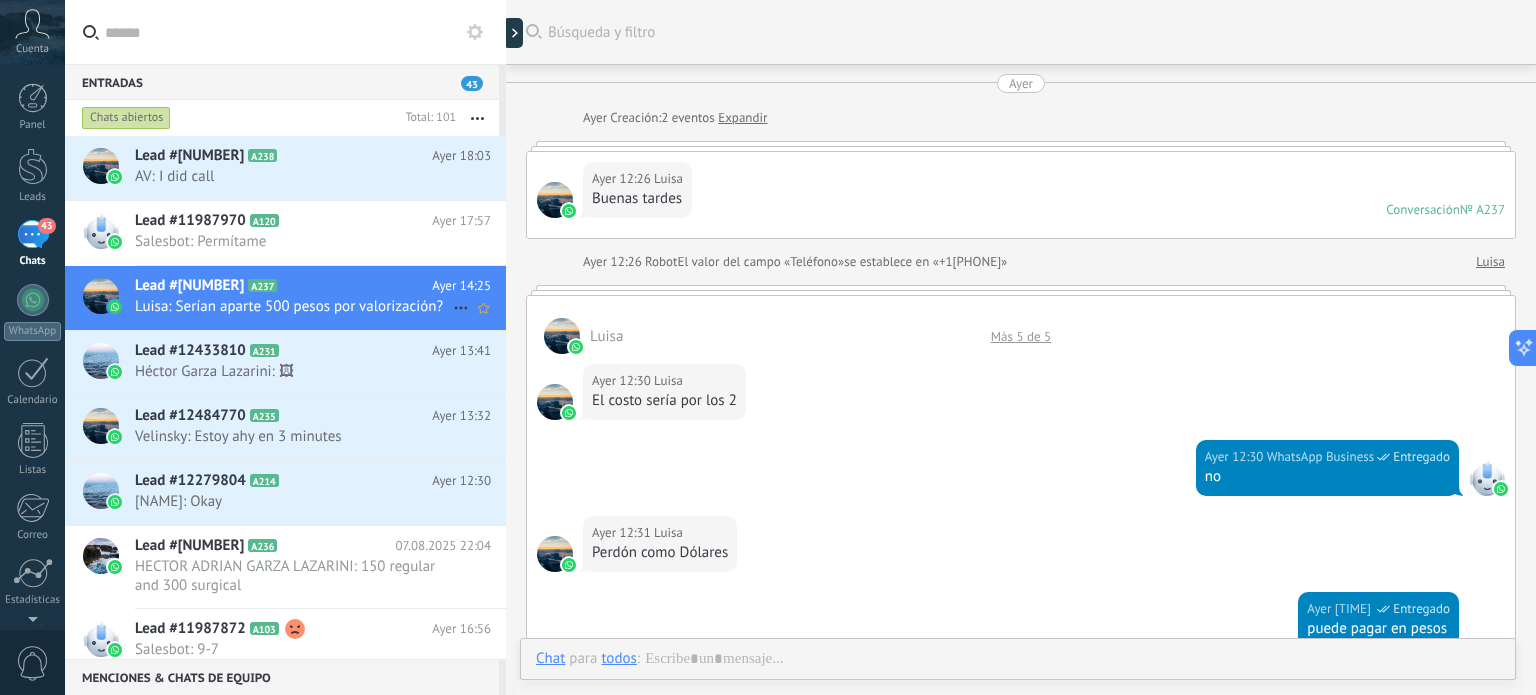 scroll, scrollTop: 692, scrollLeft: 0, axis: vertical 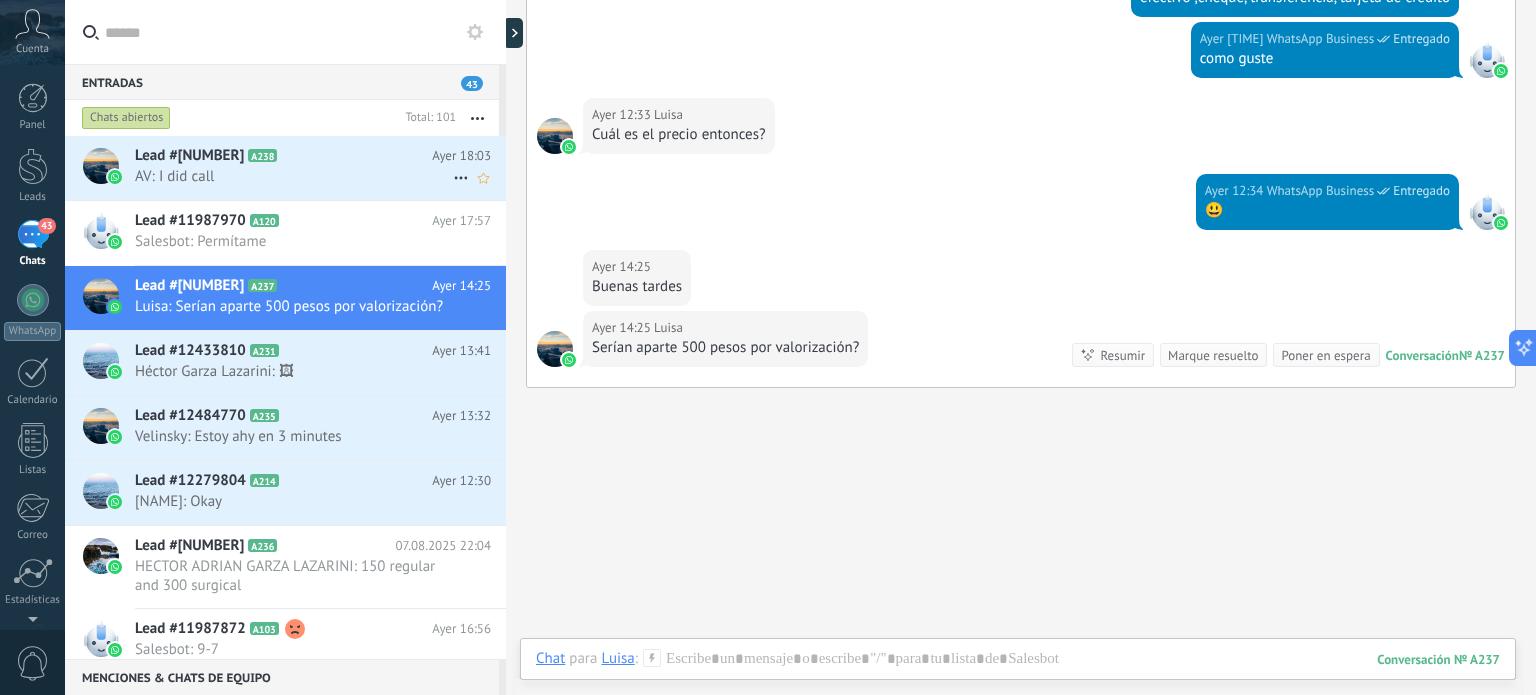 click on "Lead #12562236
A238" at bounding box center (283, 156) 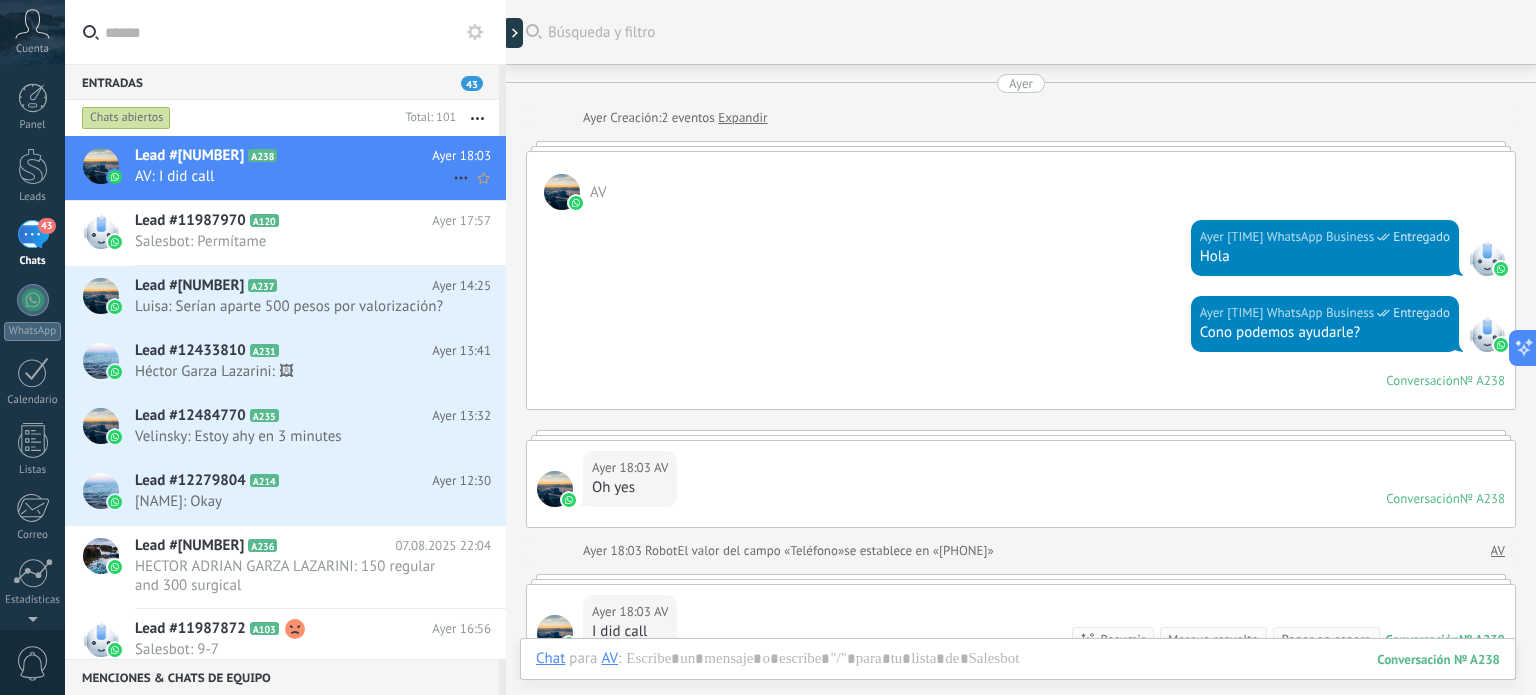 scroll, scrollTop: 273, scrollLeft: 0, axis: vertical 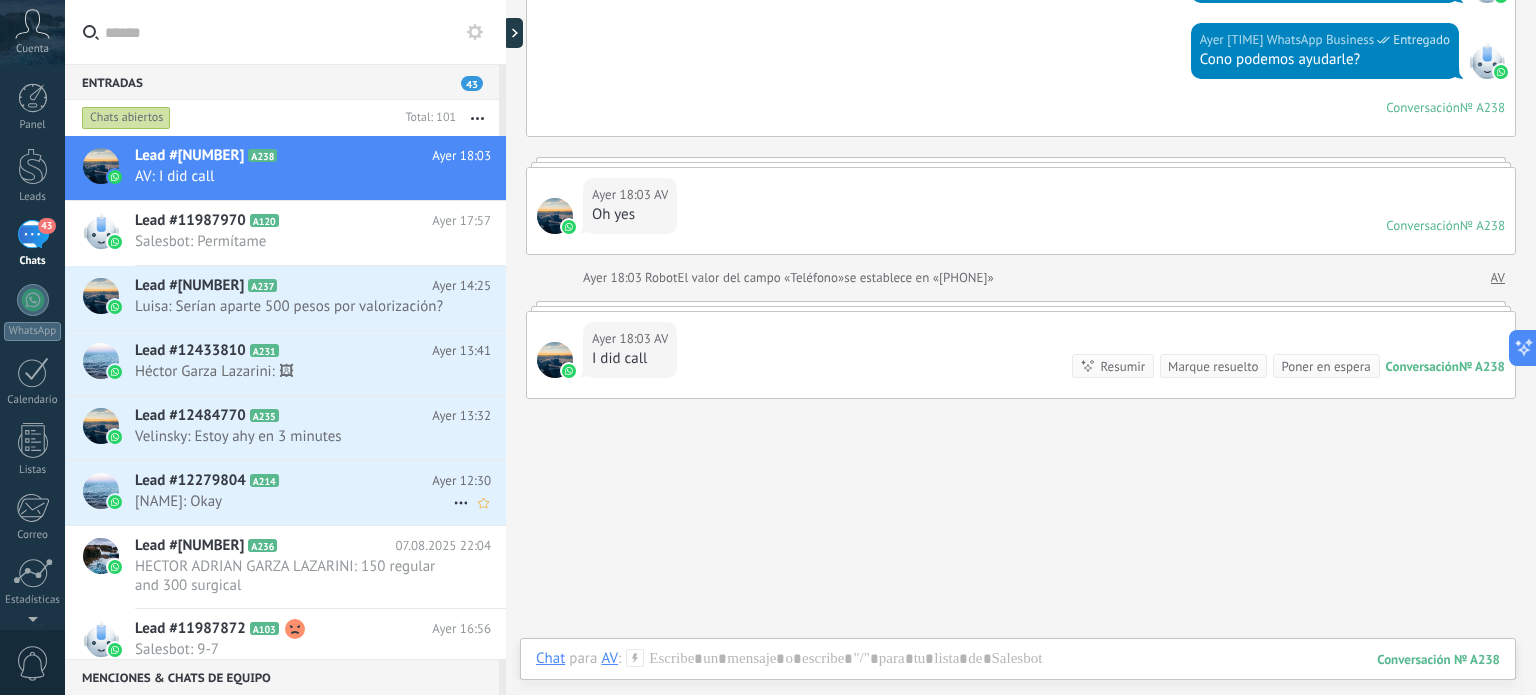 click on "[NAME]: Okay" at bounding box center (294, 501) 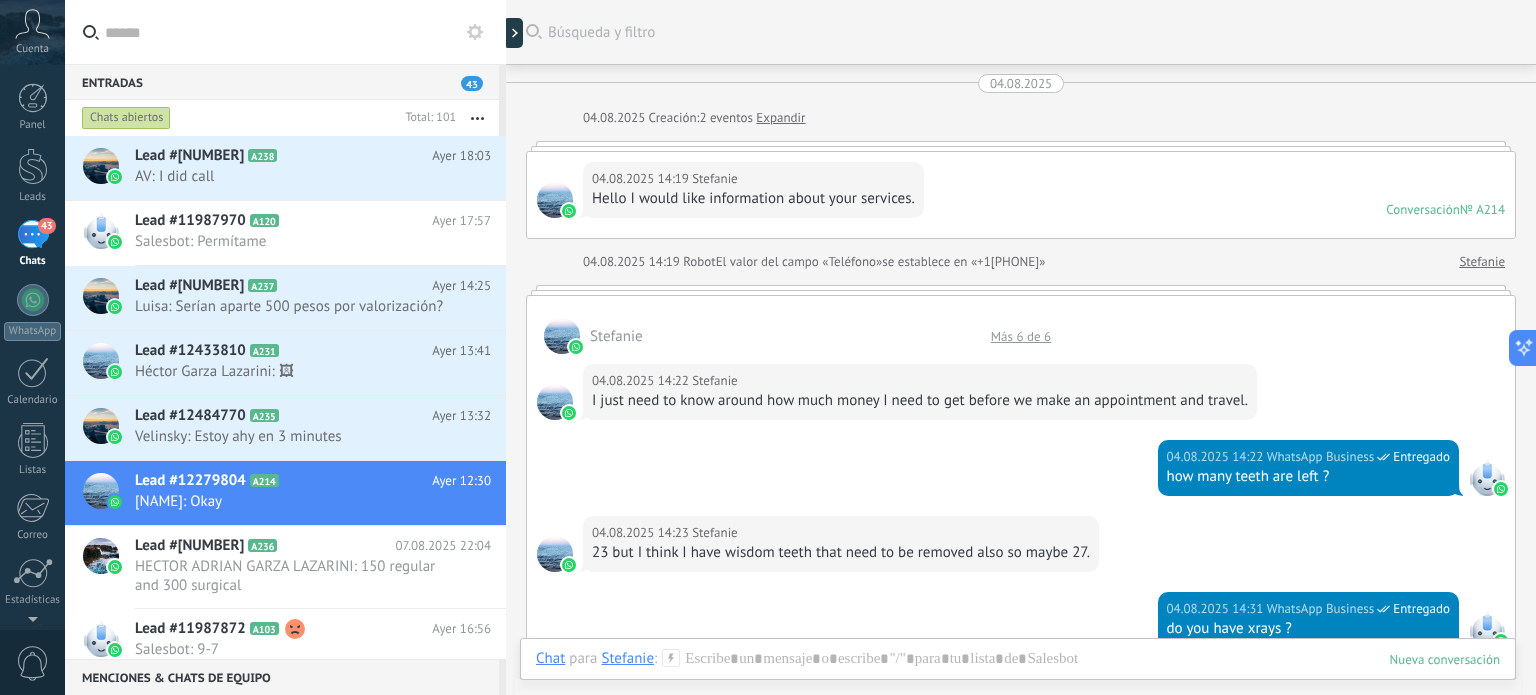 scroll, scrollTop: 1868, scrollLeft: 0, axis: vertical 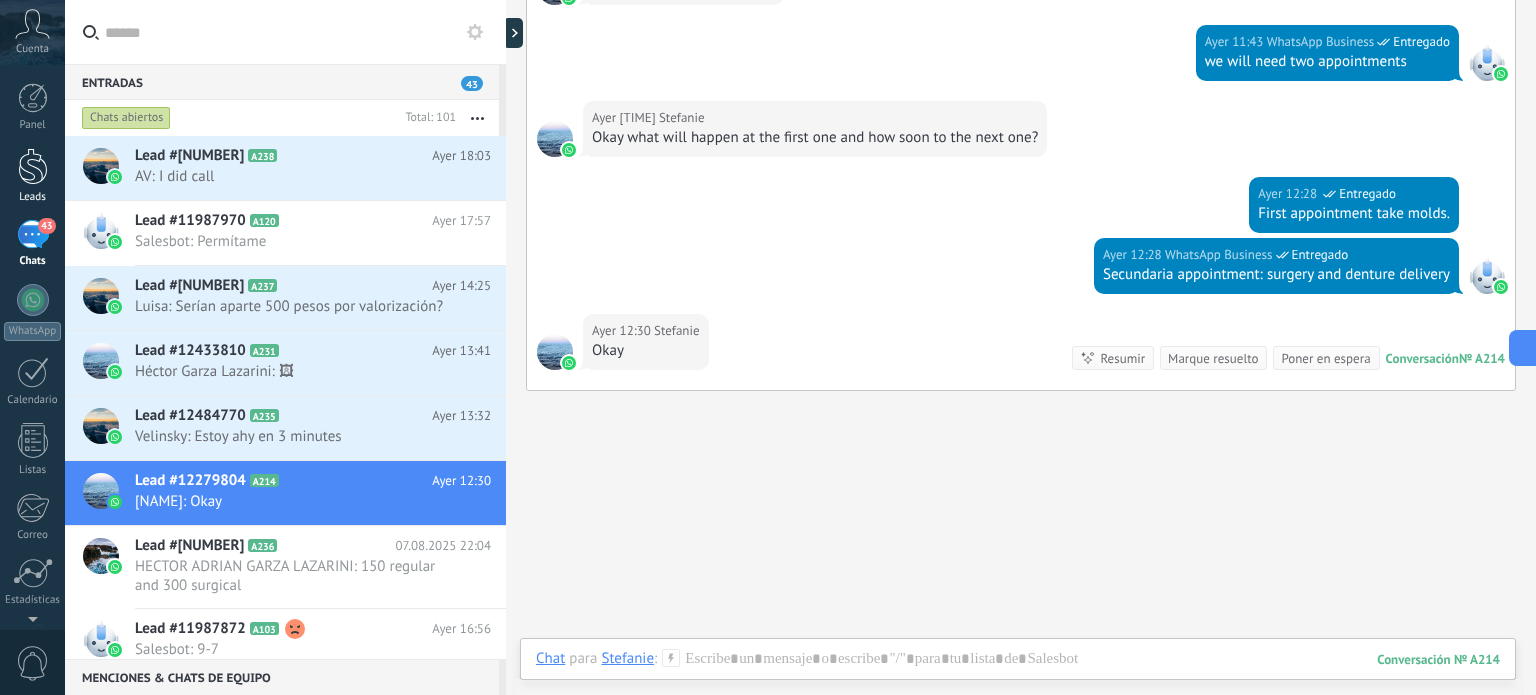 click at bounding box center [33, 166] 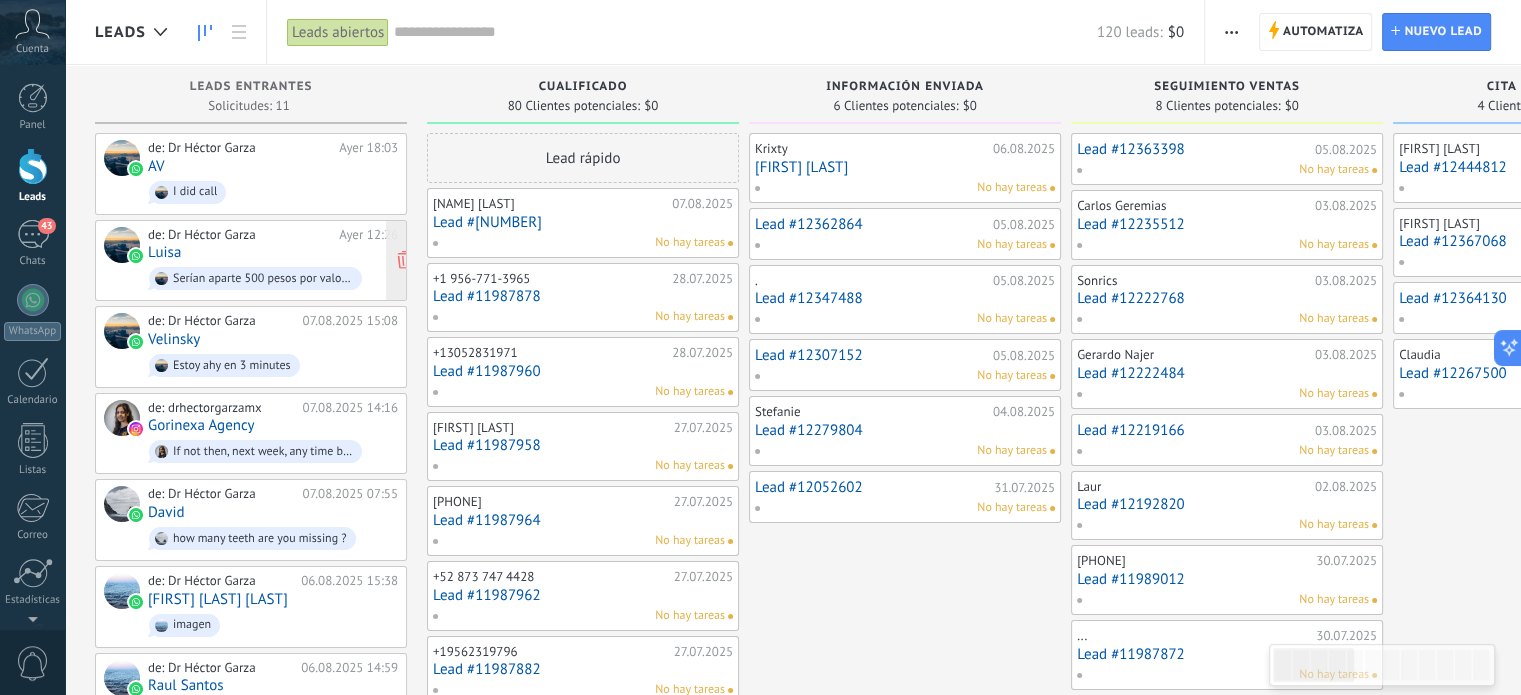 click on "de: Dr [NAME] [LAST] Ayer 12:26 Luisa Serían aparte 500 pesos por valorización?" at bounding box center (273, 261) 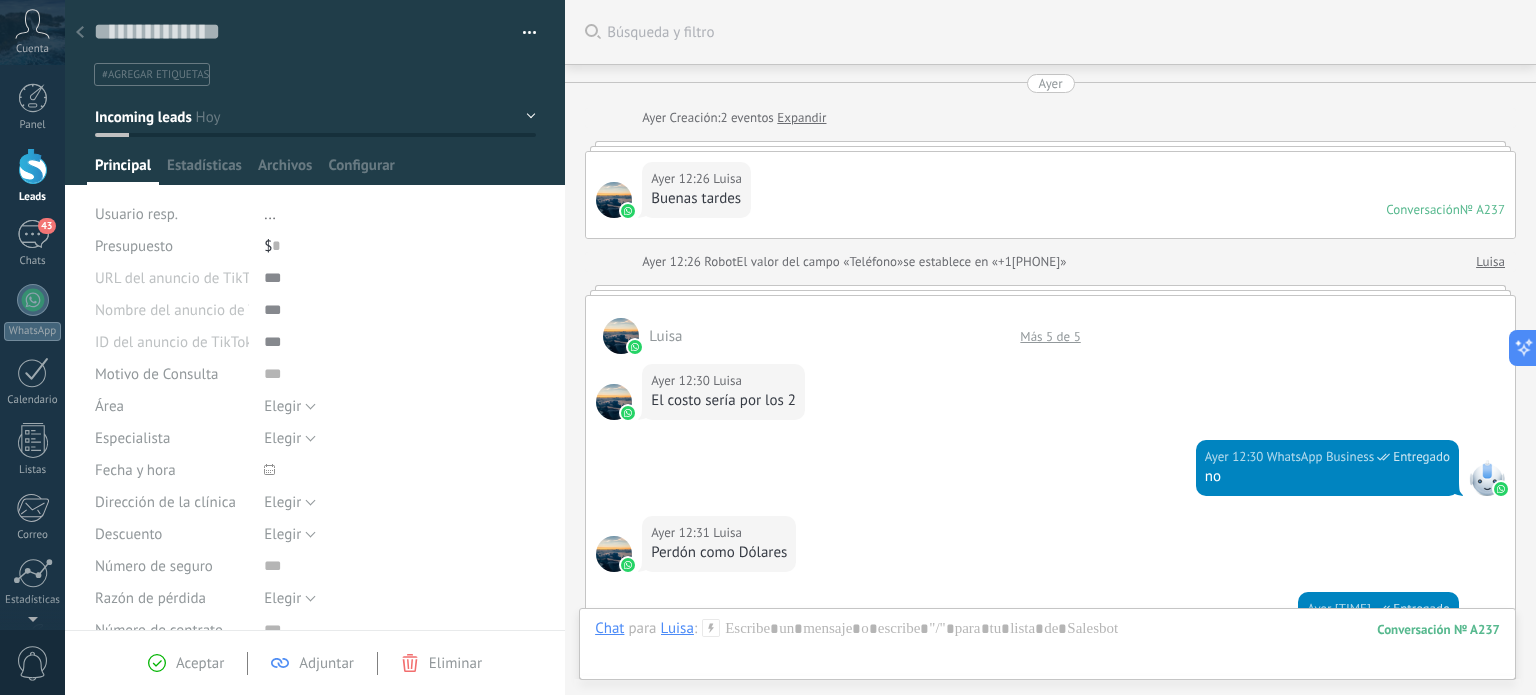 scroll, scrollTop: 732, scrollLeft: 0, axis: vertical 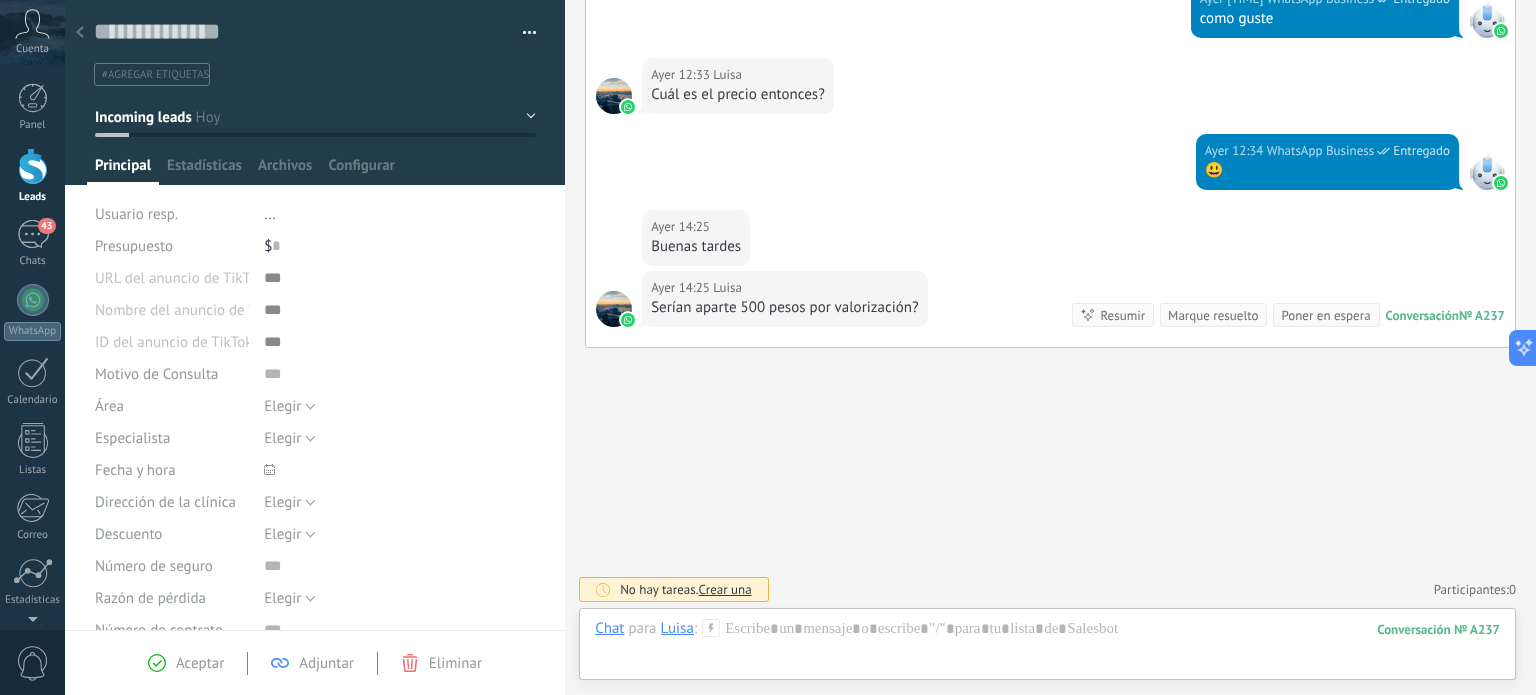 click on "Incoming leads" at bounding box center (315, 117) 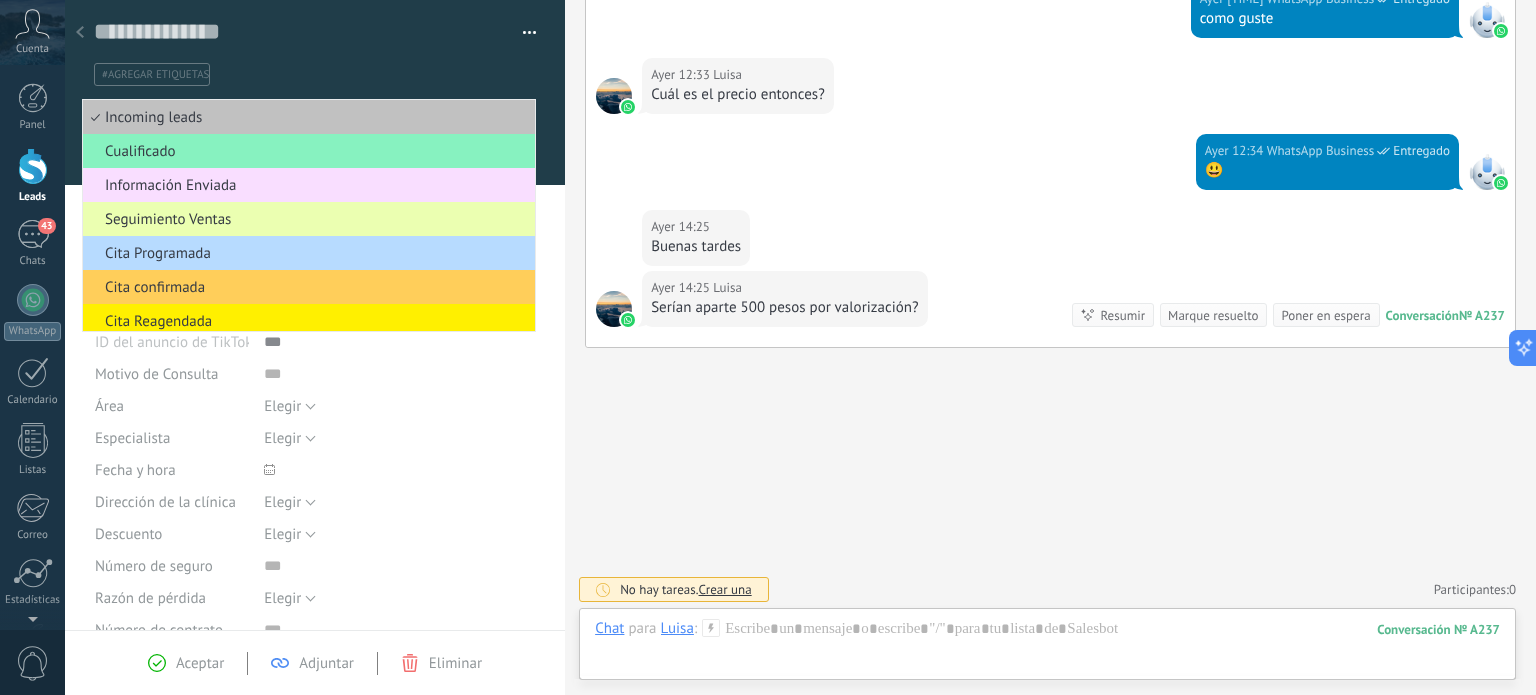 click on "Cita Programada" at bounding box center [309, 253] 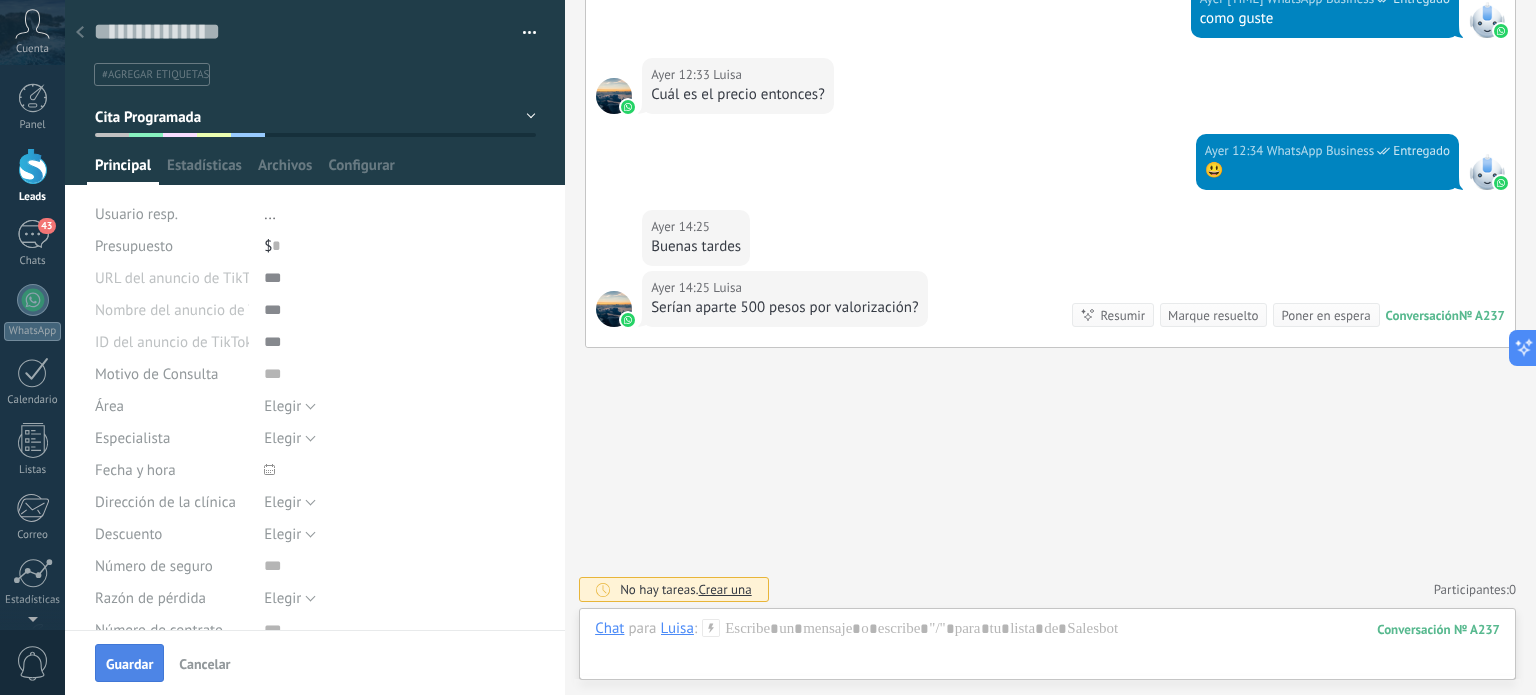 click on "Guardar" at bounding box center [129, 664] 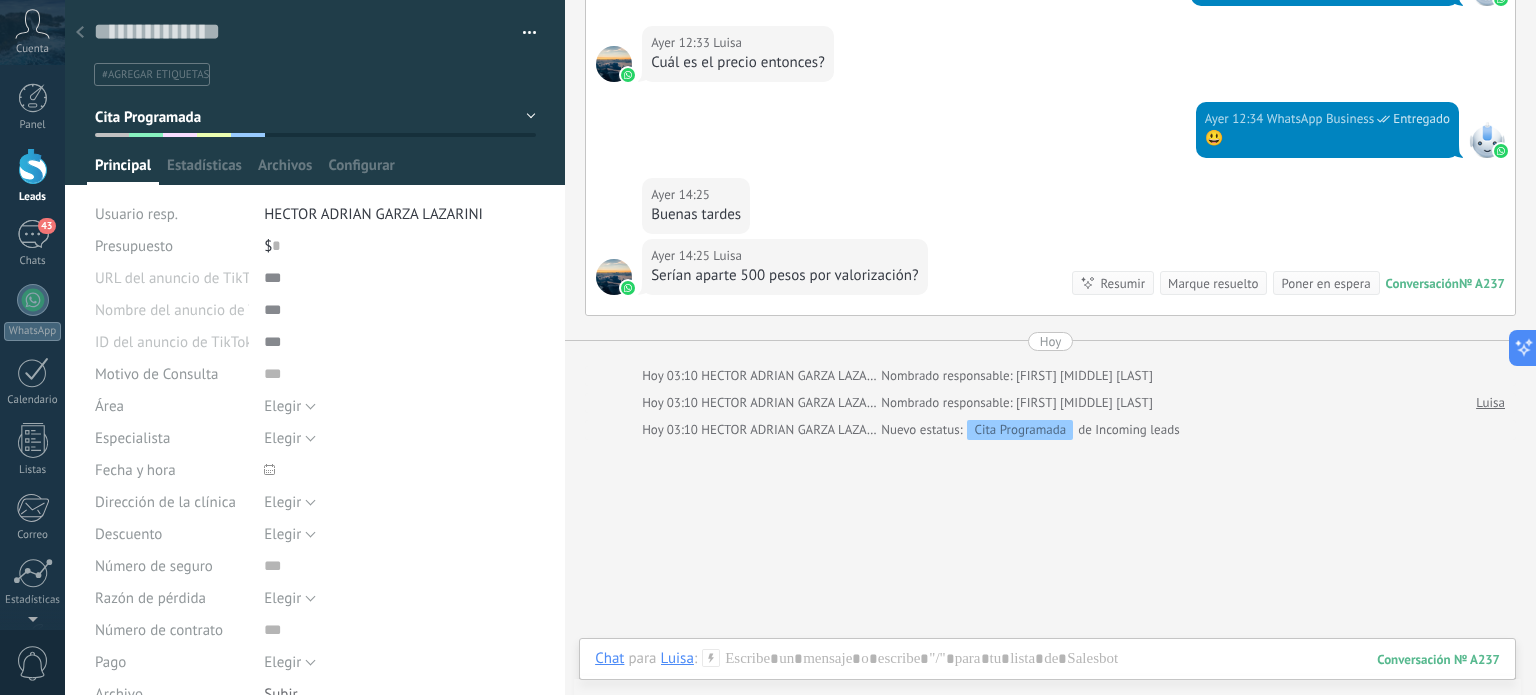 scroll, scrollTop: 856, scrollLeft: 0, axis: vertical 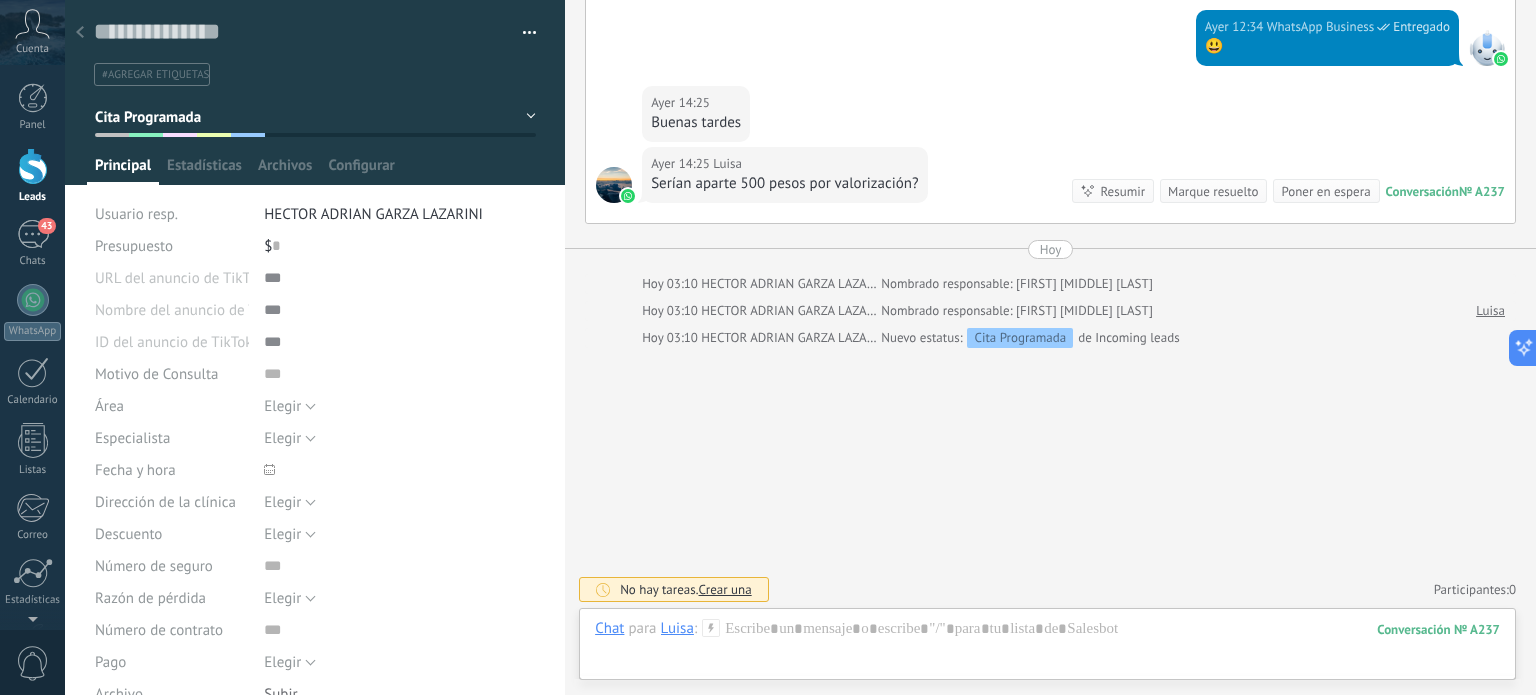 click 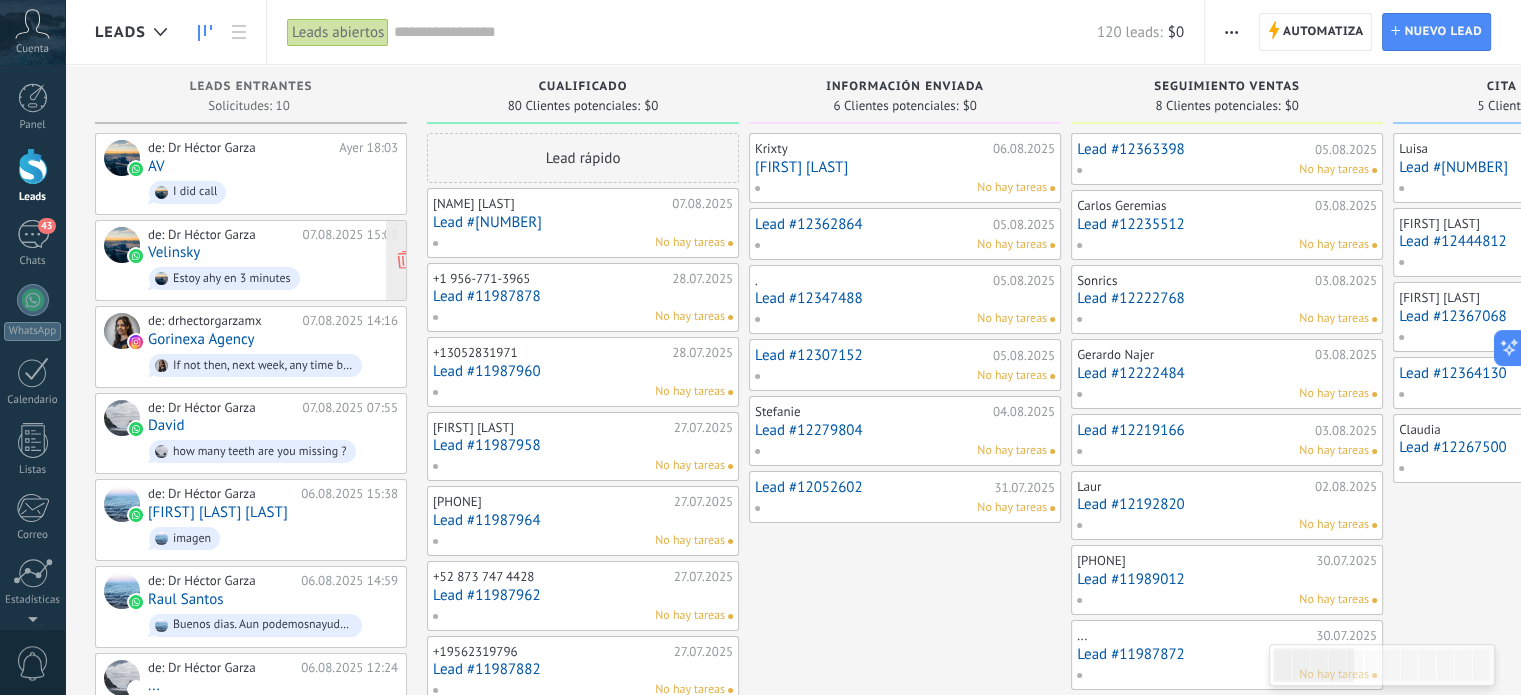 click on "de: Dr Héctor Garza" at bounding box center (222, 235) 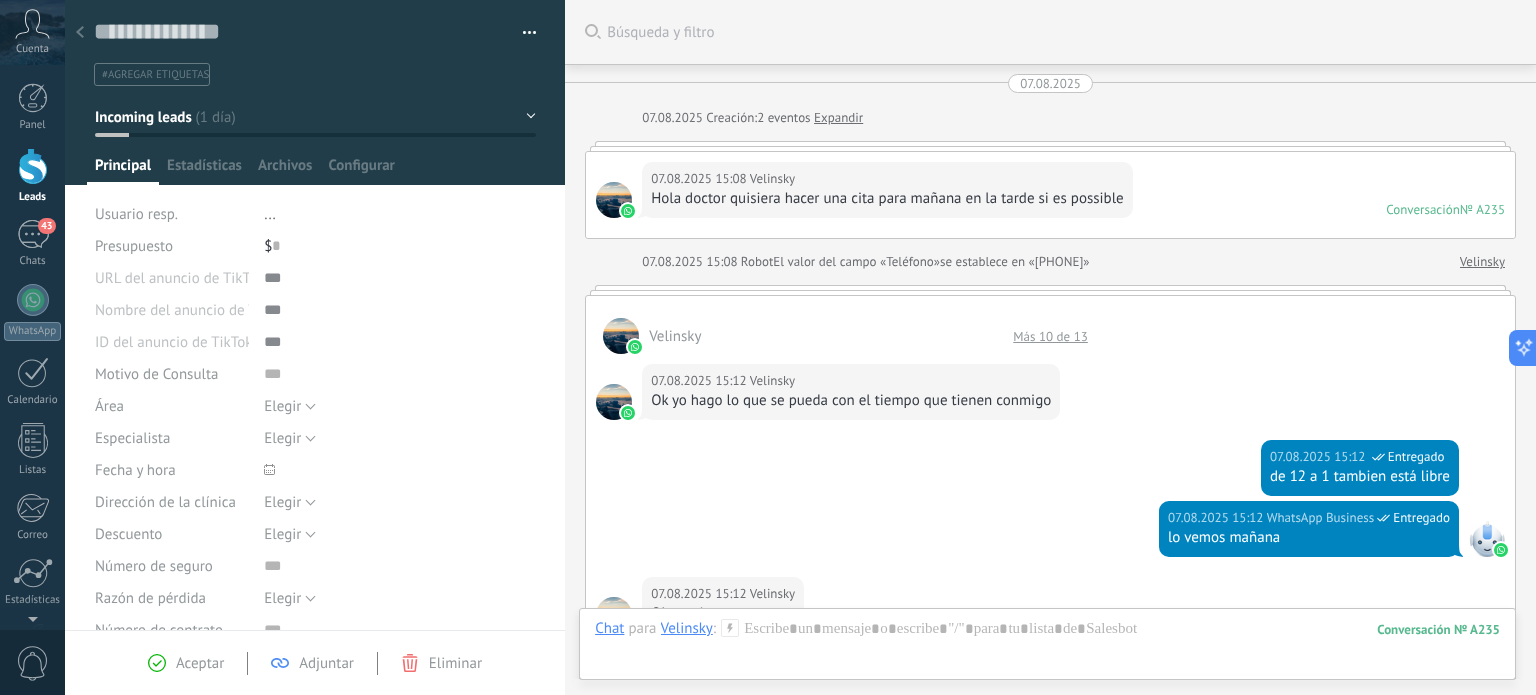scroll, scrollTop: 29, scrollLeft: 0, axis: vertical 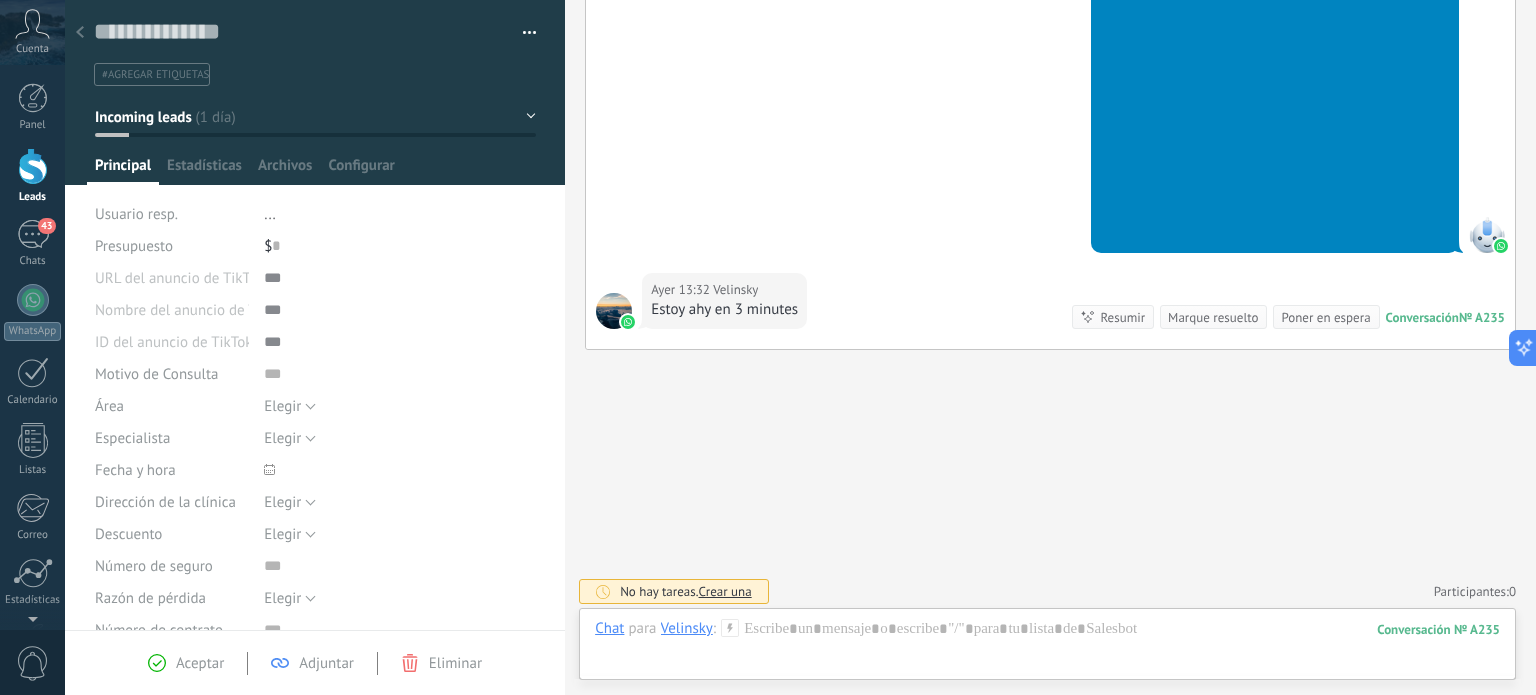 click on "Incoming leads" at bounding box center (315, 117) 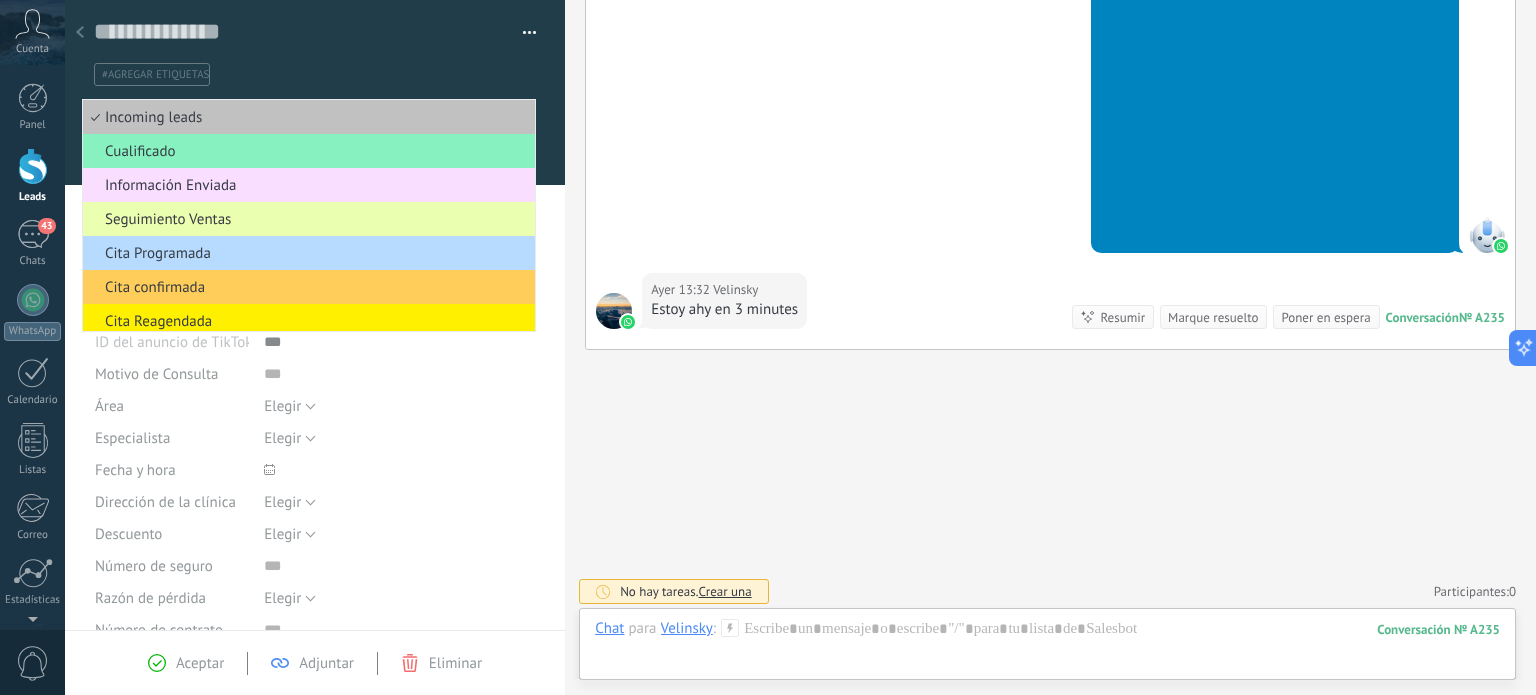 click on "Cita Programada" at bounding box center (306, 253) 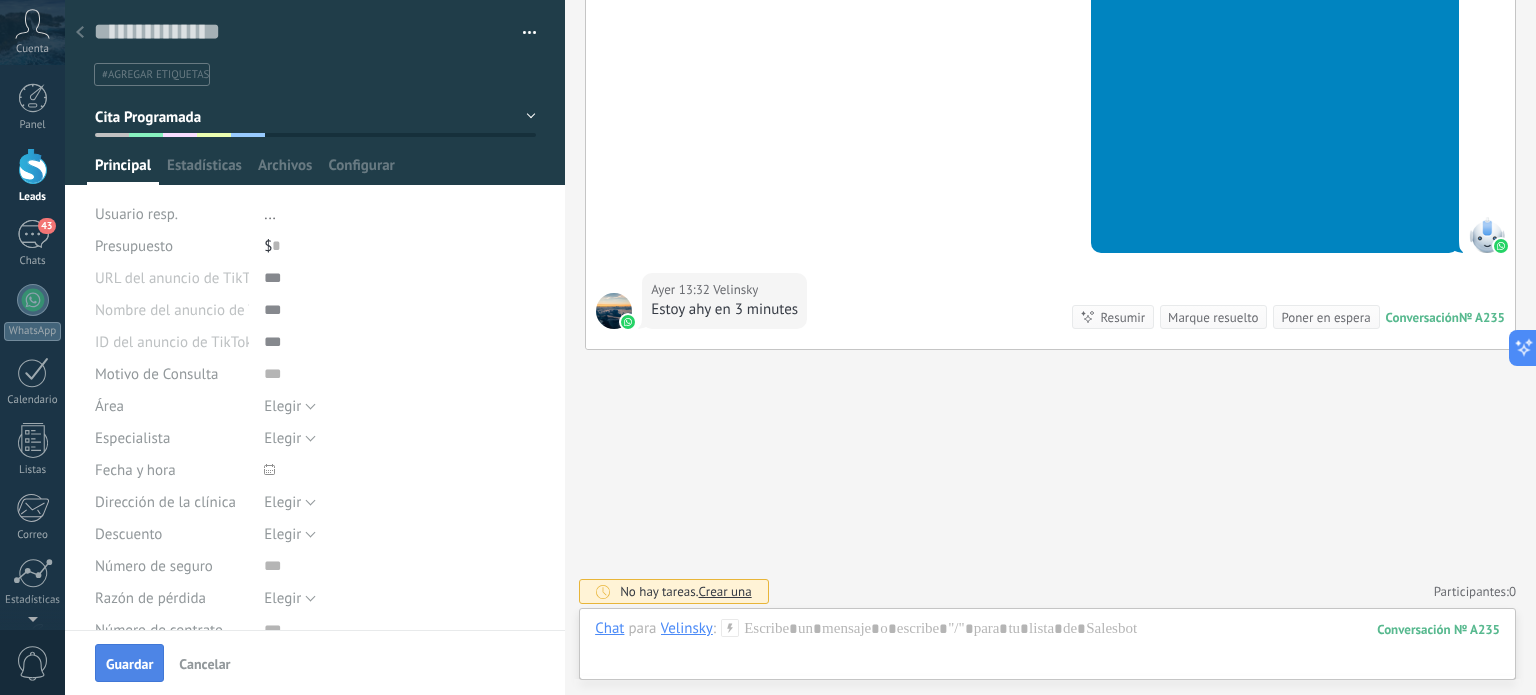 click on "Guardar" at bounding box center [129, 664] 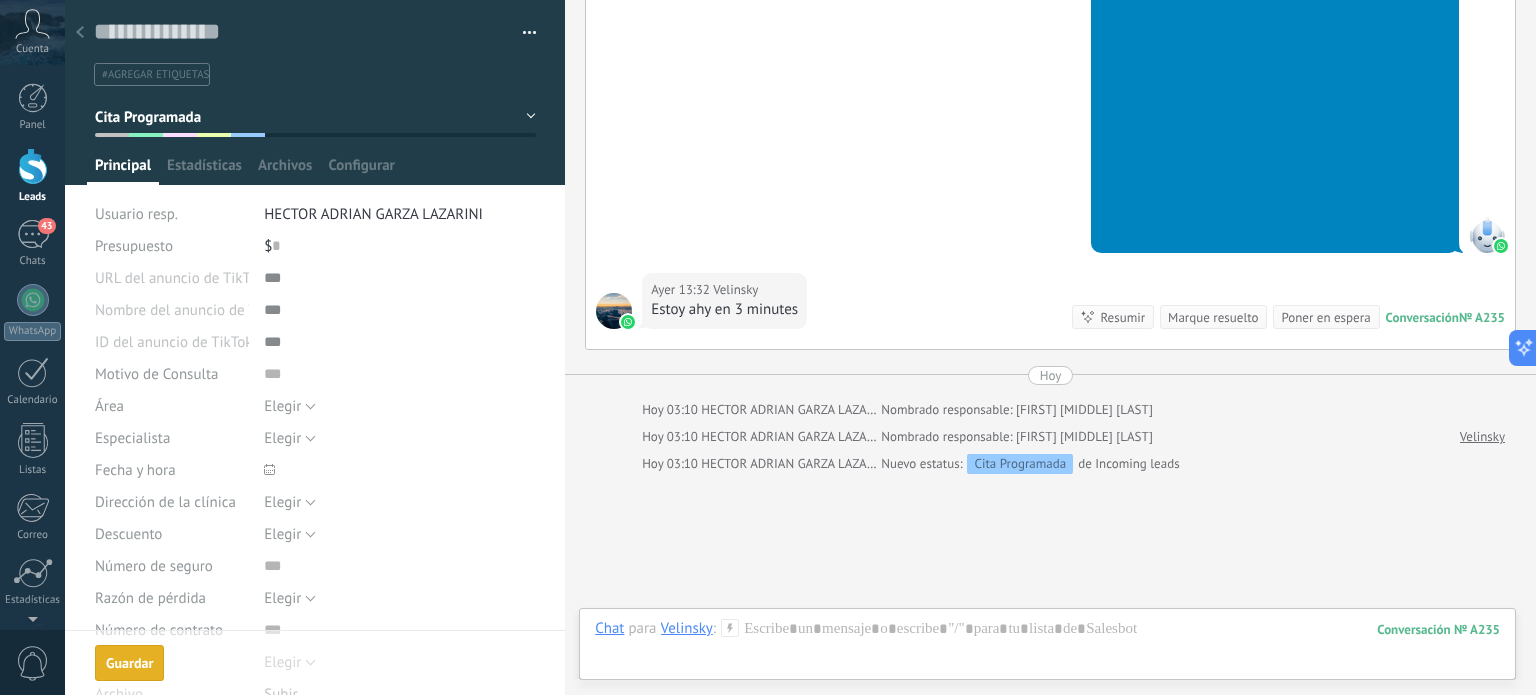 scroll, scrollTop: 1371, scrollLeft: 0, axis: vertical 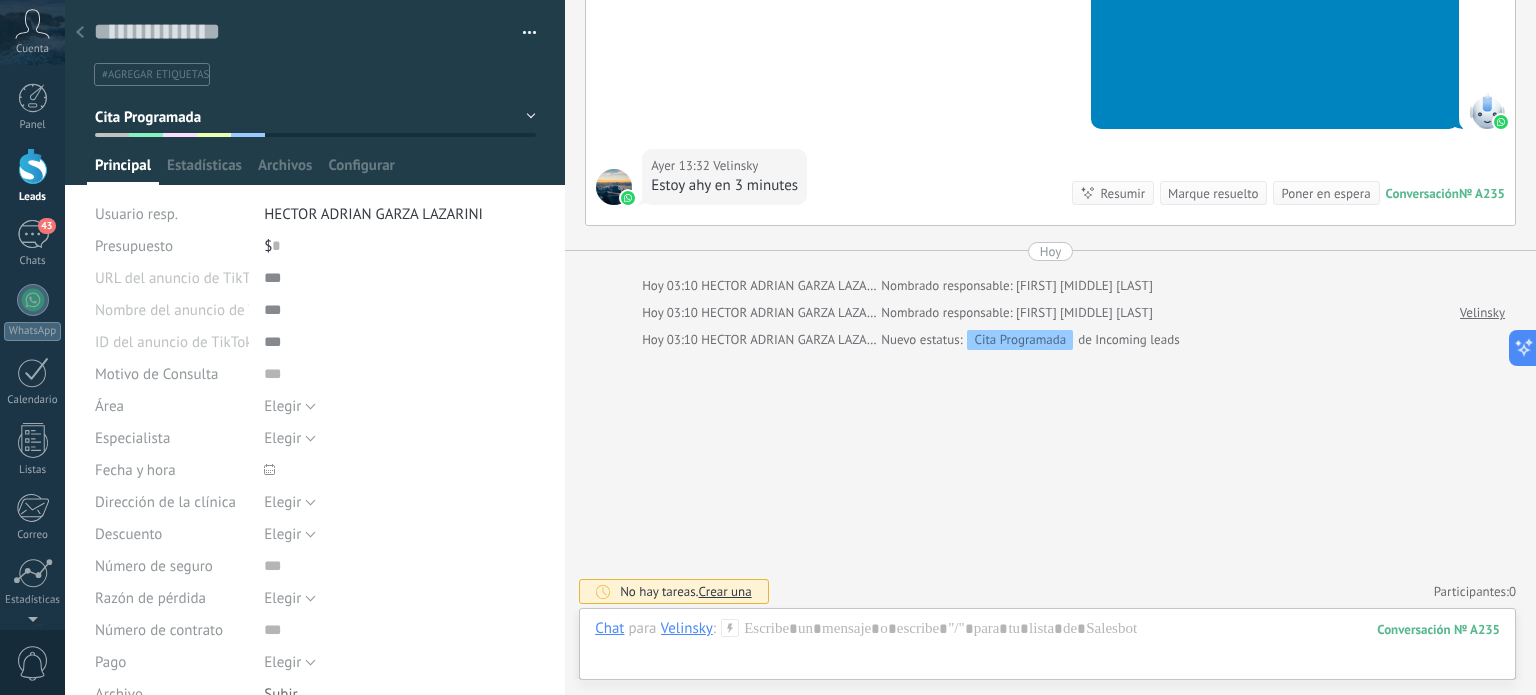 click 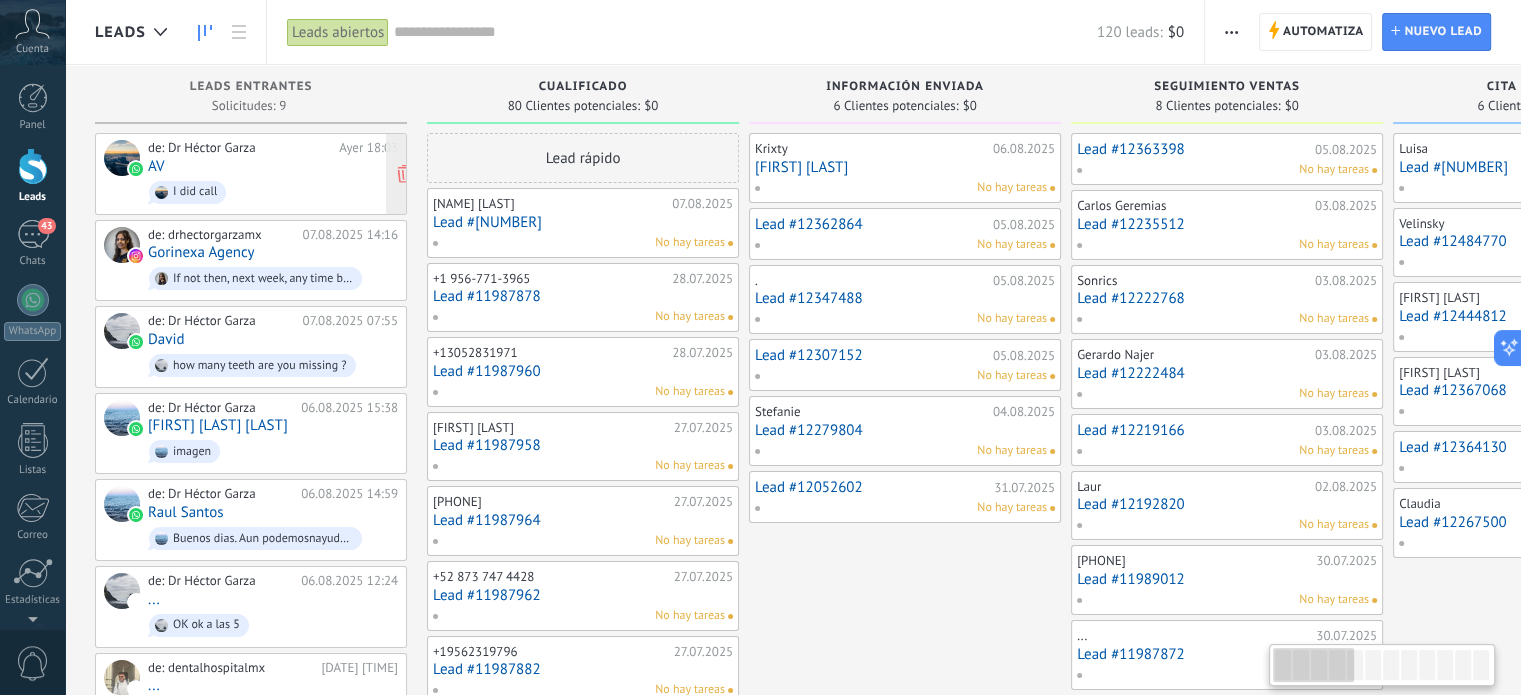 click on "de: Dr [NAME] [LAST] Ayer 18:03 AV I did call" at bounding box center (273, 174) 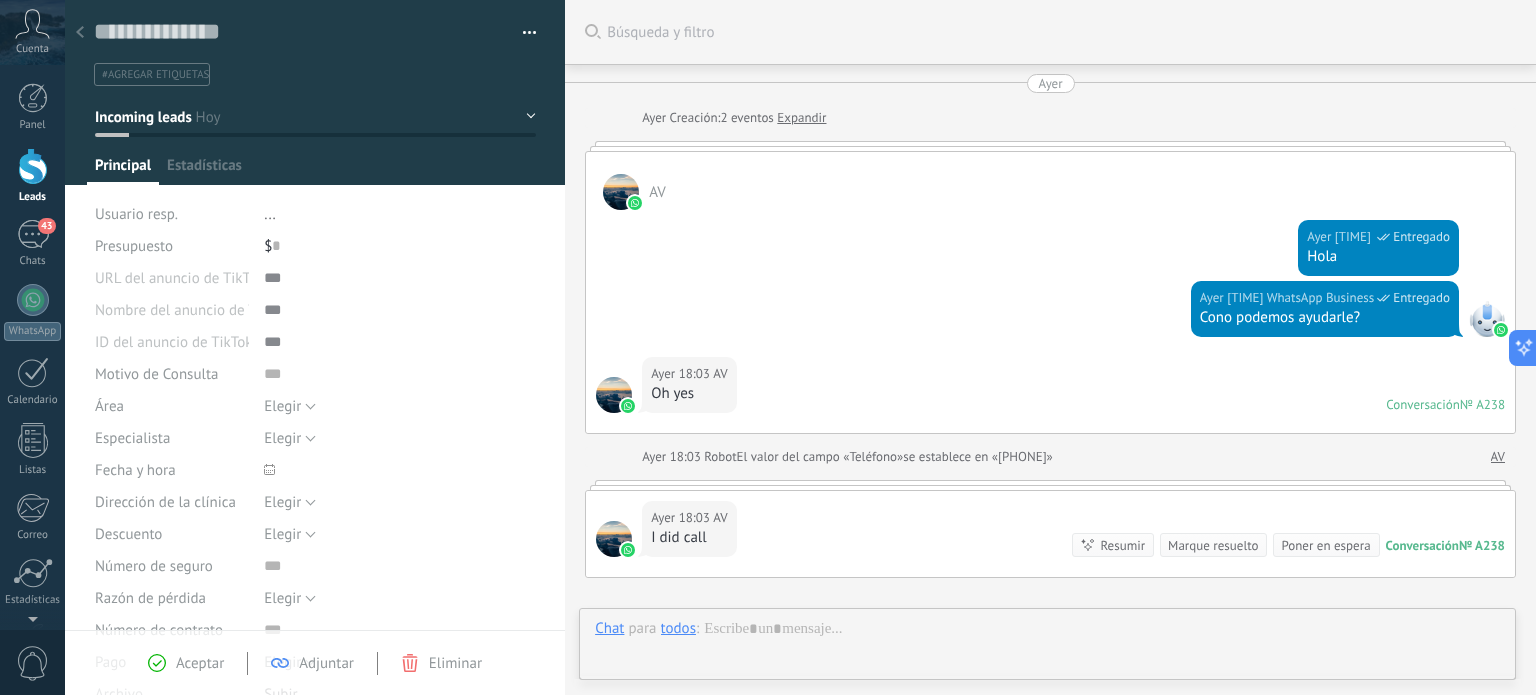 scroll, scrollTop: 230, scrollLeft: 0, axis: vertical 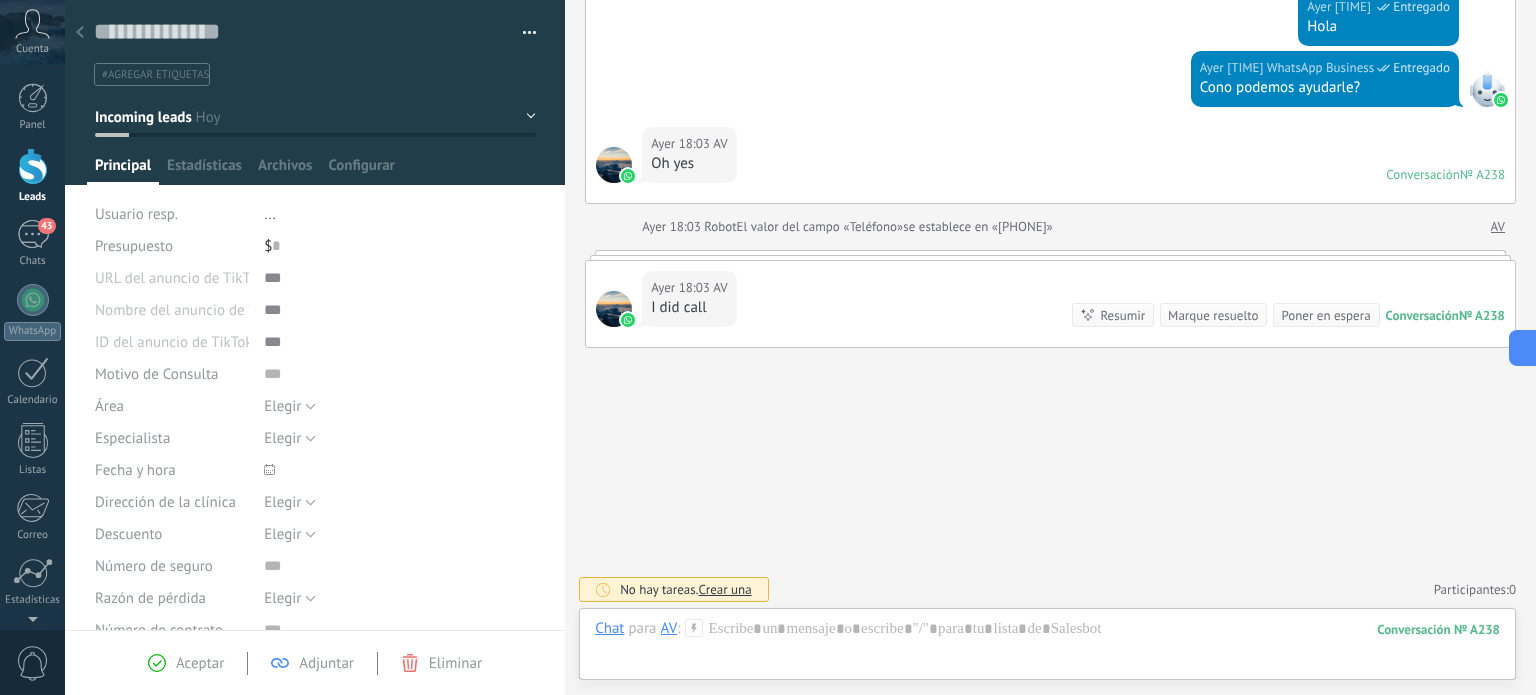 click on "Incoming leads" at bounding box center (315, 117) 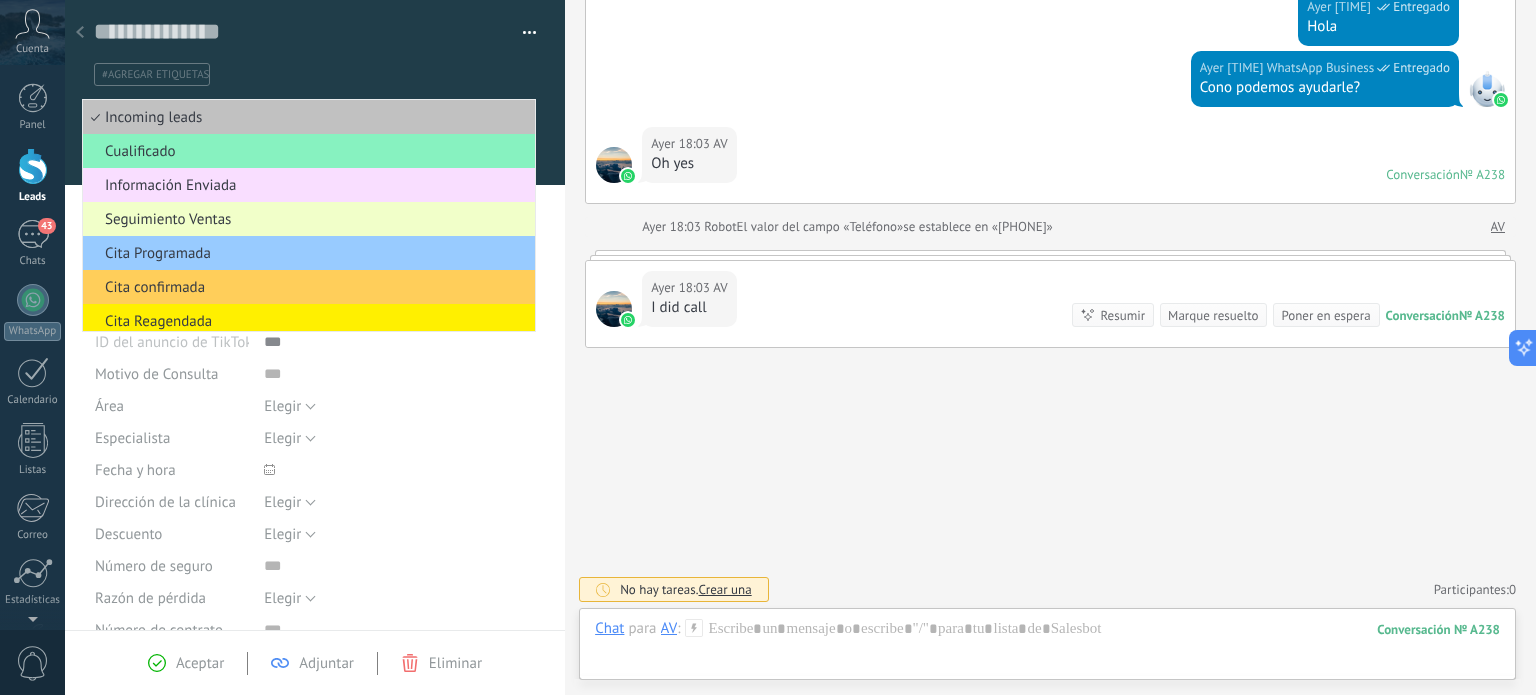 click on "Seguimiento Ventas" at bounding box center (306, 219) 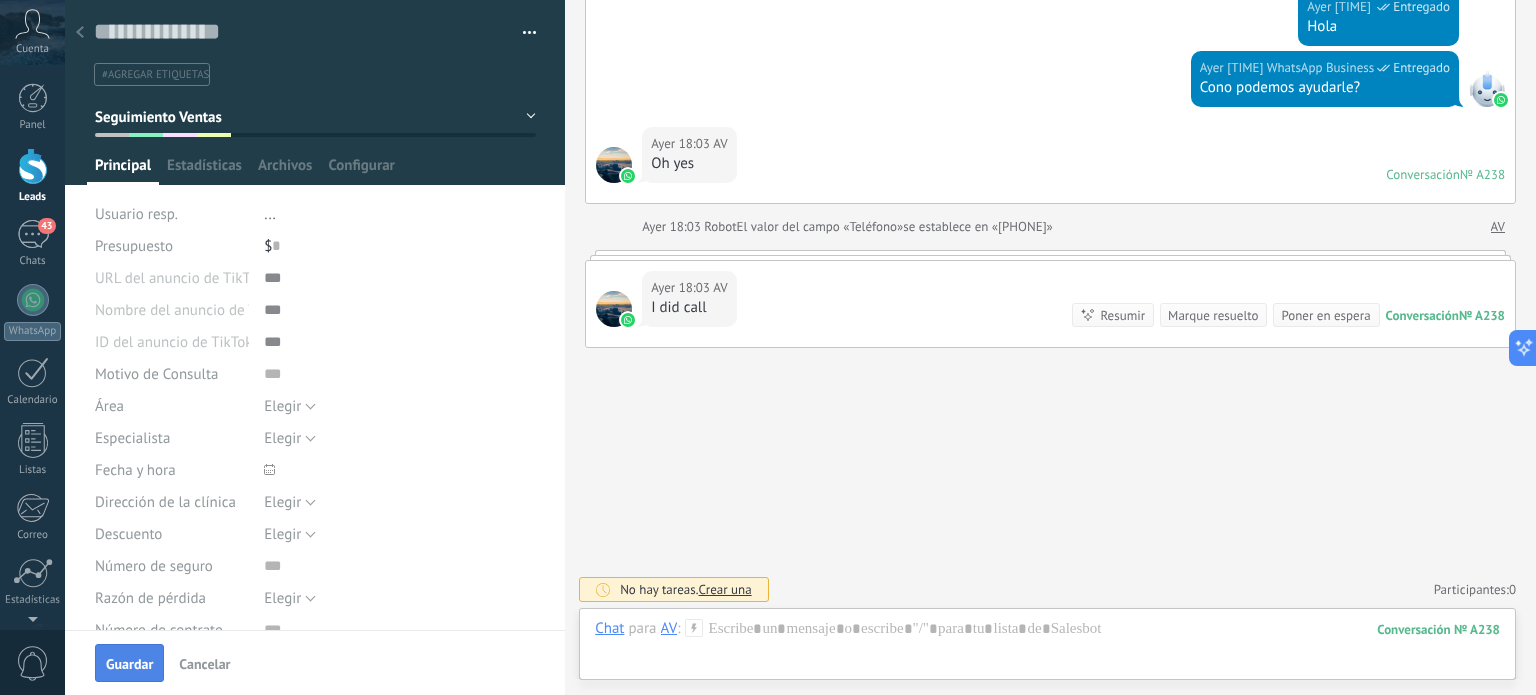 click on "Guardar" at bounding box center [129, 664] 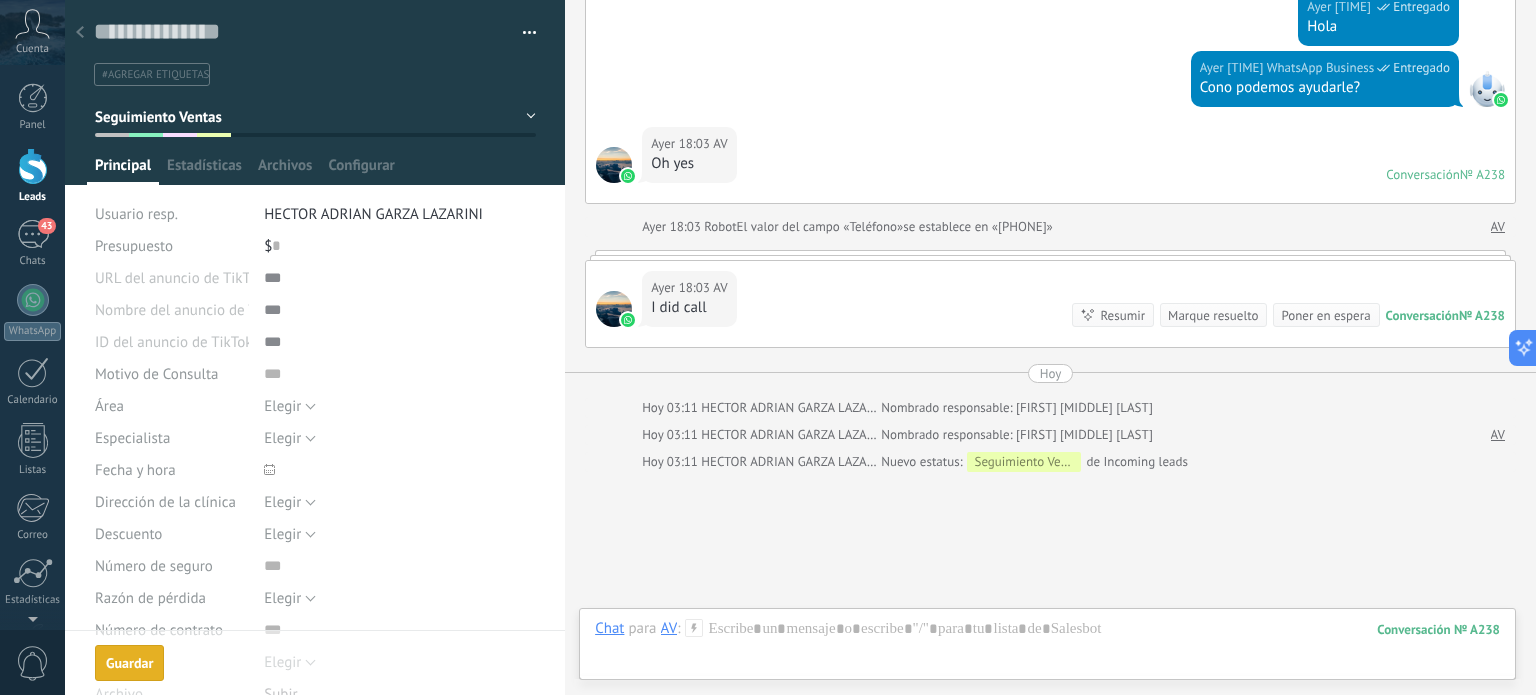 scroll, scrollTop: 353, scrollLeft: 0, axis: vertical 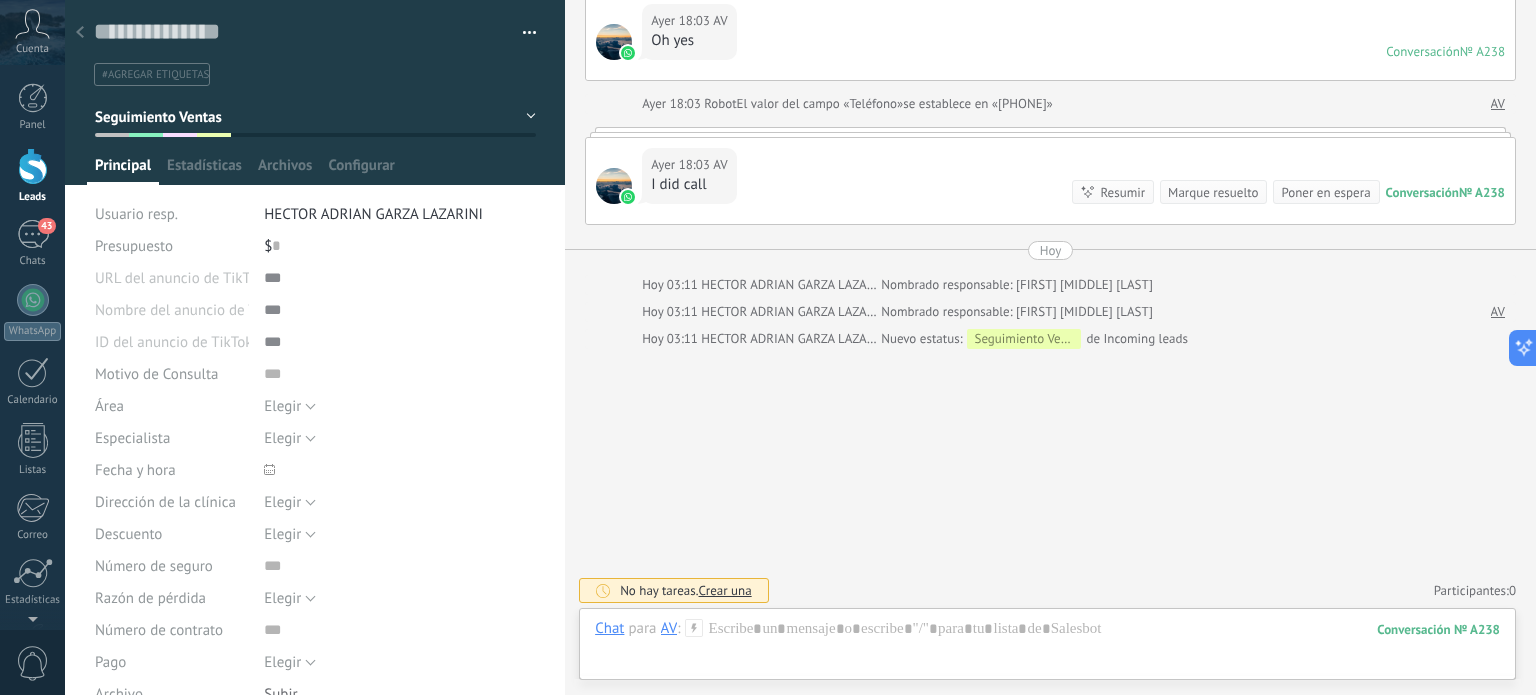 click 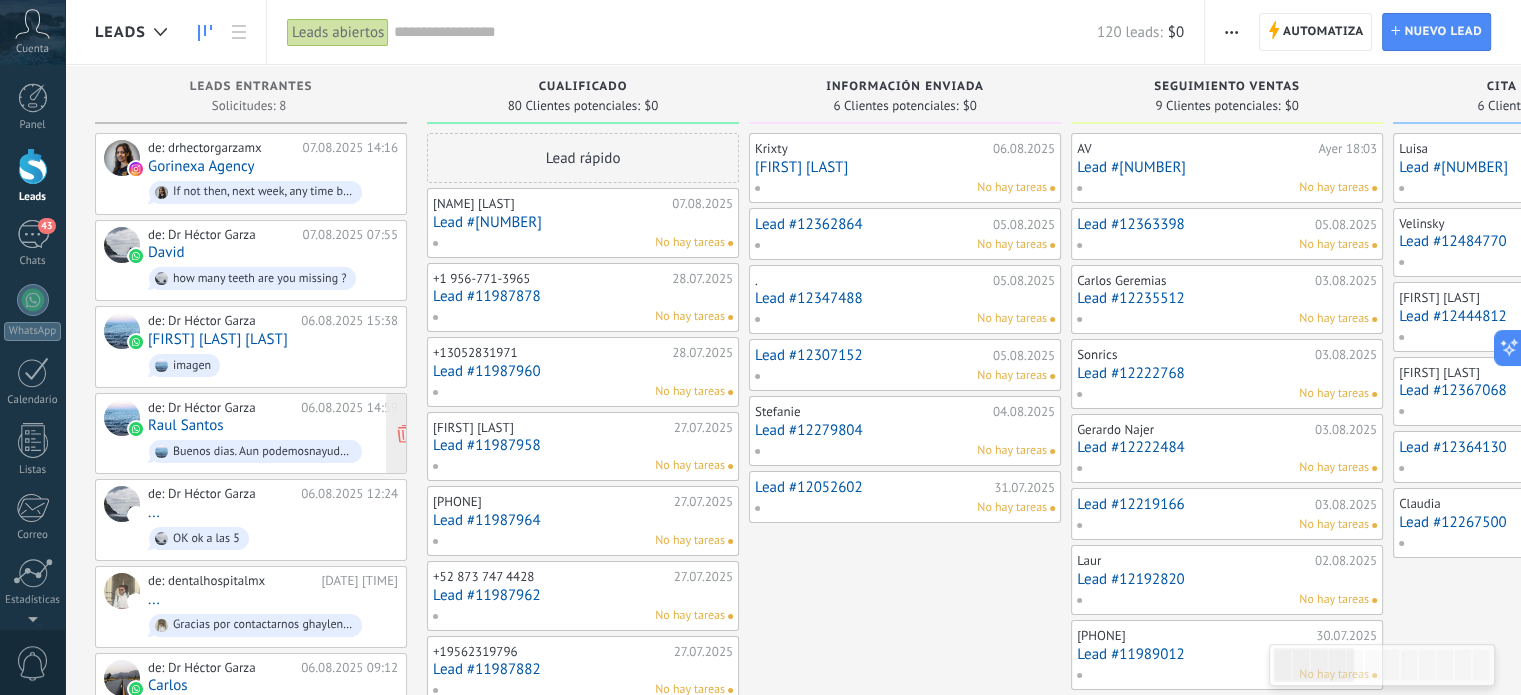 click on "Raul Santos" at bounding box center [186, 425] 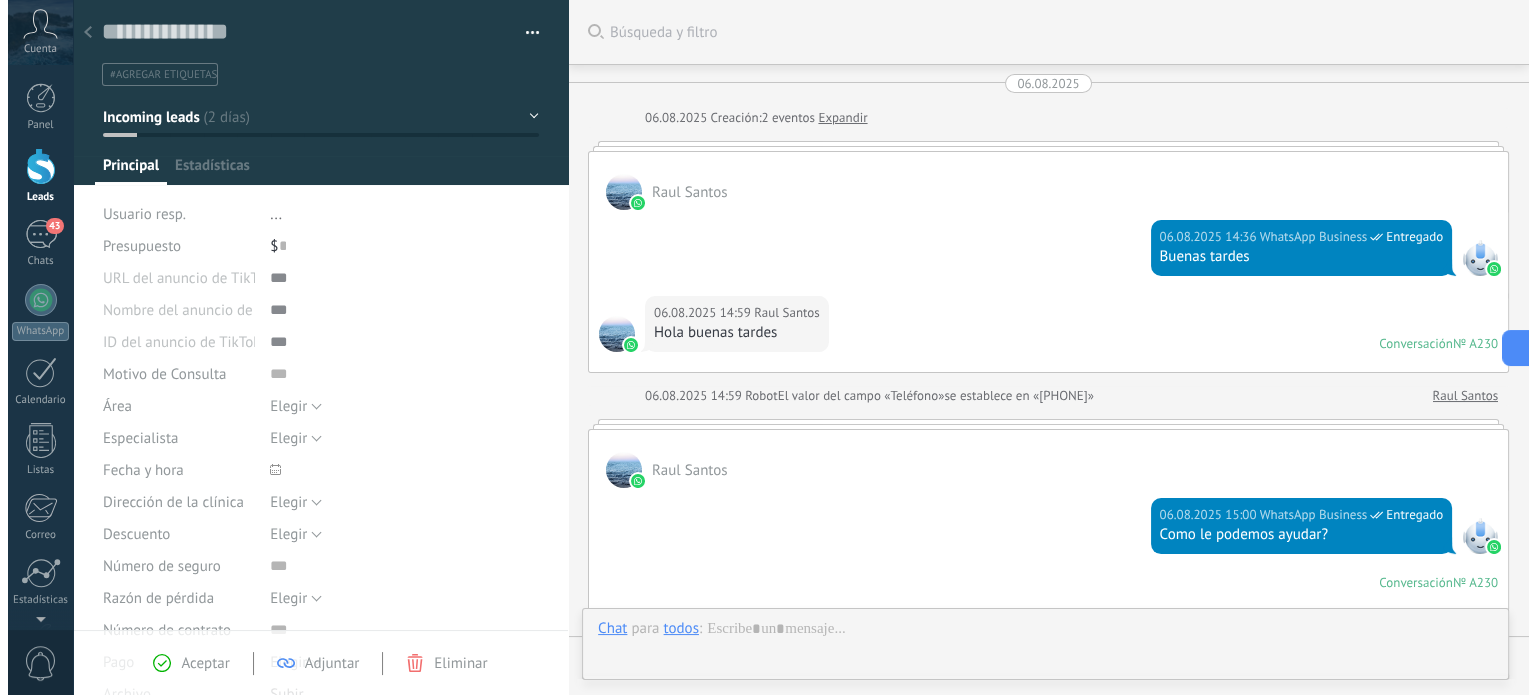 scroll, scrollTop: 29, scrollLeft: 0, axis: vertical 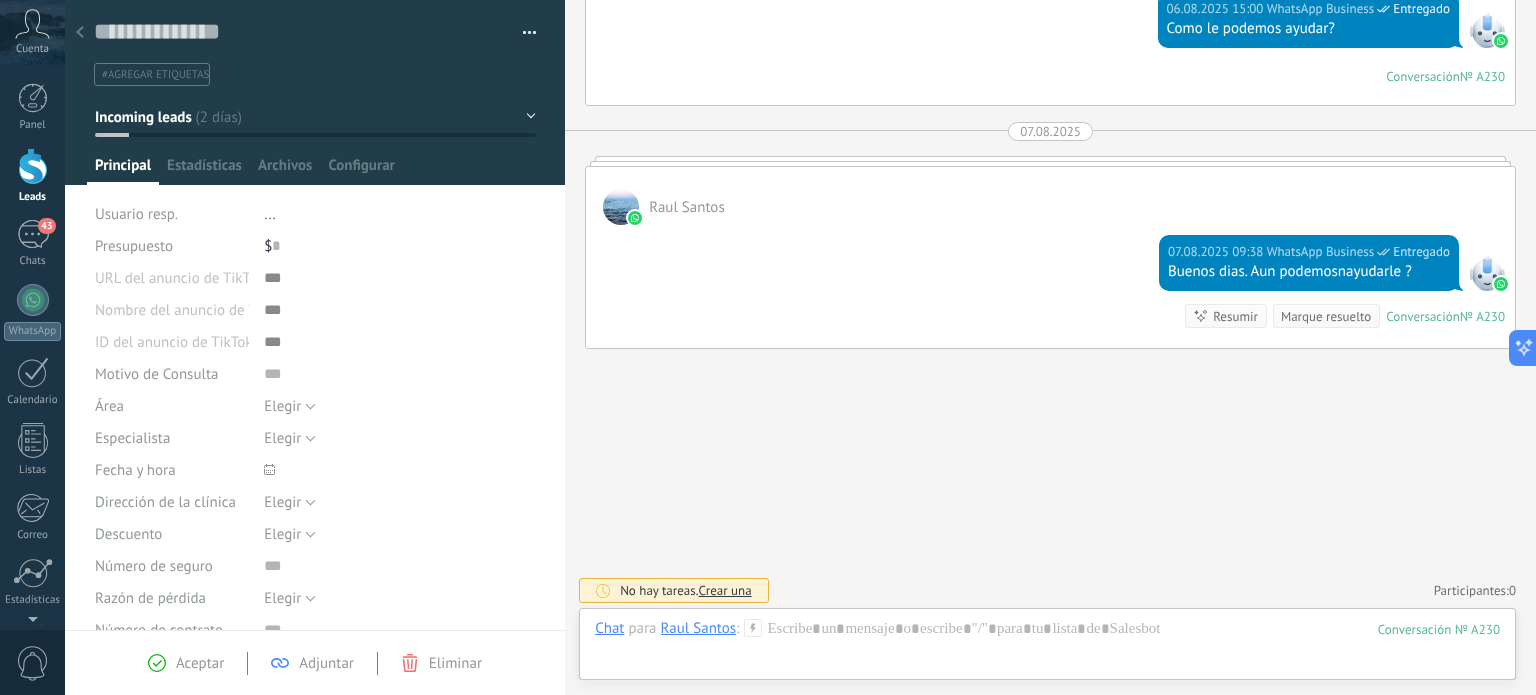 click at bounding box center [315, 92] 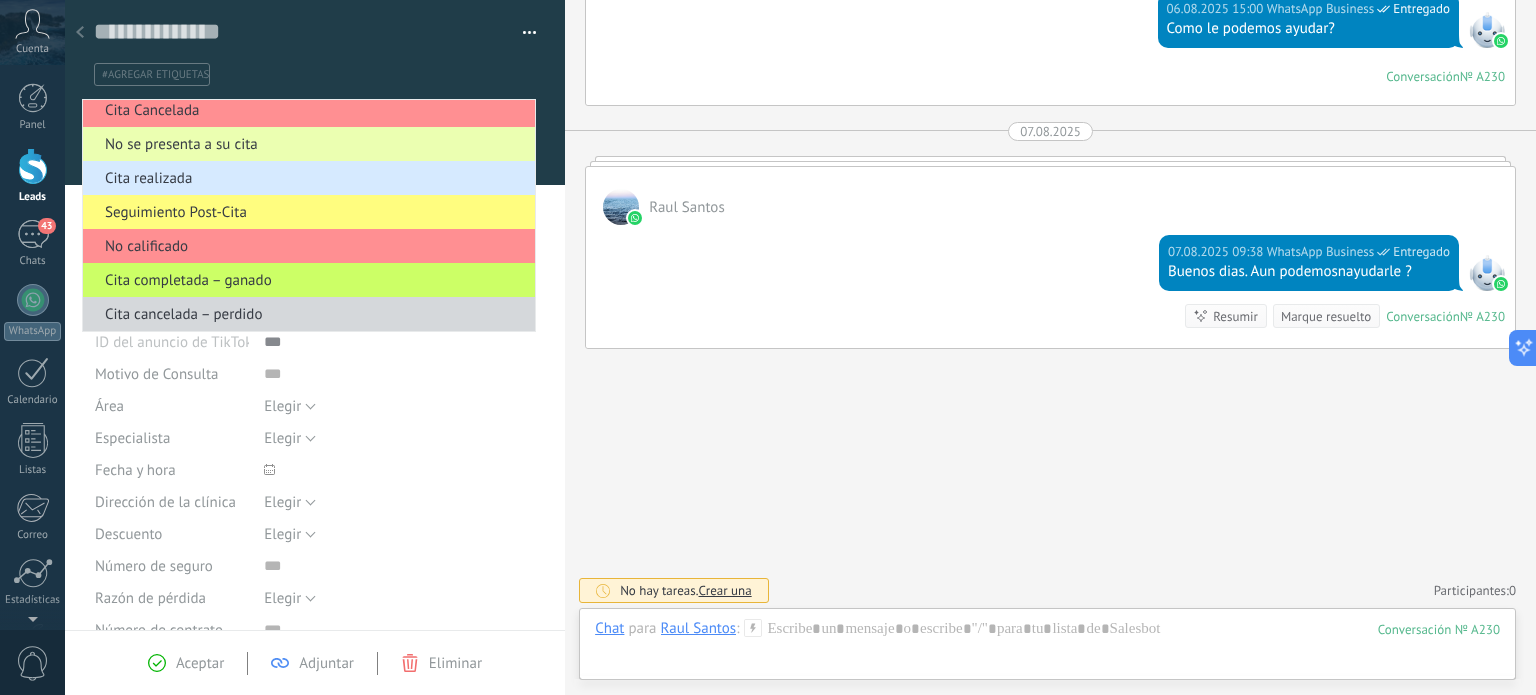 scroll, scrollTop: 0, scrollLeft: 0, axis: both 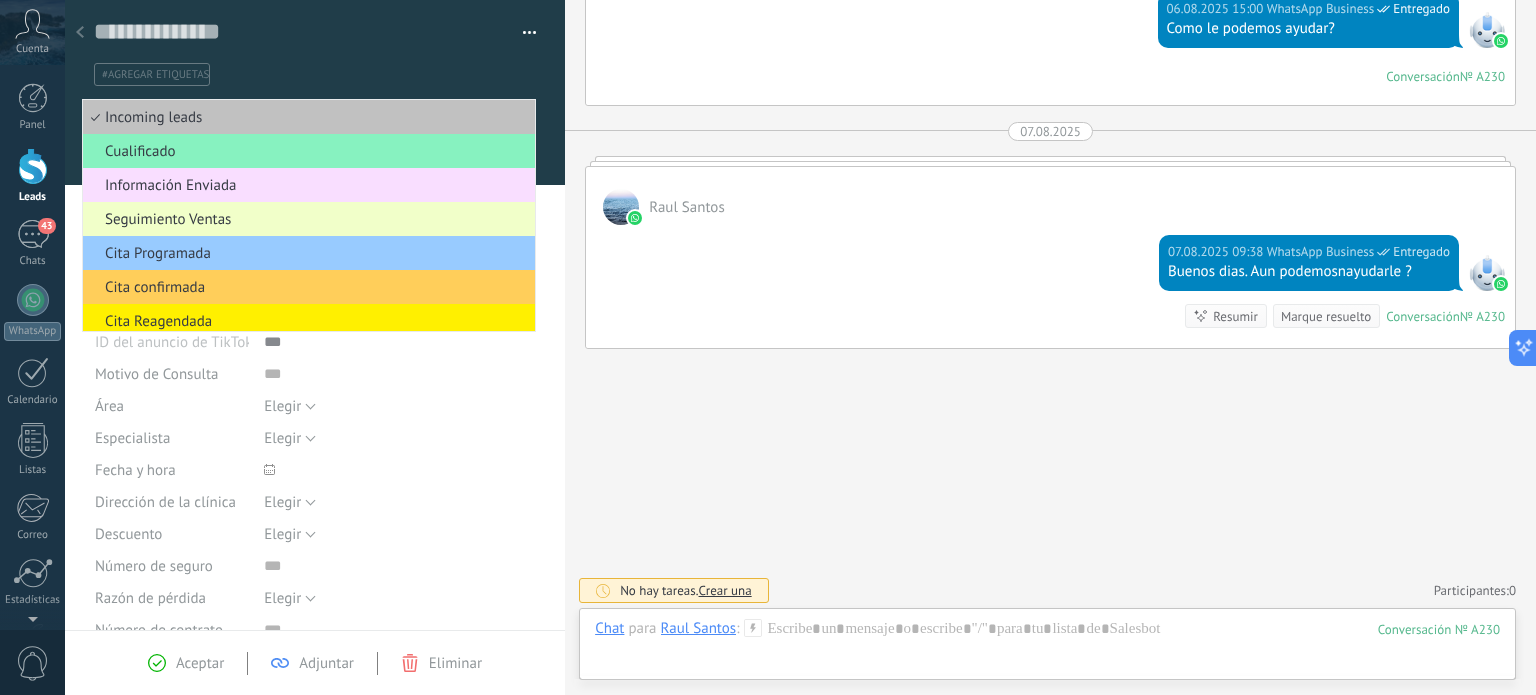click on "Seguimiento Ventas" at bounding box center [306, 219] 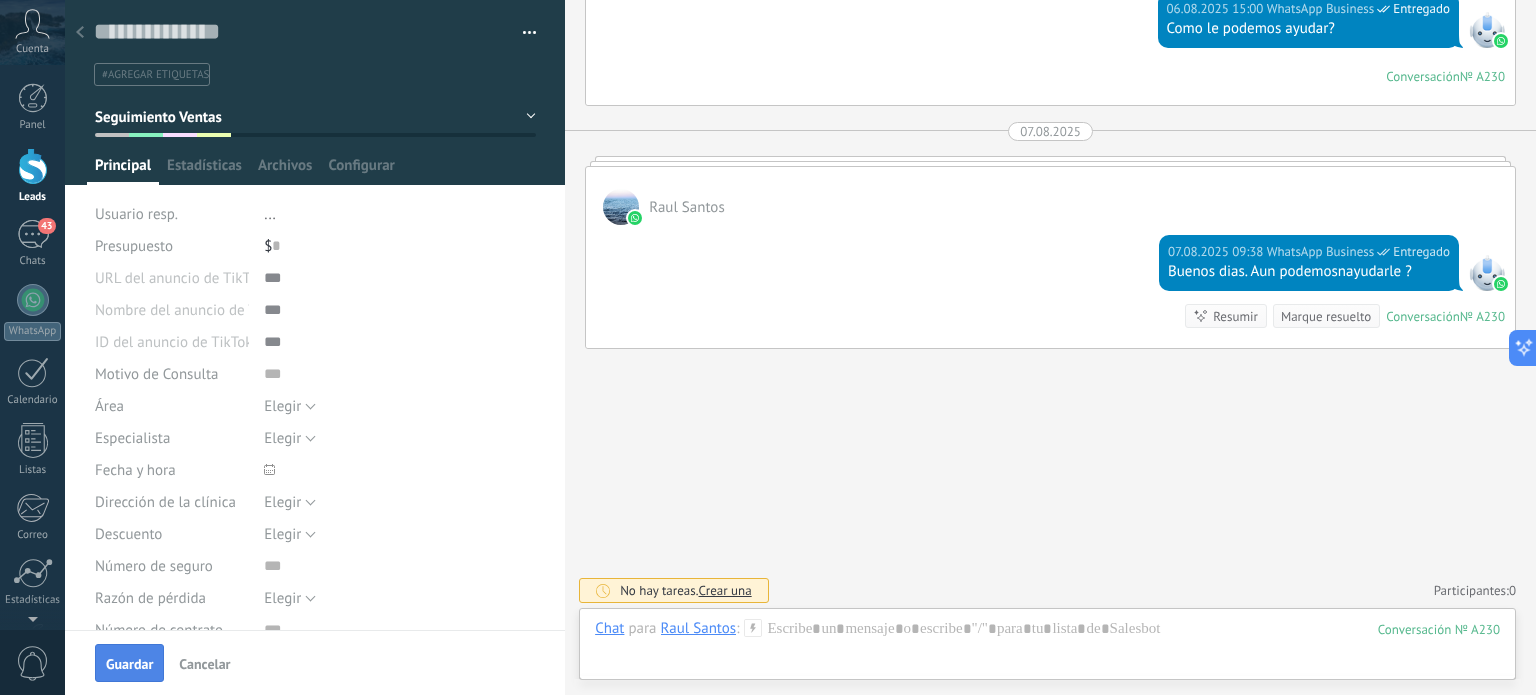 click on "Guardar" at bounding box center [129, 663] 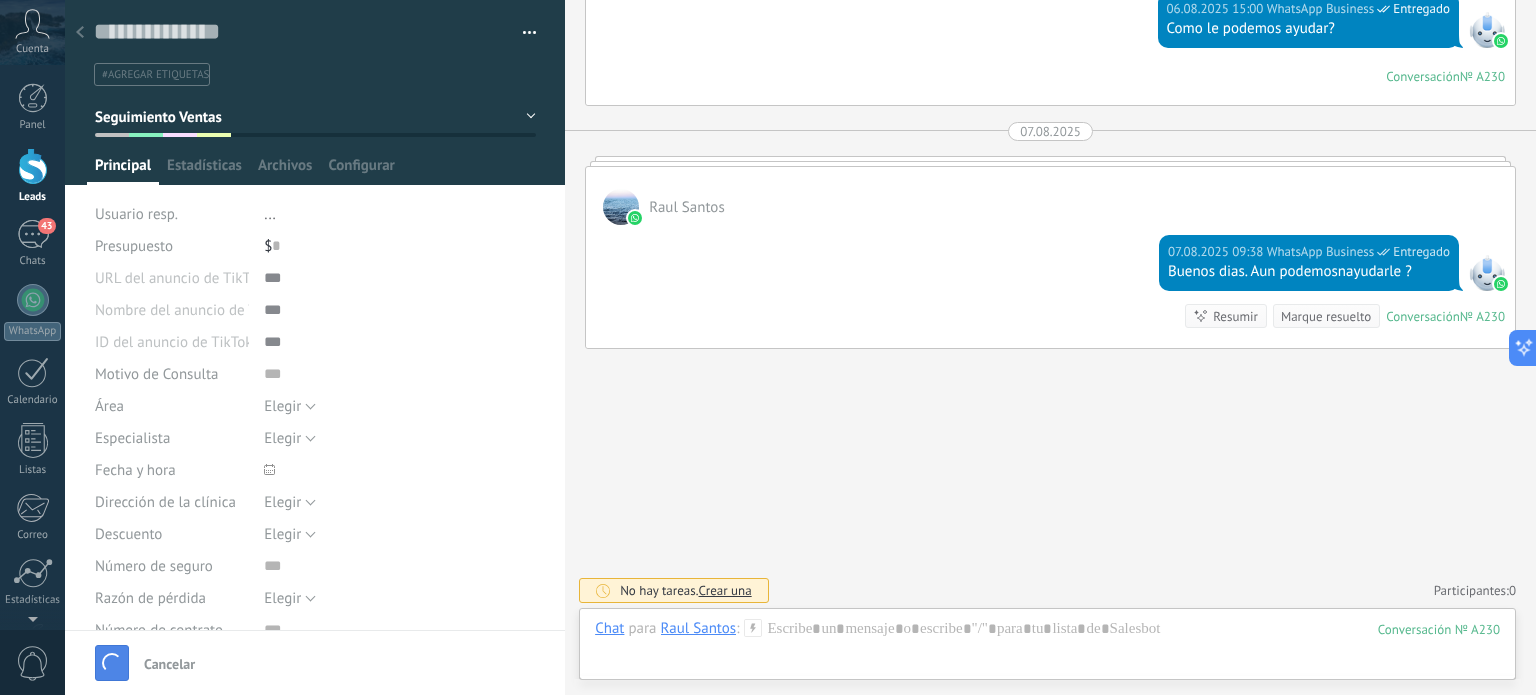 scroll, scrollTop: 629, scrollLeft: 0, axis: vertical 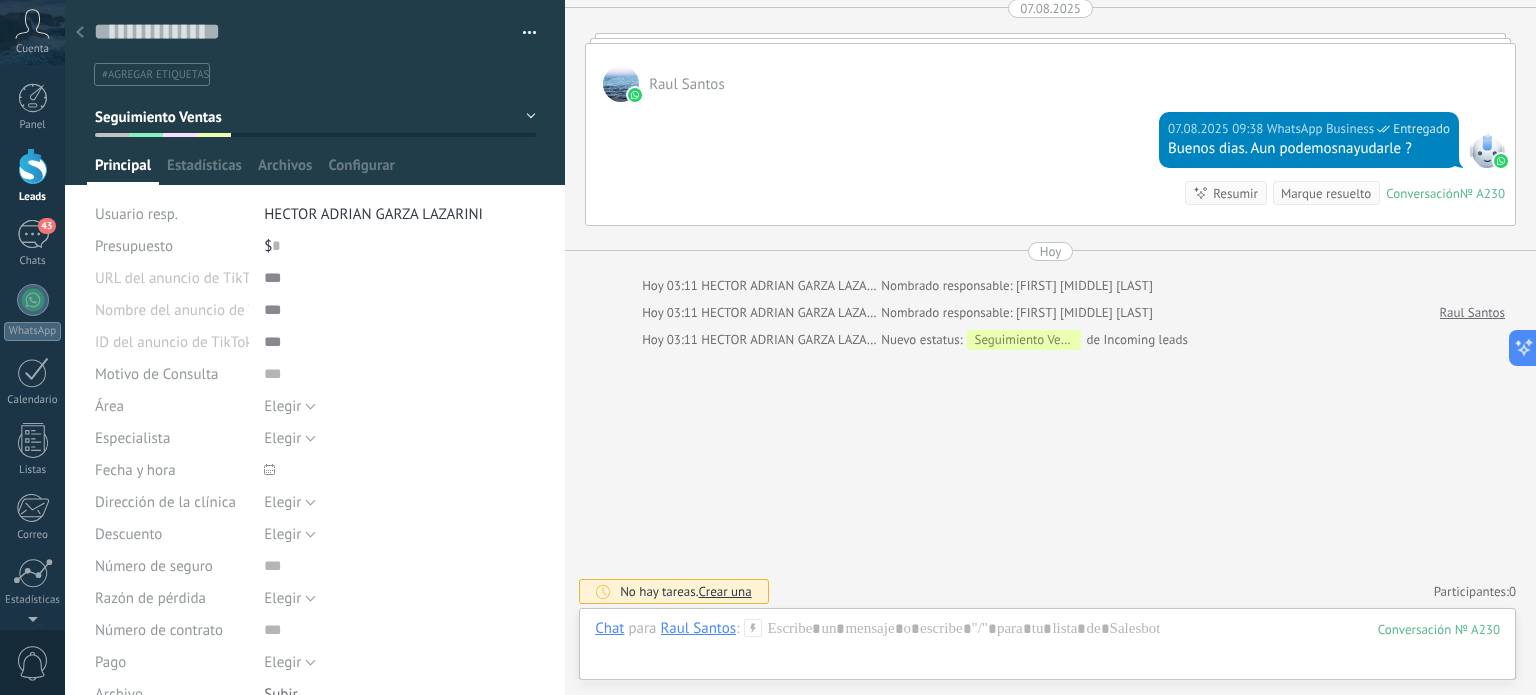 click at bounding box center [80, 33] 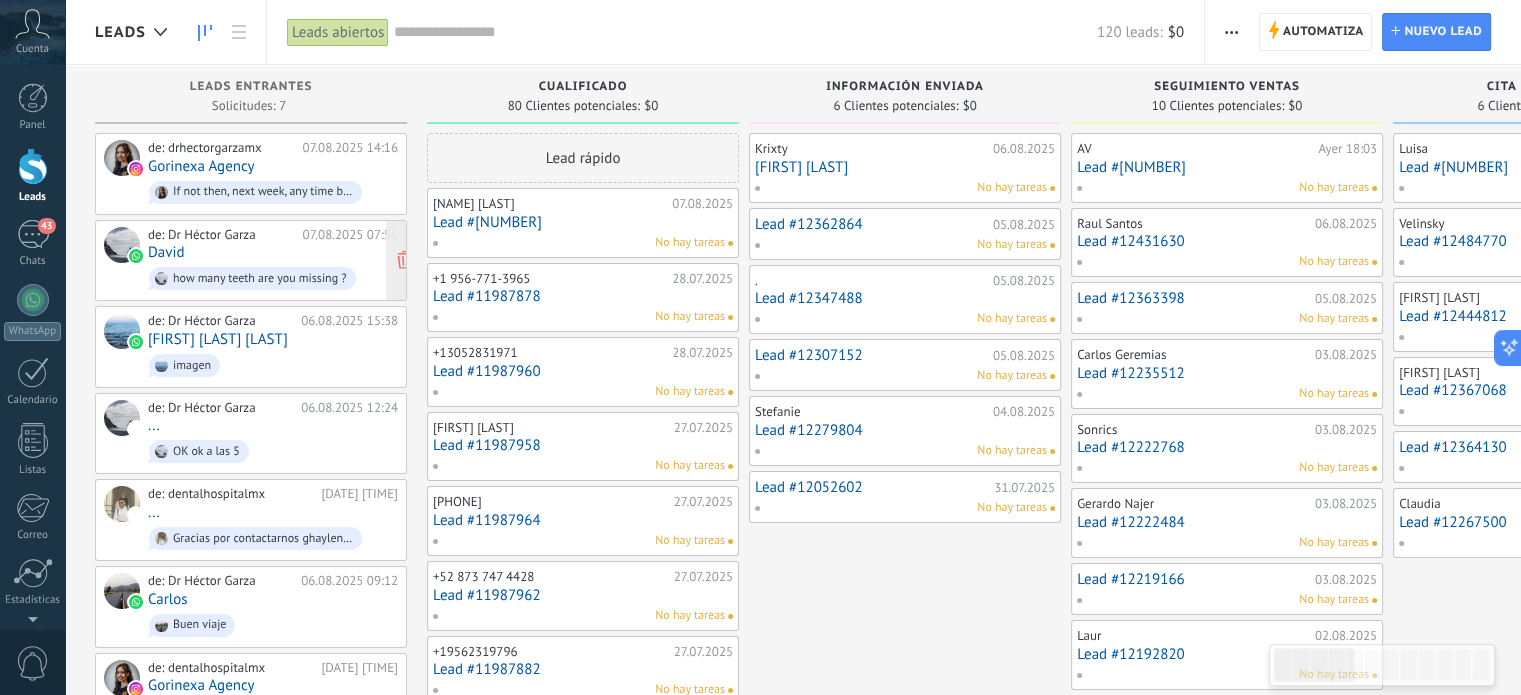click on "de: Dr [LAST] 07.08.2025 07:55 [FIRST] how many teeth are you missing ?" at bounding box center [273, 261] 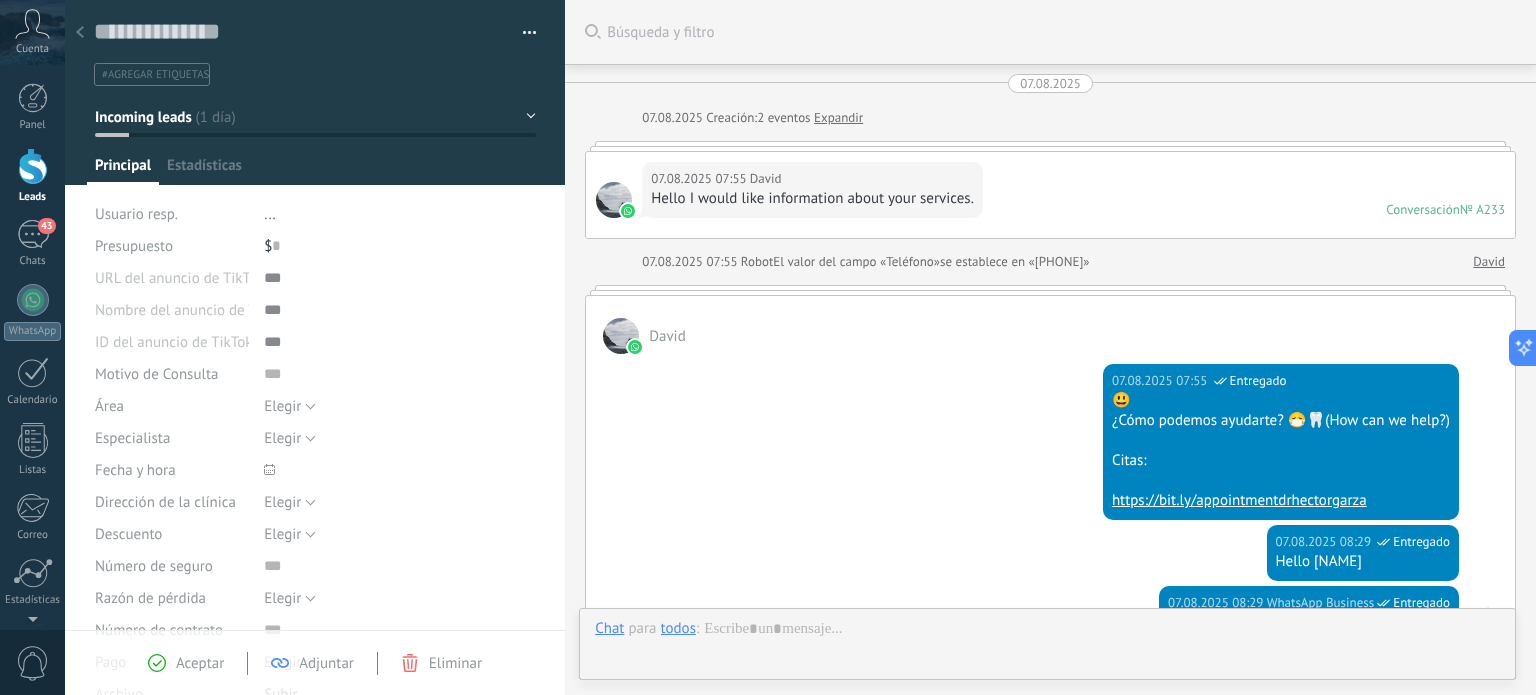 scroll, scrollTop: 29, scrollLeft: 0, axis: vertical 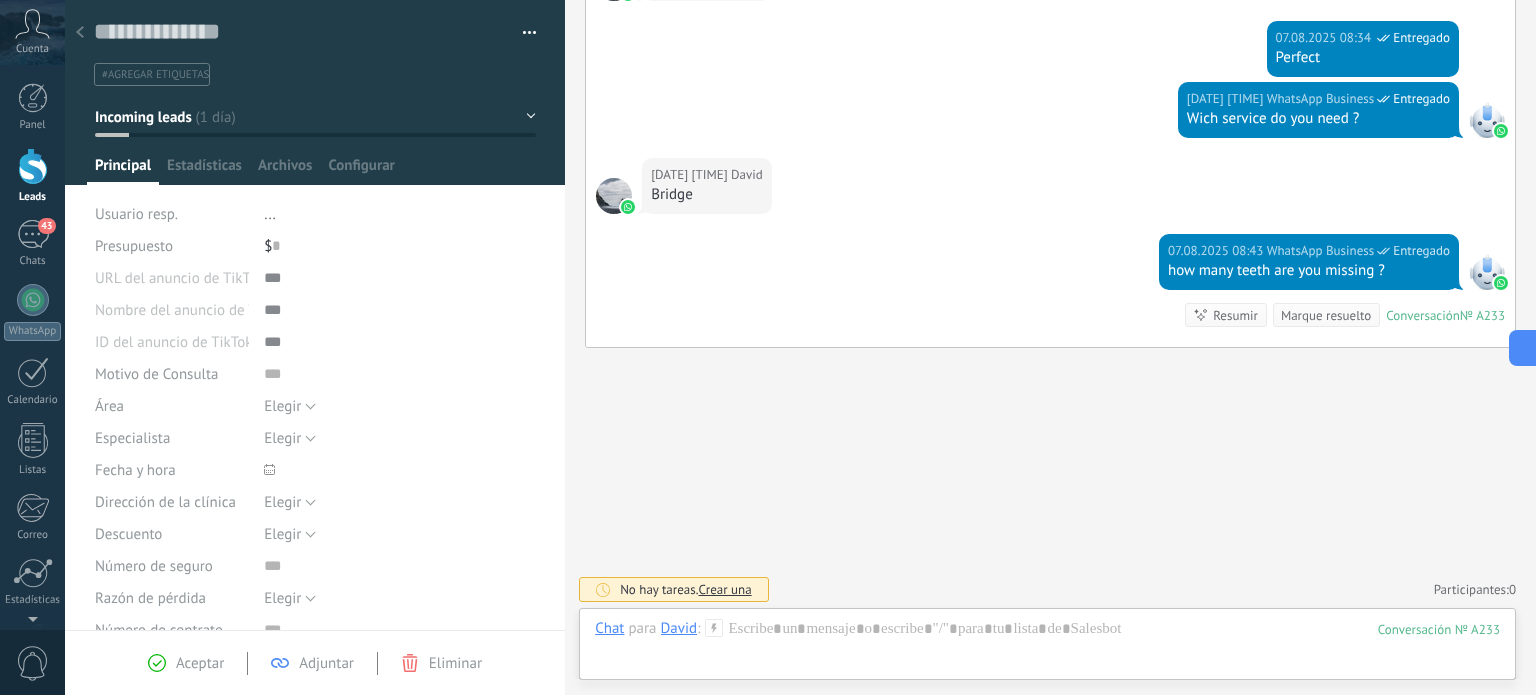 click on "Incoming leads" at bounding box center [315, 117] 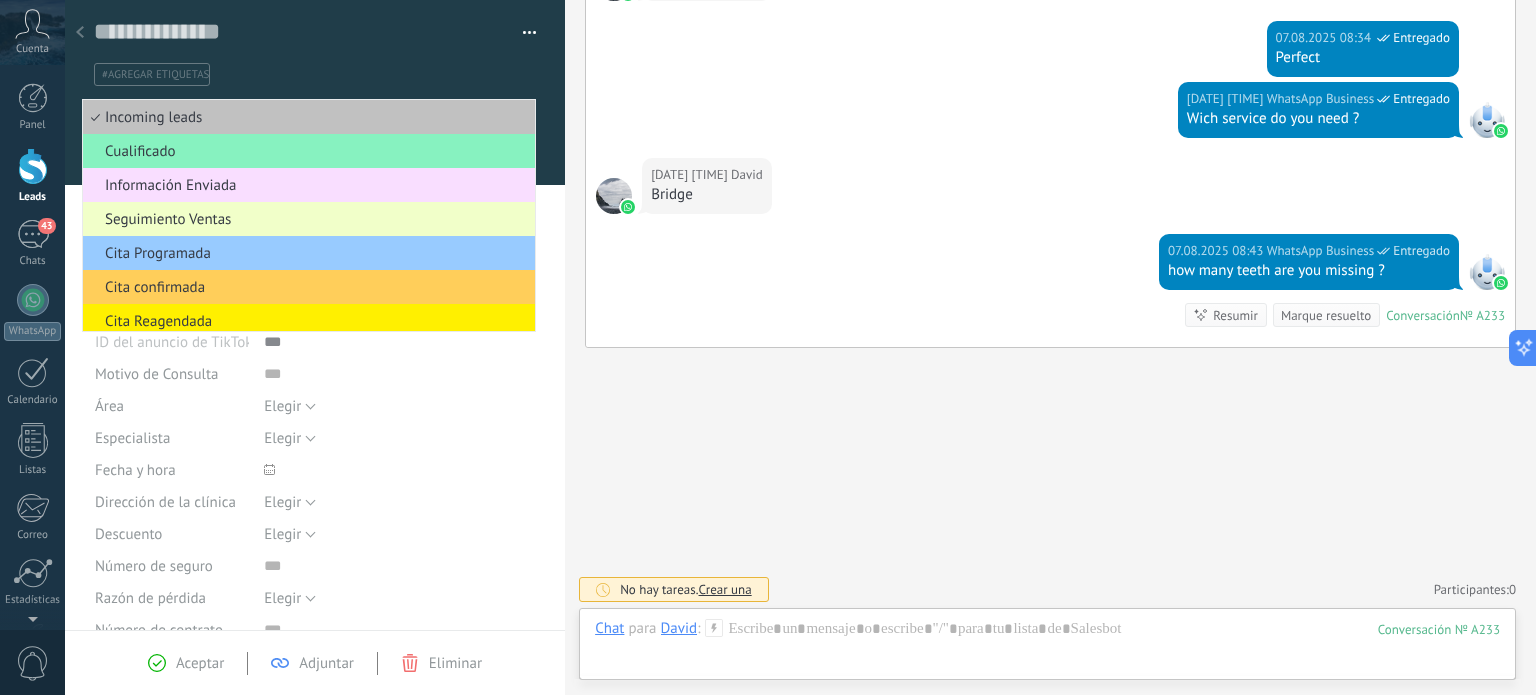 click on "Seguimiento Ventas" at bounding box center [306, 219] 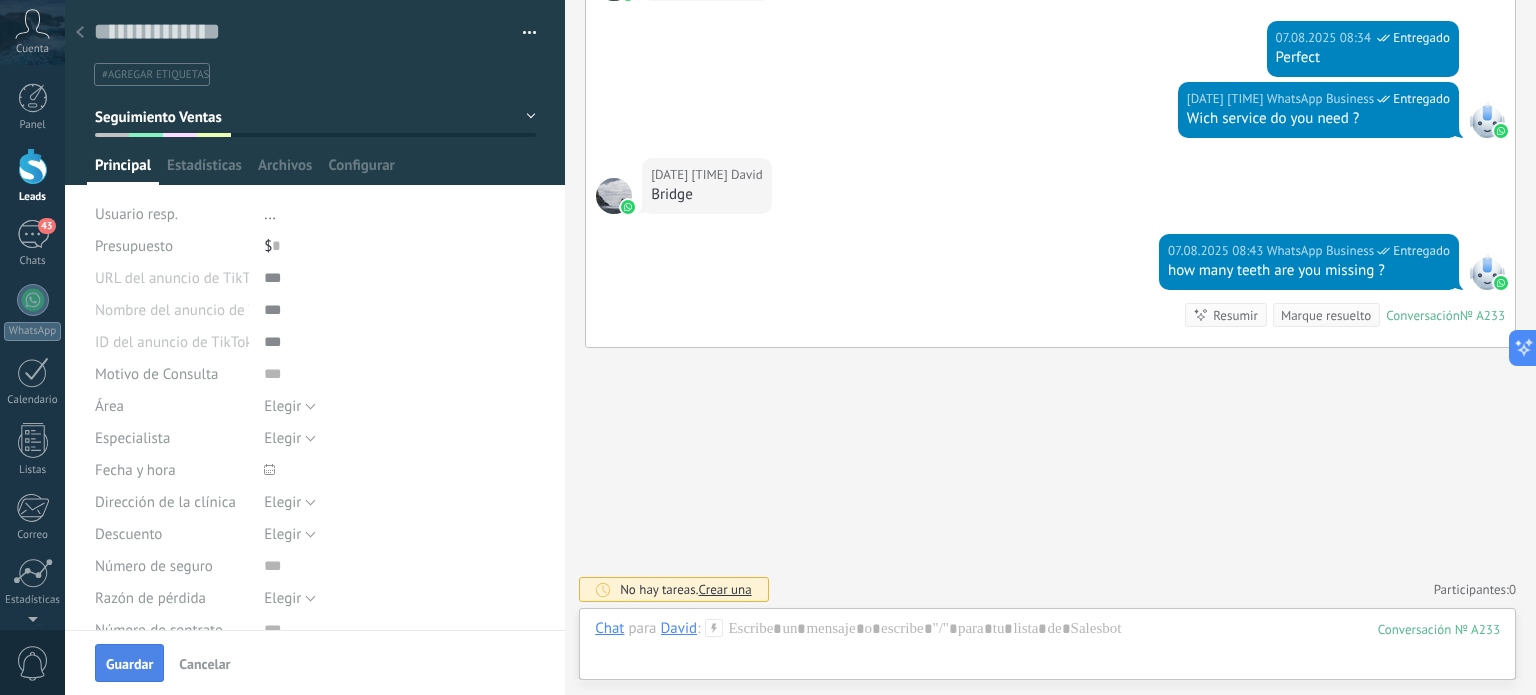 click on "Guardar" at bounding box center [129, 663] 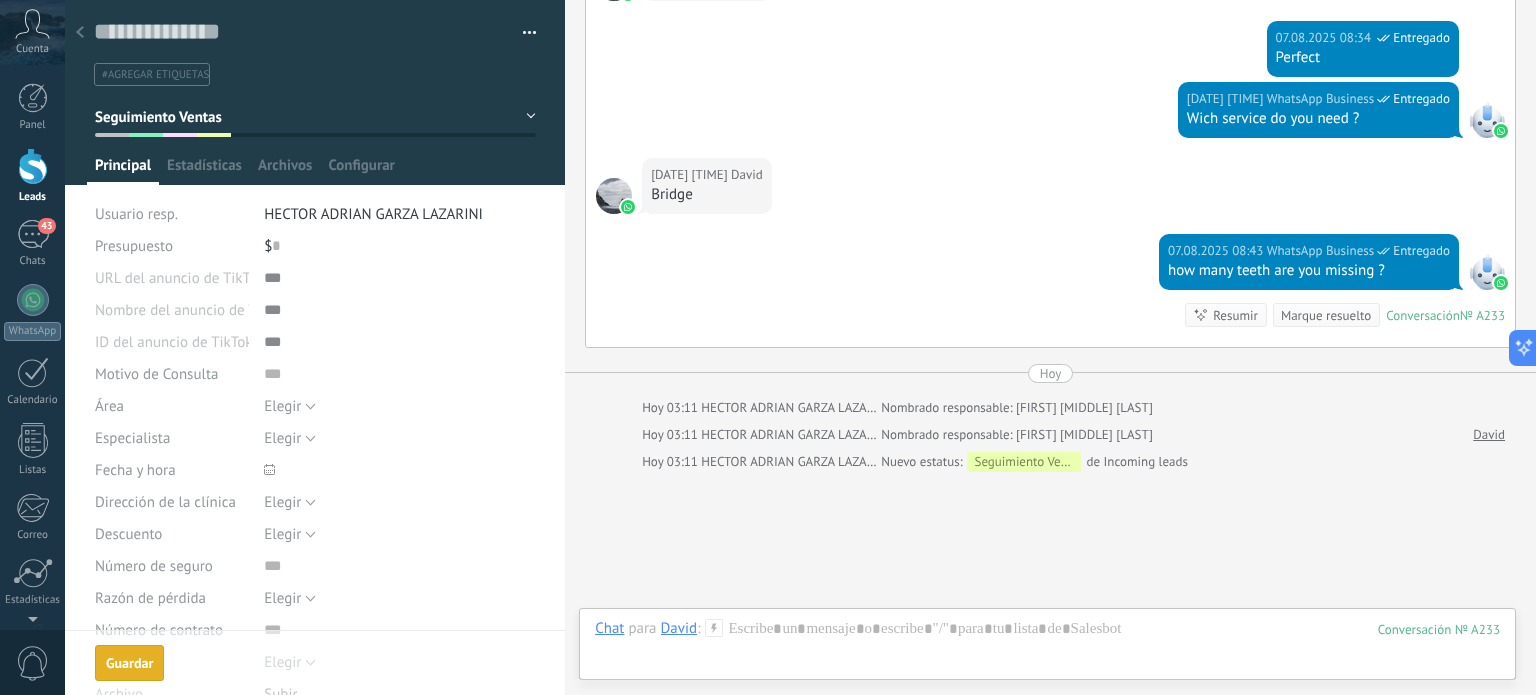 scroll, scrollTop: 901, scrollLeft: 0, axis: vertical 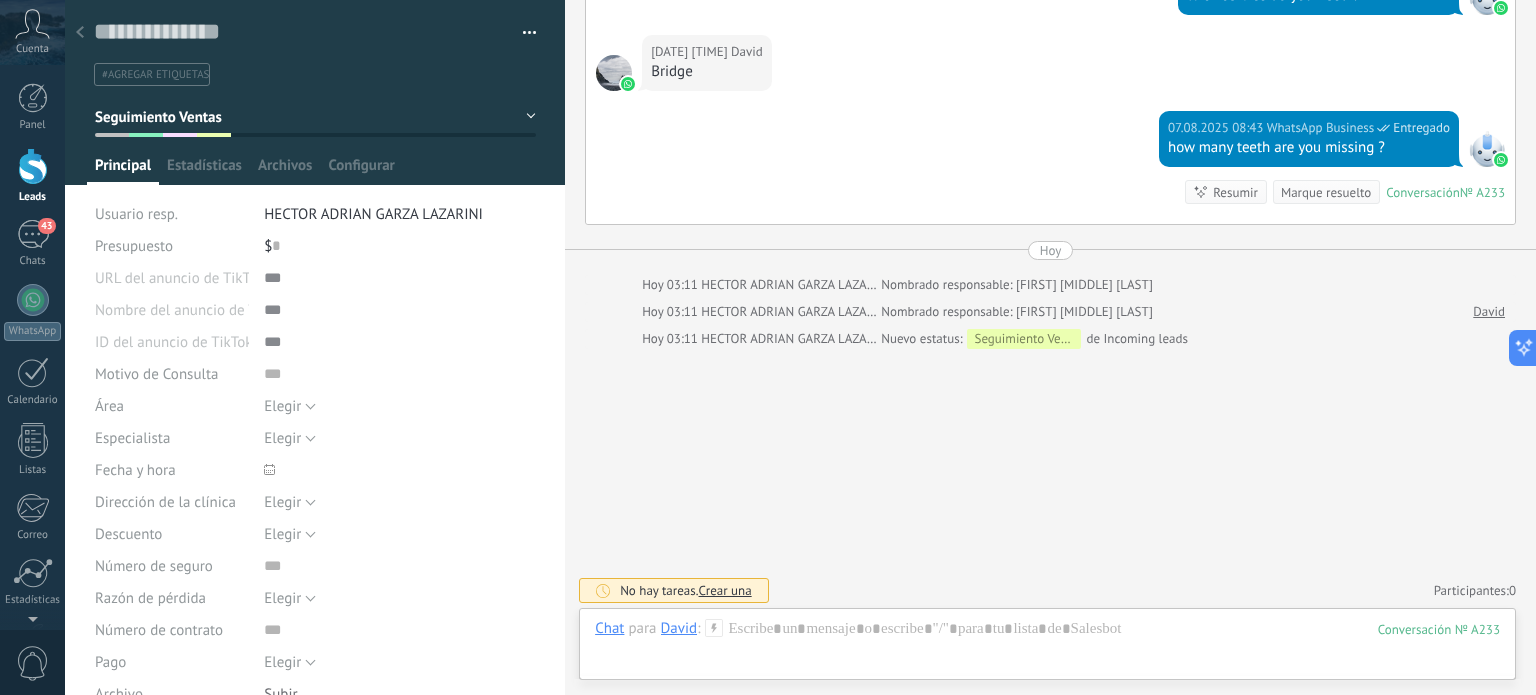 click at bounding box center [80, 33] 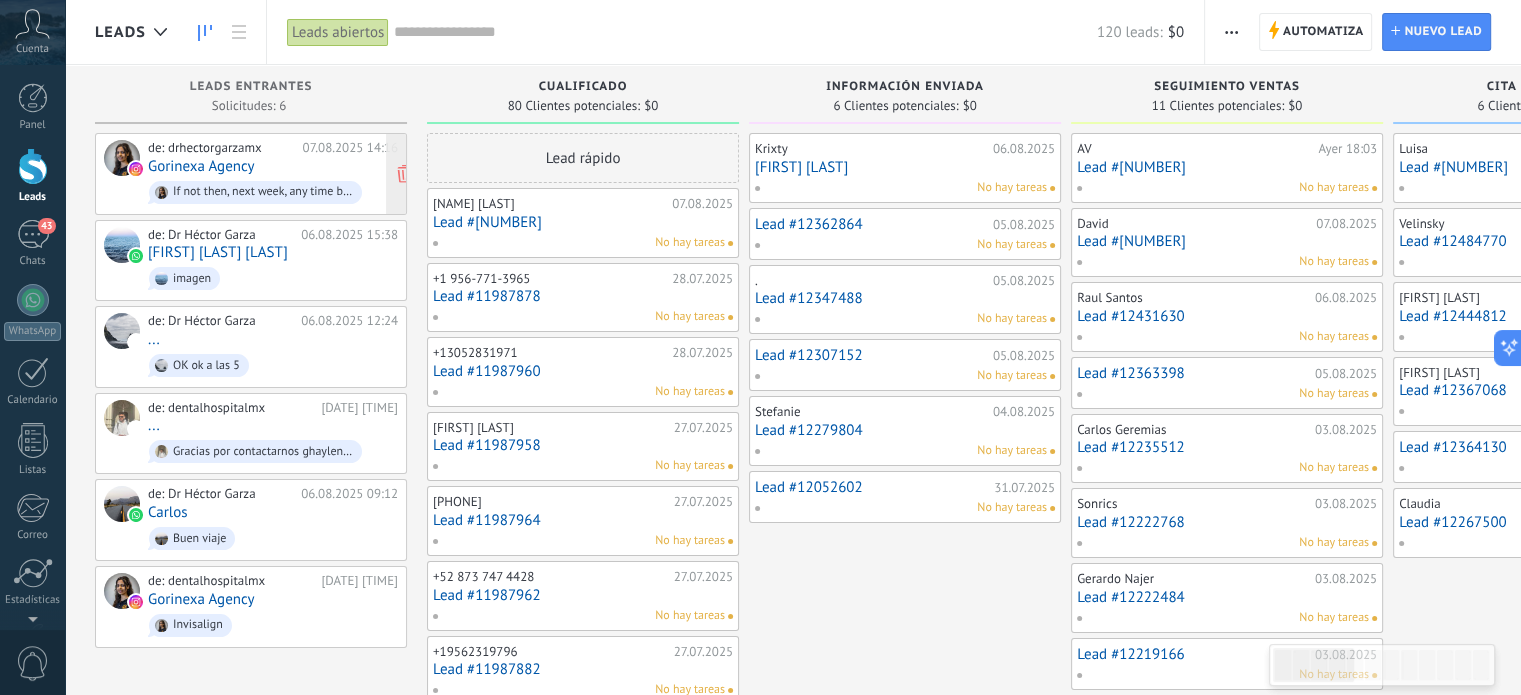 click on "Gorinexa Agency" at bounding box center (201, 166) 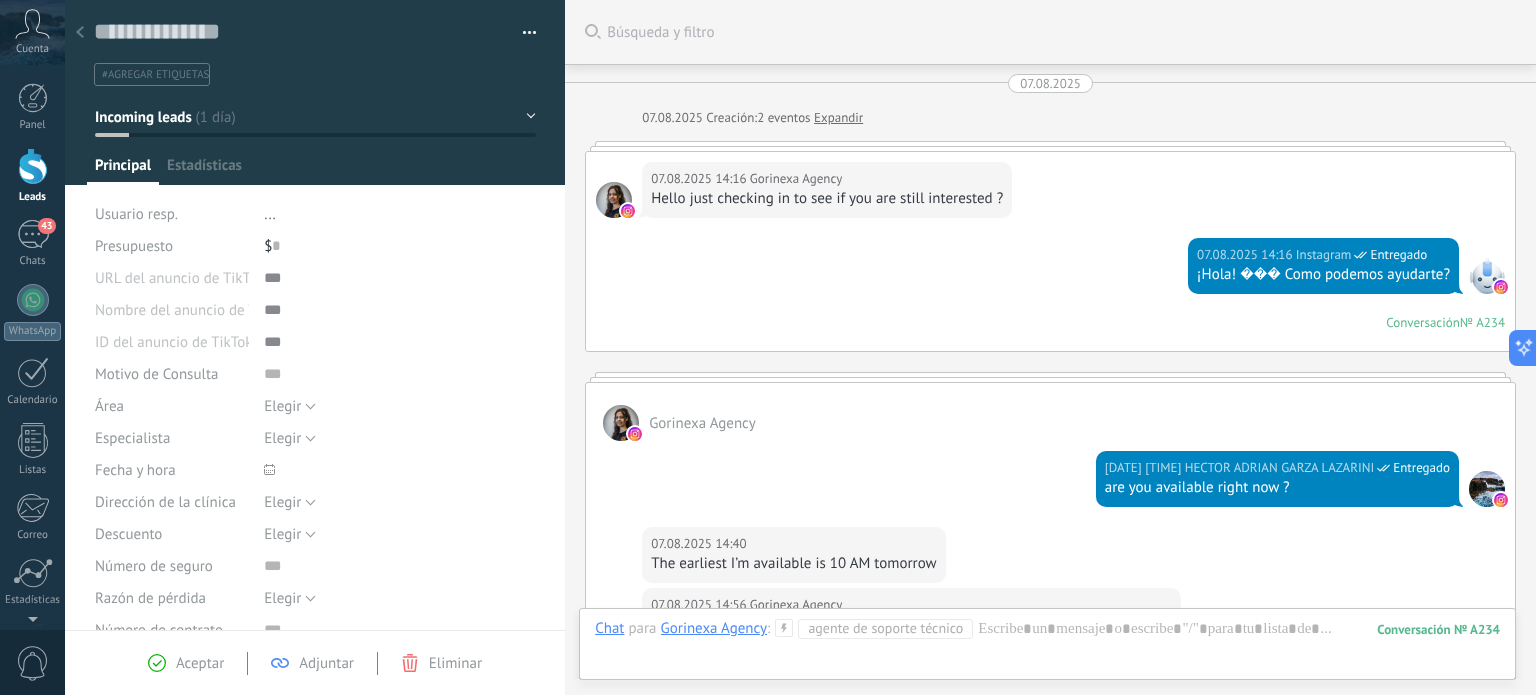 scroll, scrollTop: 29, scrollLeft: 0, axis: vertical 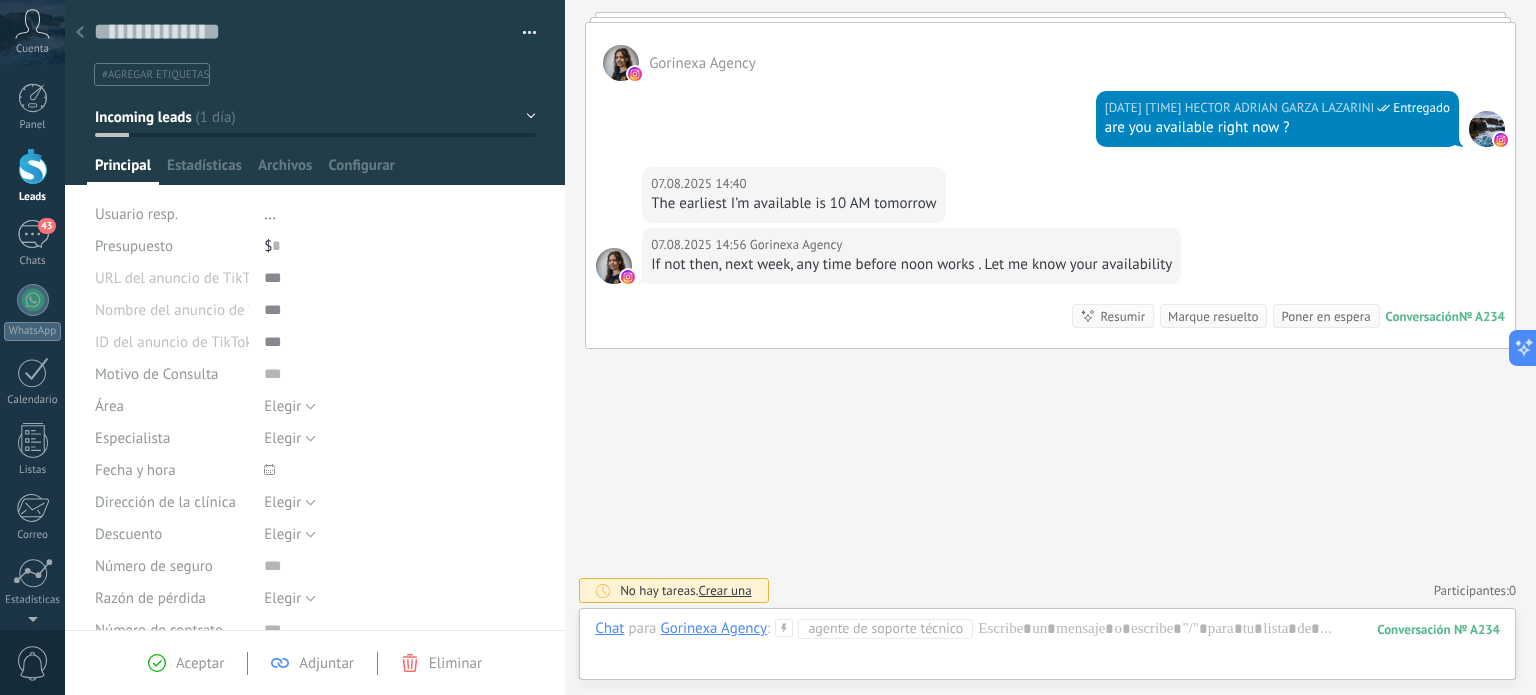 click on "Incoming leads" at bounding box center (315, 117) 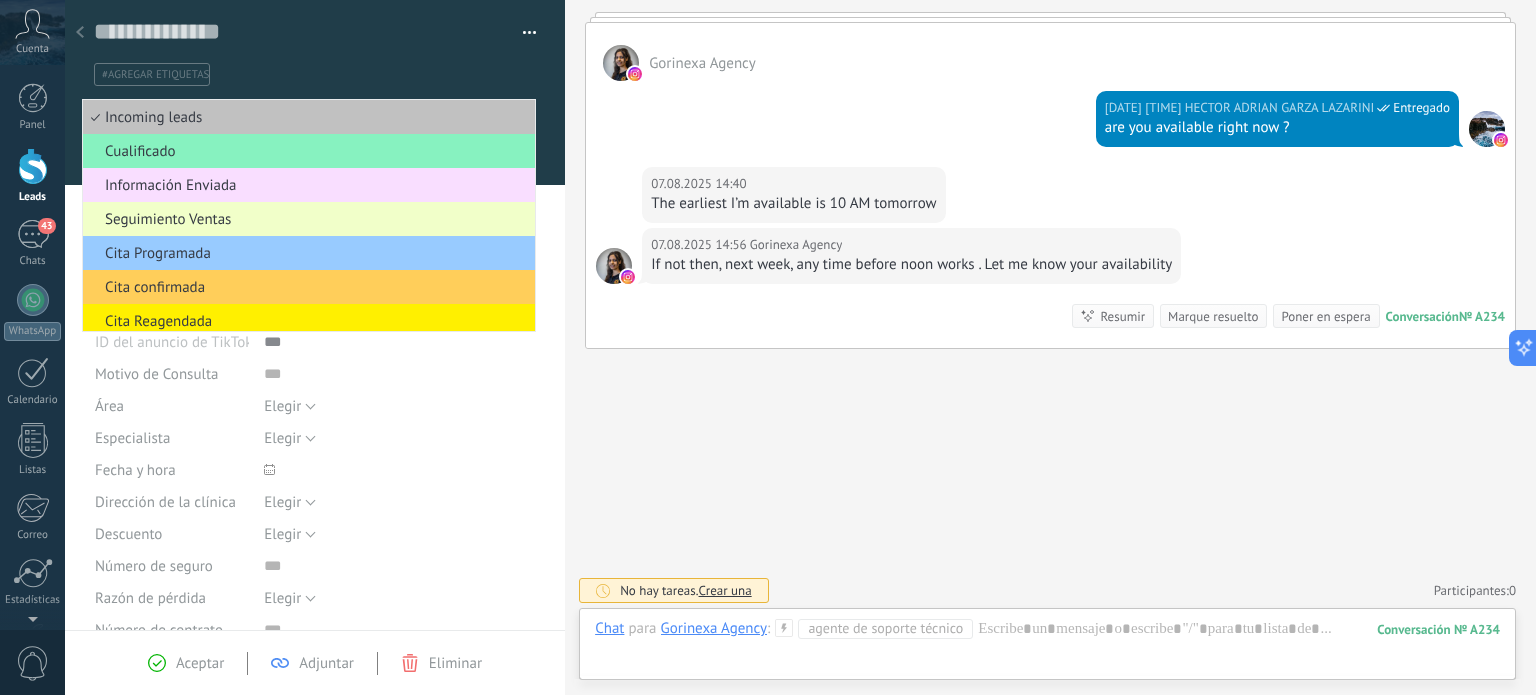 click on "Seguimiento Ventas" at bounding box center (306, 219) 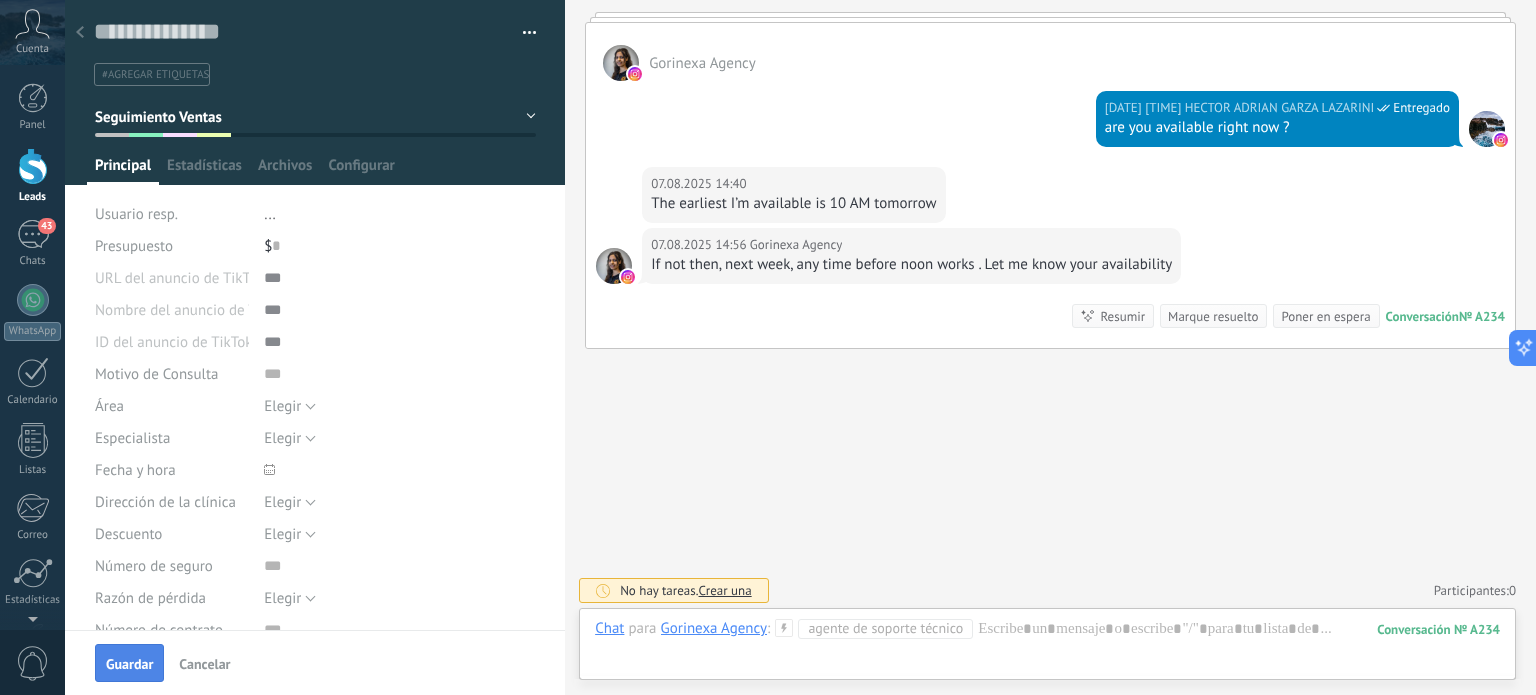 click on "Guardar" at bounding box center [129, 664] 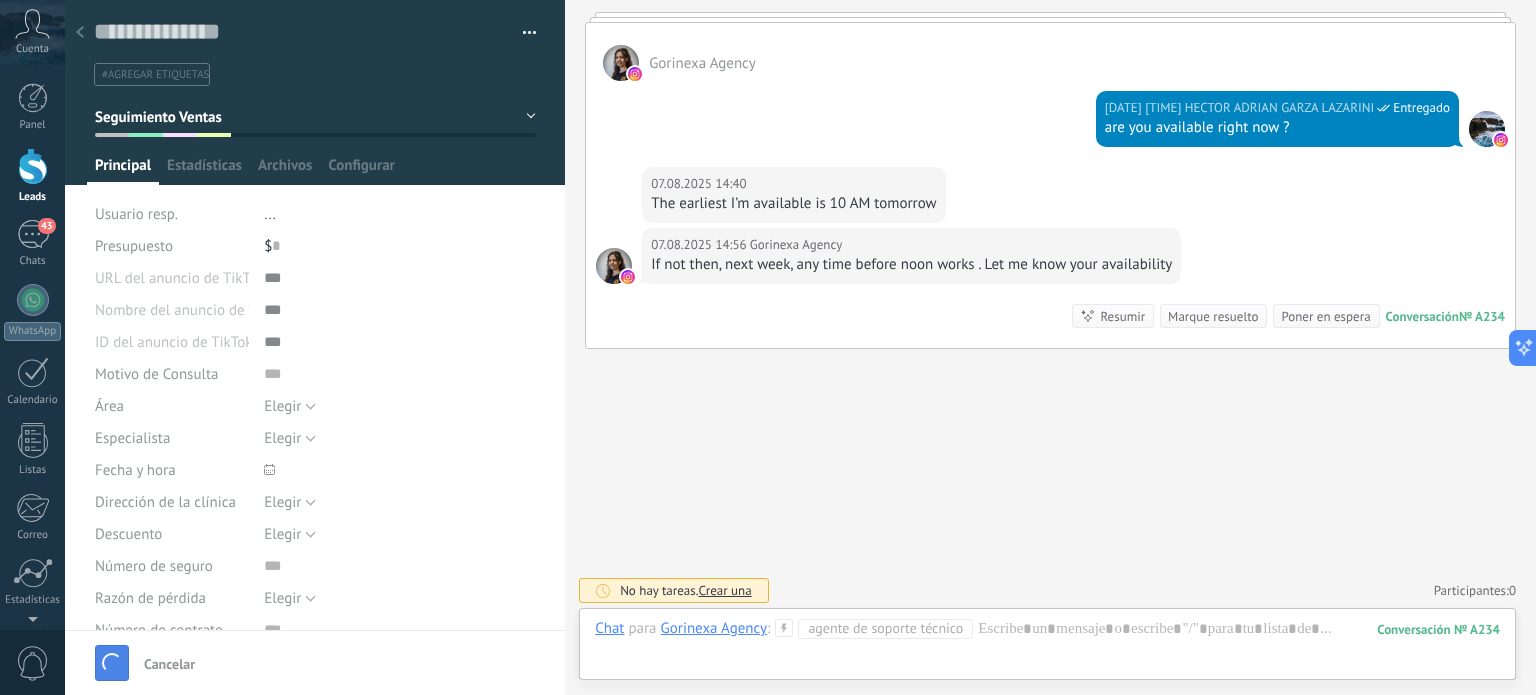 scroll, scrollTop: 484, scrollLeft: 0, axis: vertical 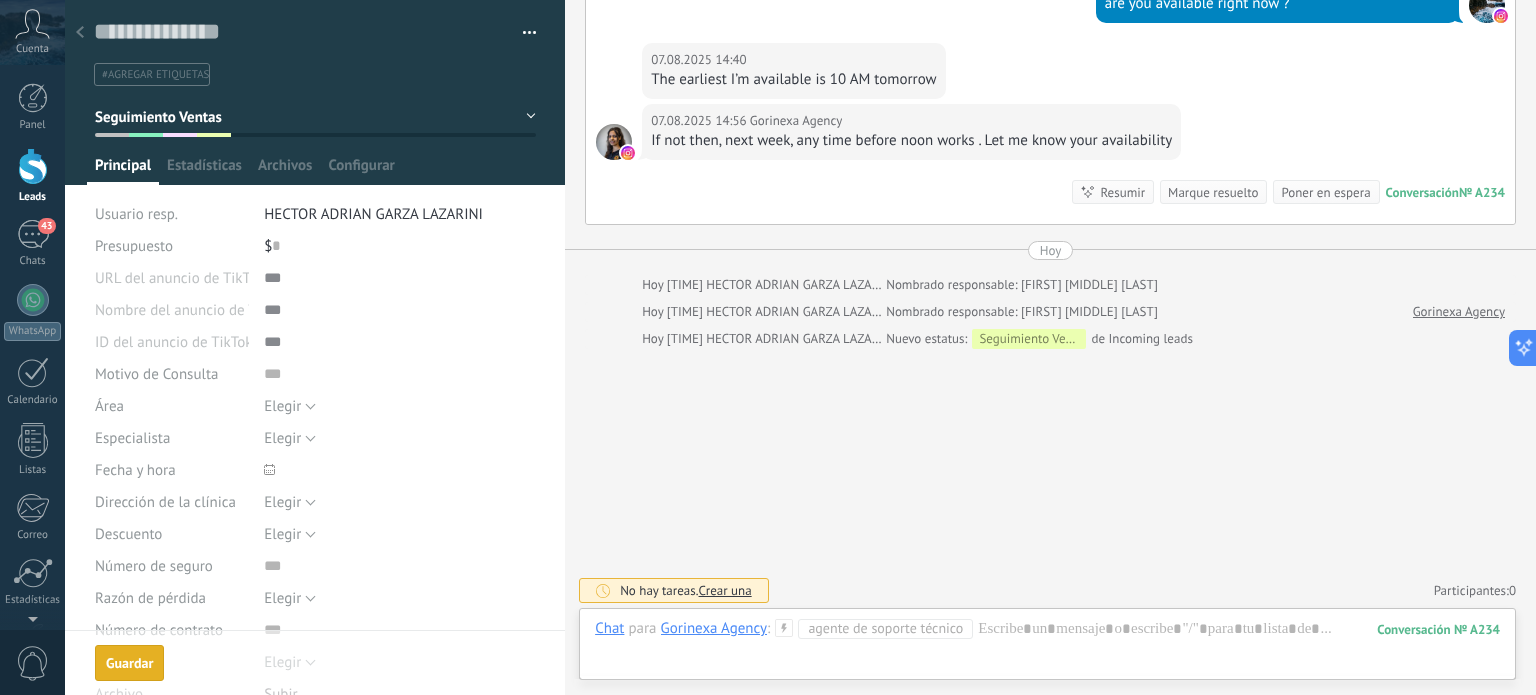 click on "Guardar" at bounding box center [129, 663] 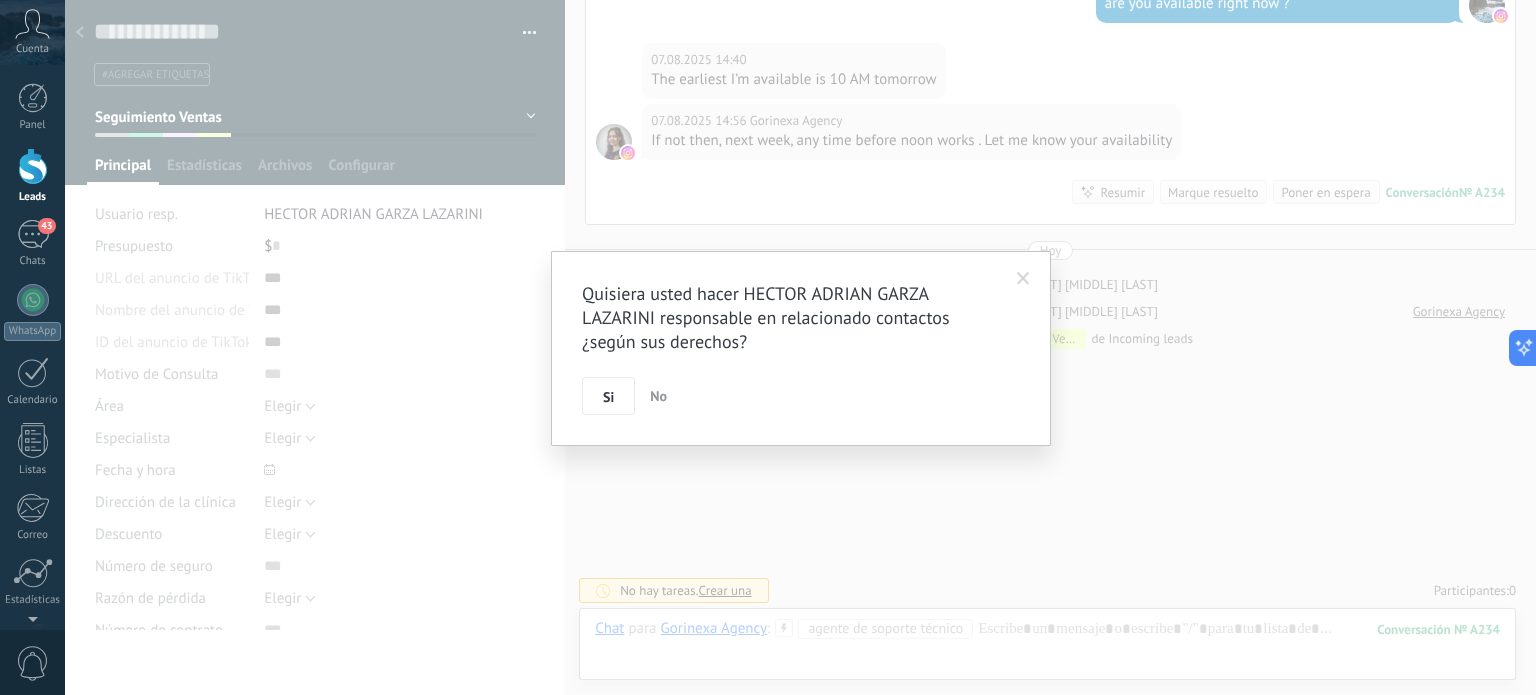 click at bounding box center [1023, 279] 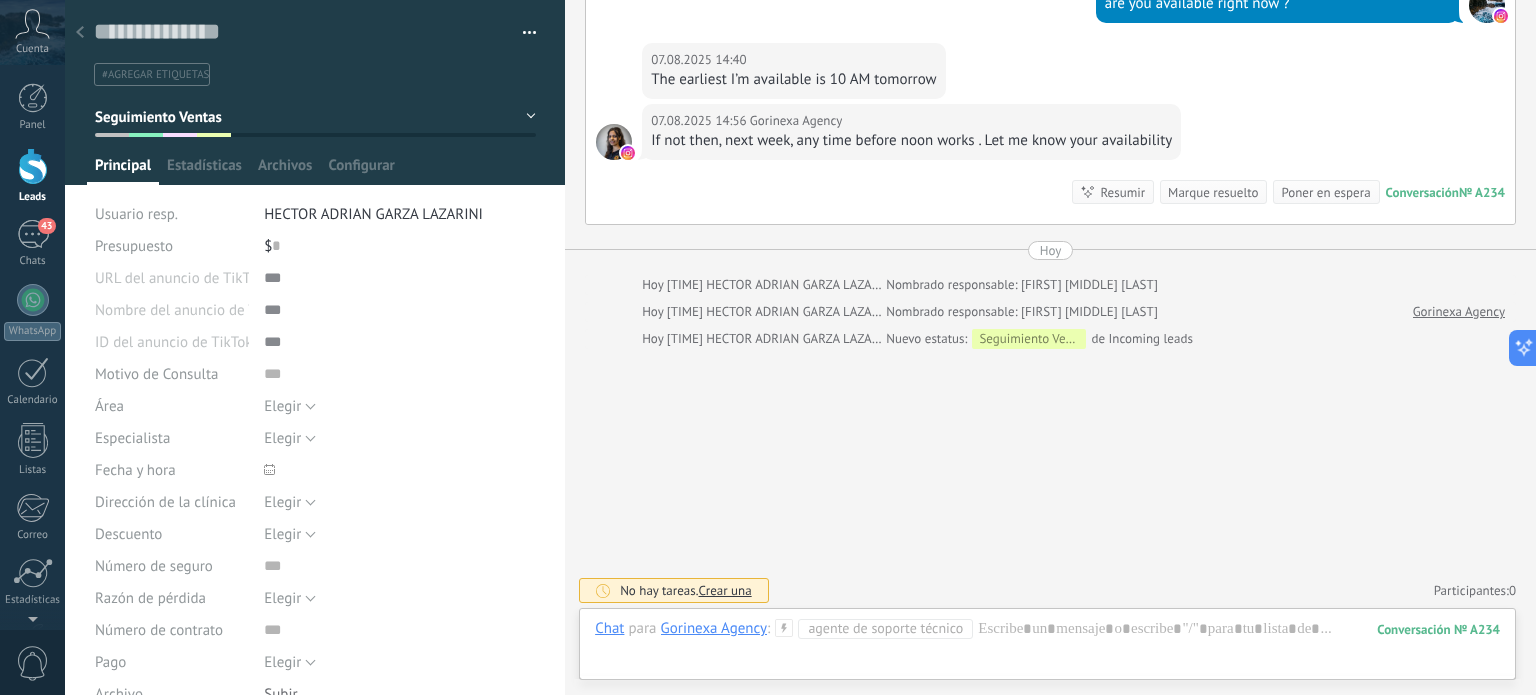 click on "Seguimiento Ventas" at bounding box center (315, 117) 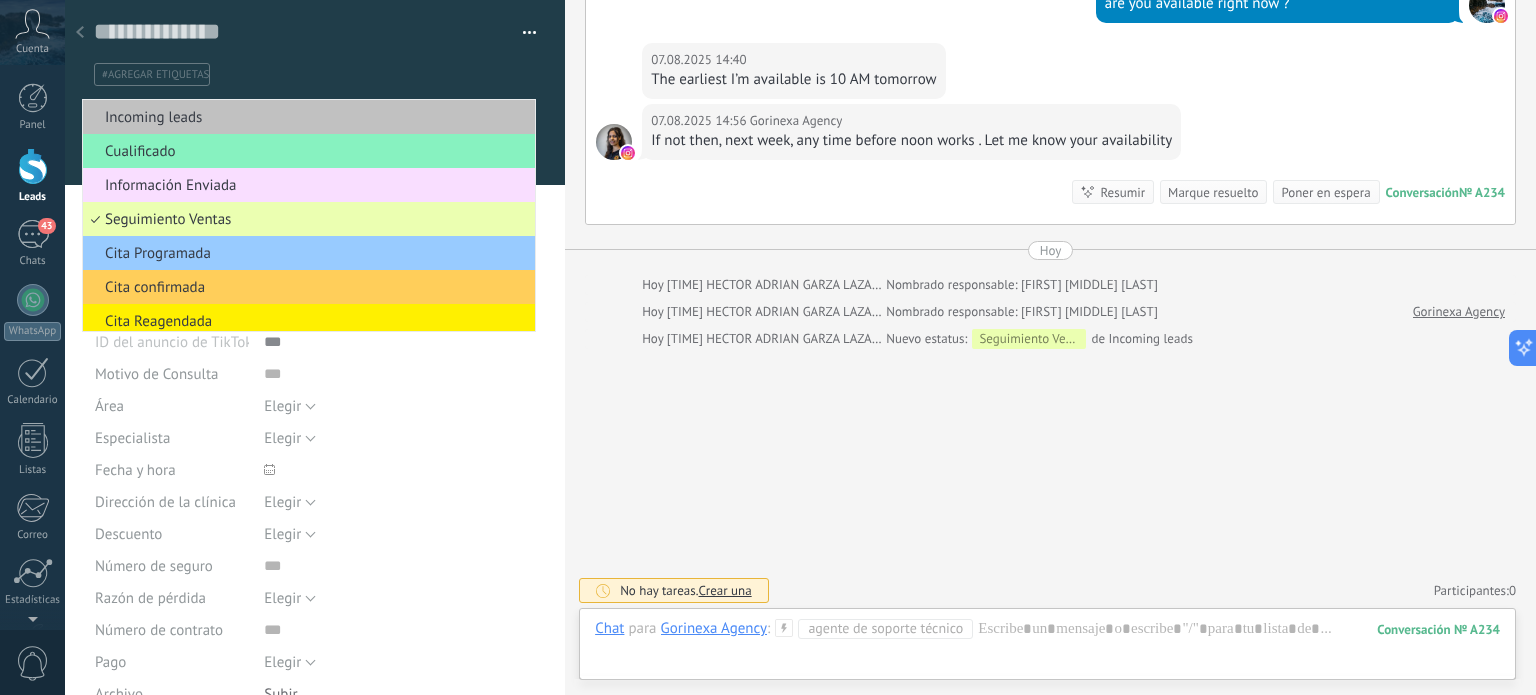 scroll, scrollTop: 5, scrollLeft: 0, axis: vertical 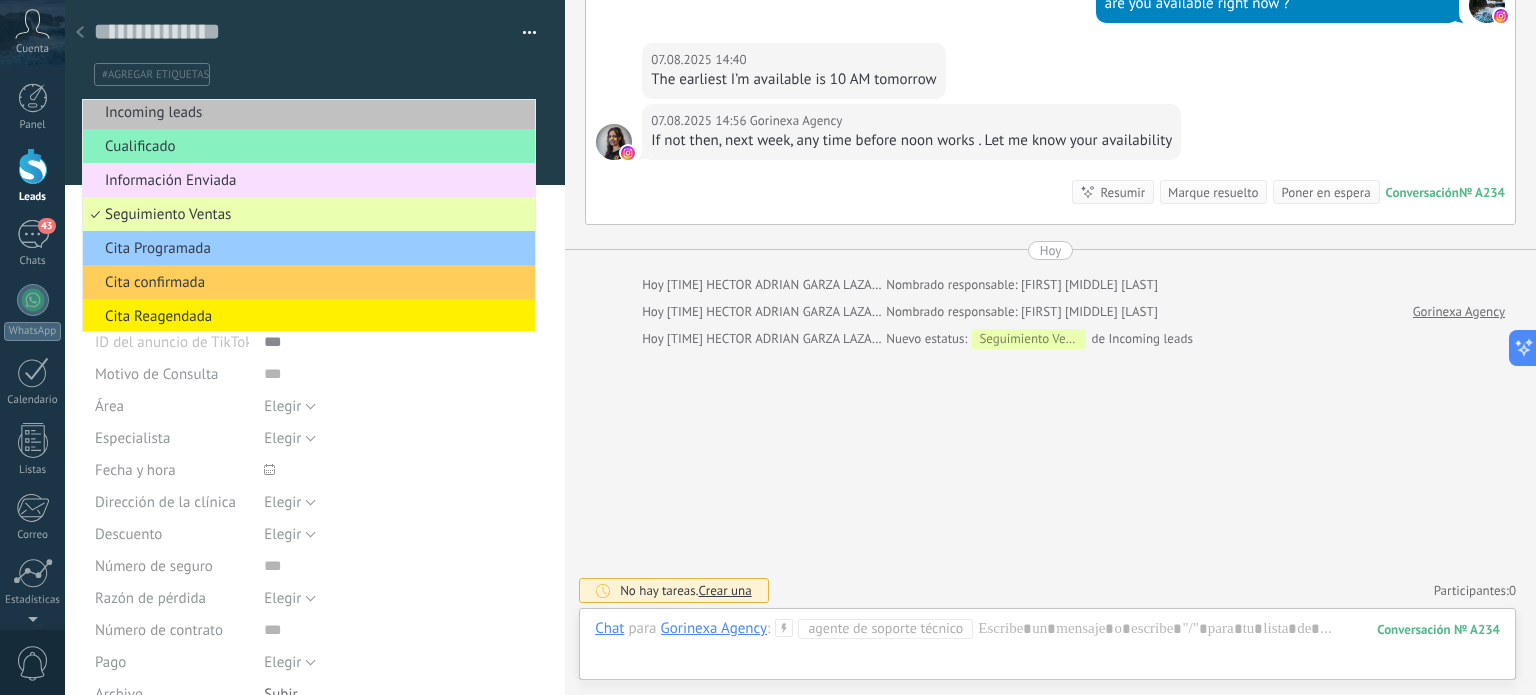 click on "#agregar etiquetas" at bounding box center [315, 68] 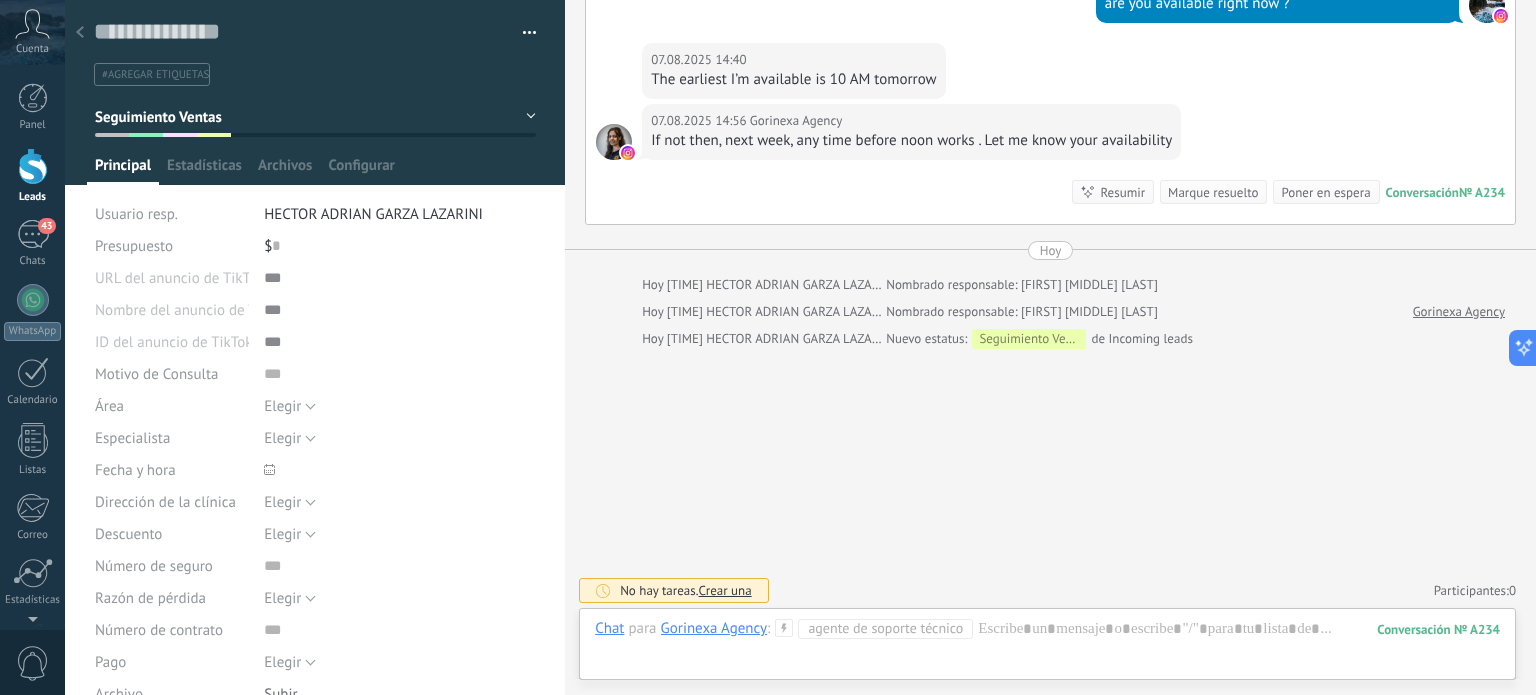 click at bounding box center [80, 33] 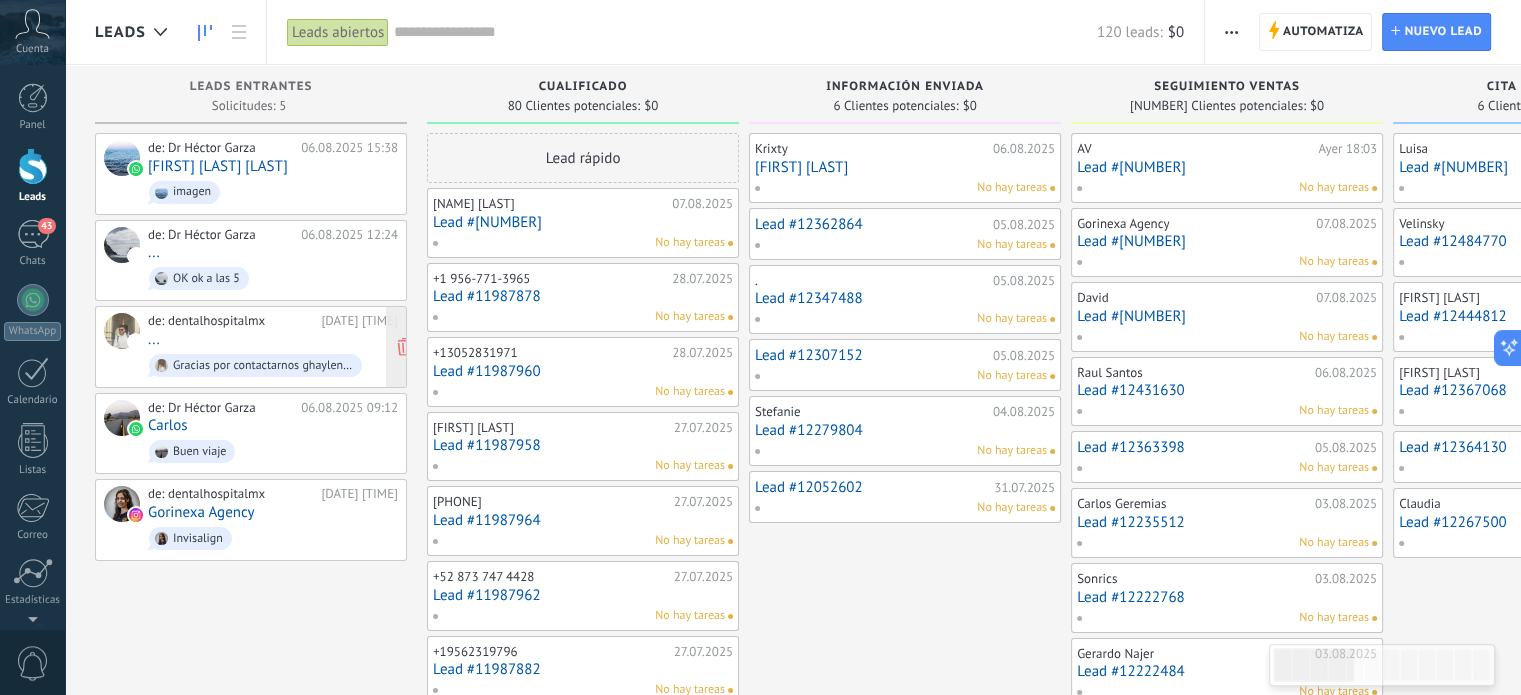 click on "dentalhospitalmx [DATE] [TIME] ... Gracias por contactarnos [USERNAME] ! Cómo podemos ayudarte ? 😷" at bounding box center (273, 347) 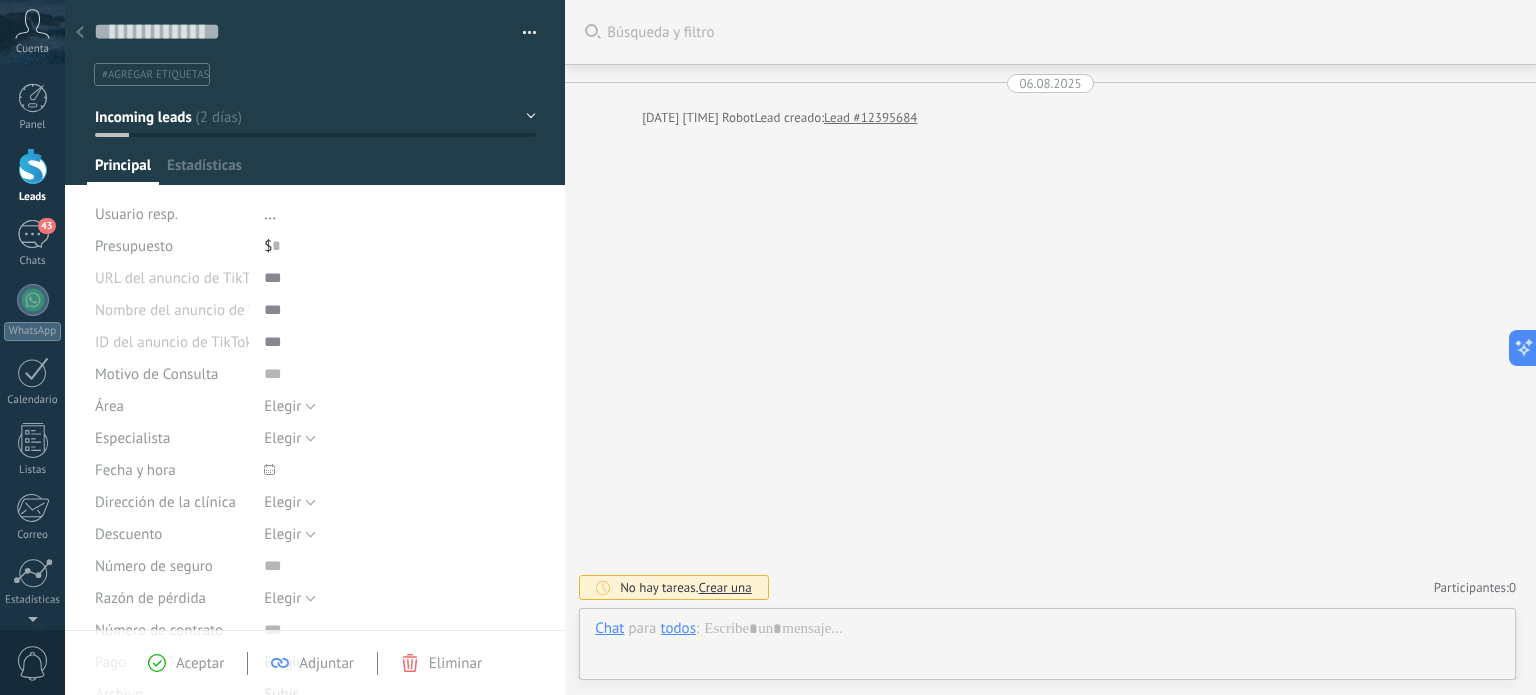 scroll, scrollTop: 29, scrollLeft: 0, axis: vertical 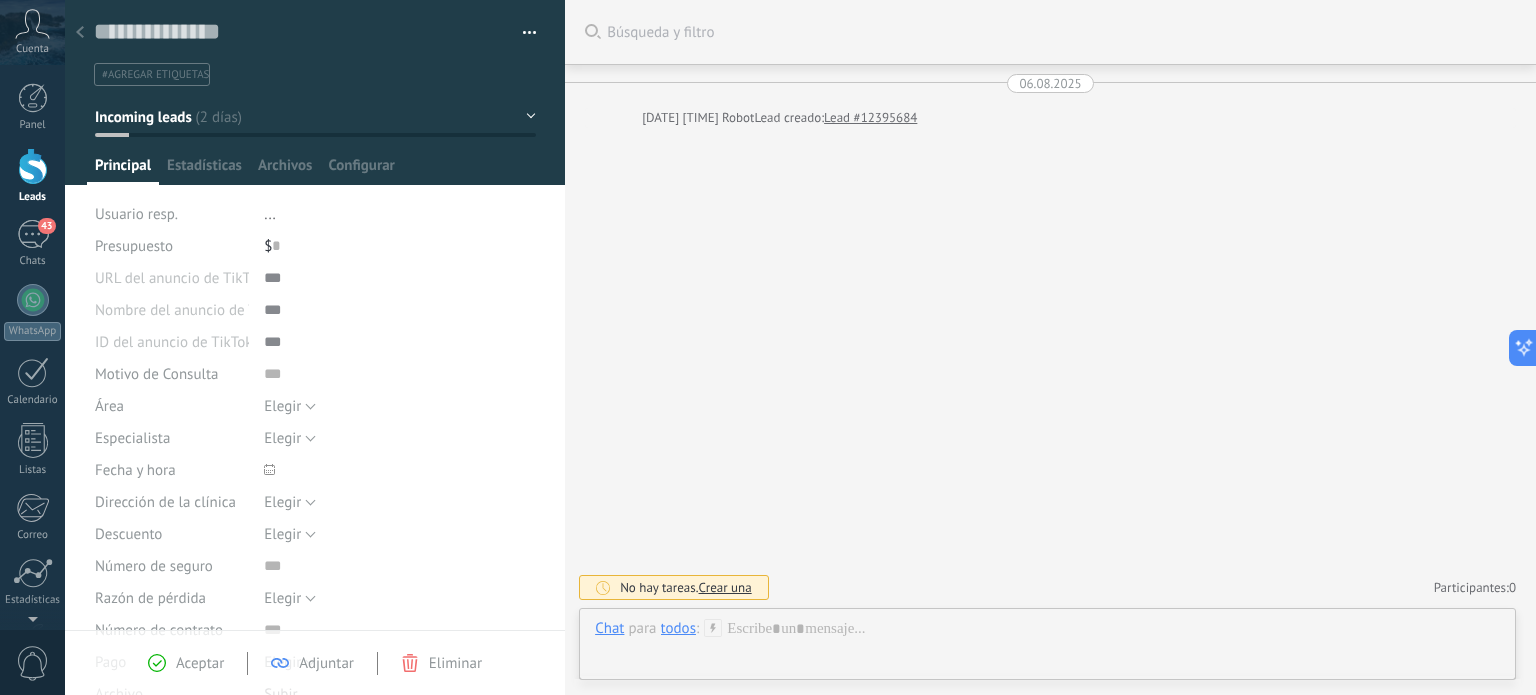 click at bounding box center [80, 33] 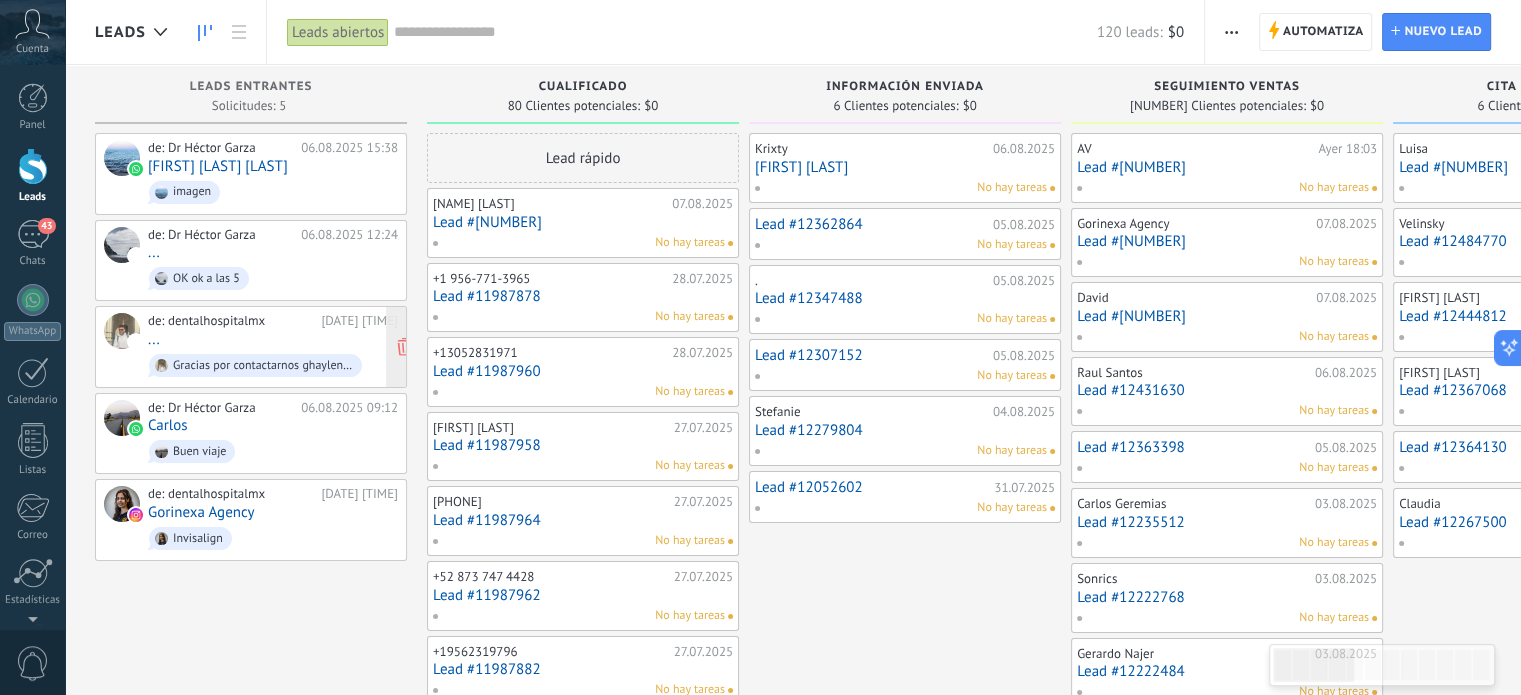 click on "dentalhospitalmx [DATE] [TIME] ... Gracias por contactarnos [USERNAME] ! Cómo podemos ayudarte ? 😷" at bounding box center (273, 347) 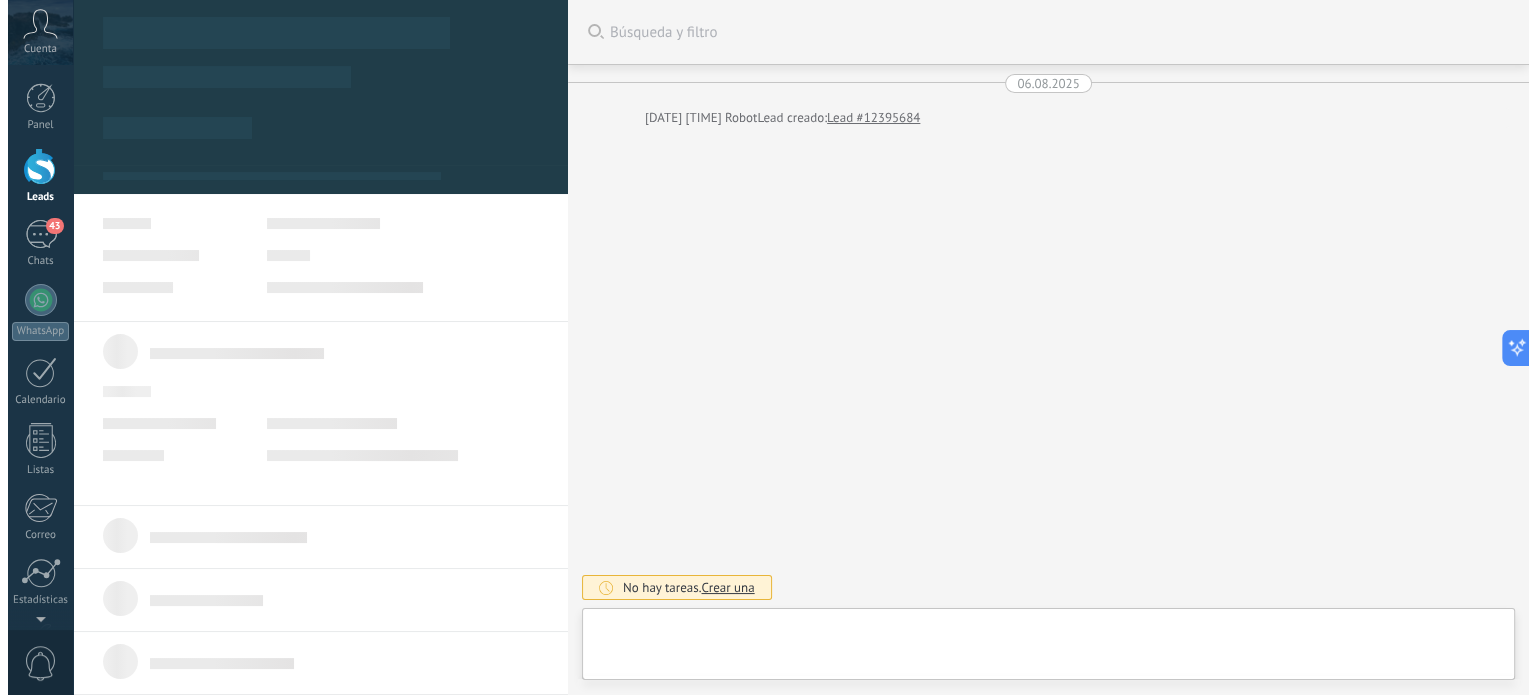 scroll, scrollTop: 29, scrollLeft: 0, axis: vertical 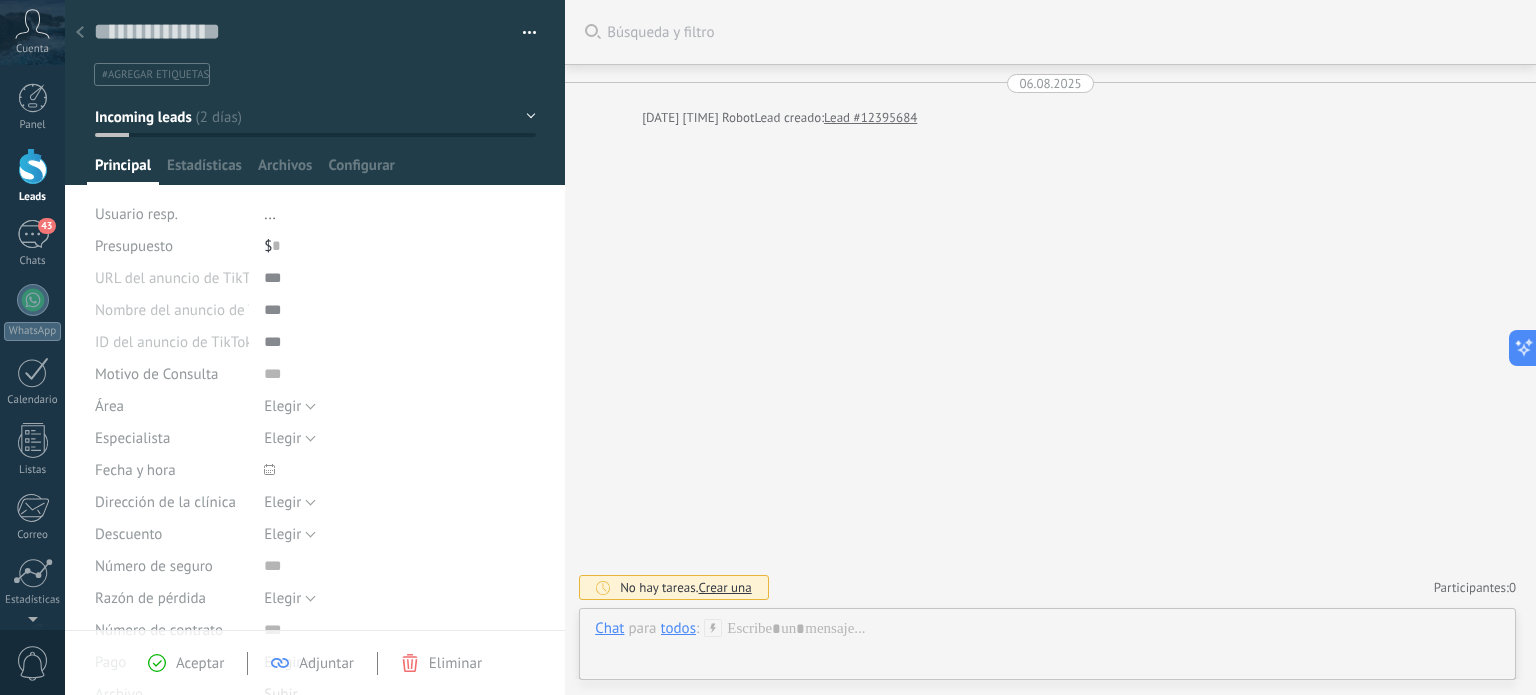 click at bounding box center [80, 33] 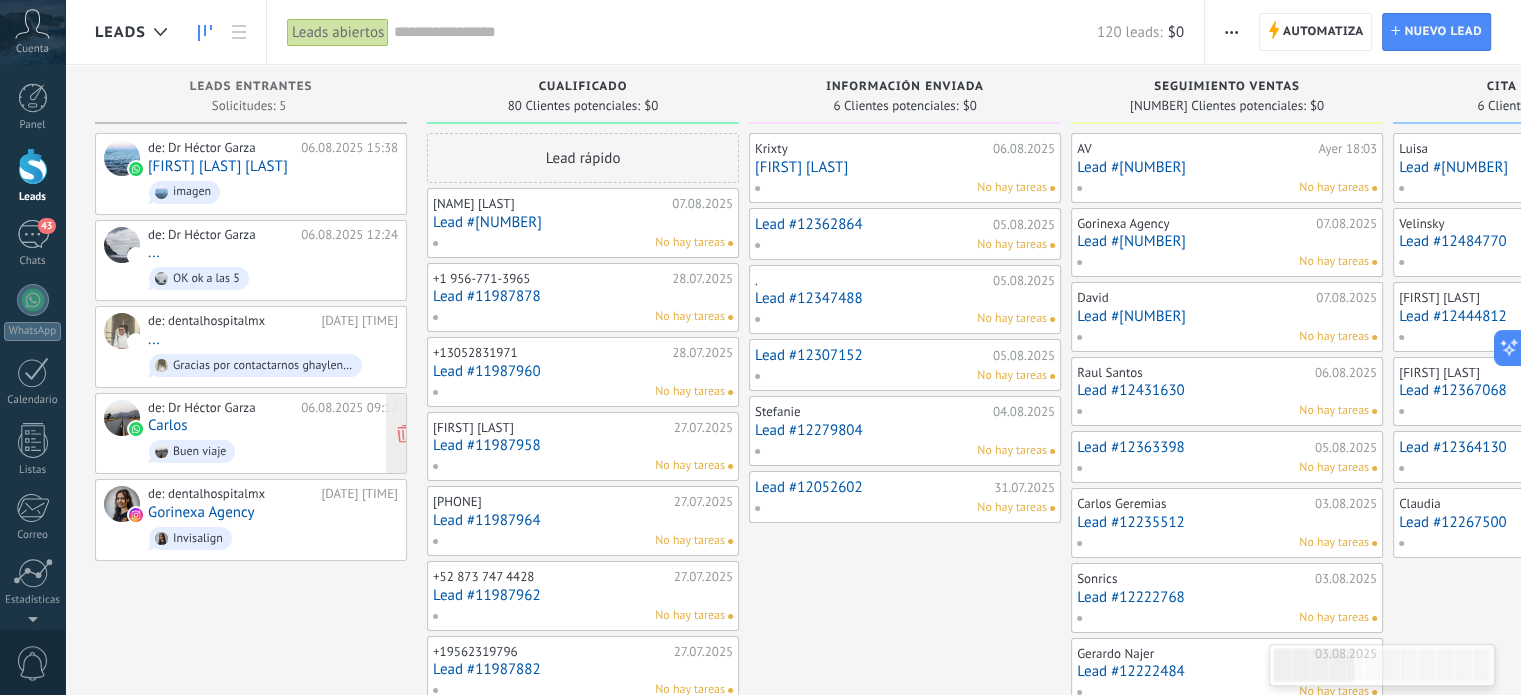 click on "Buen viaje" at bounding box center (273, 451) 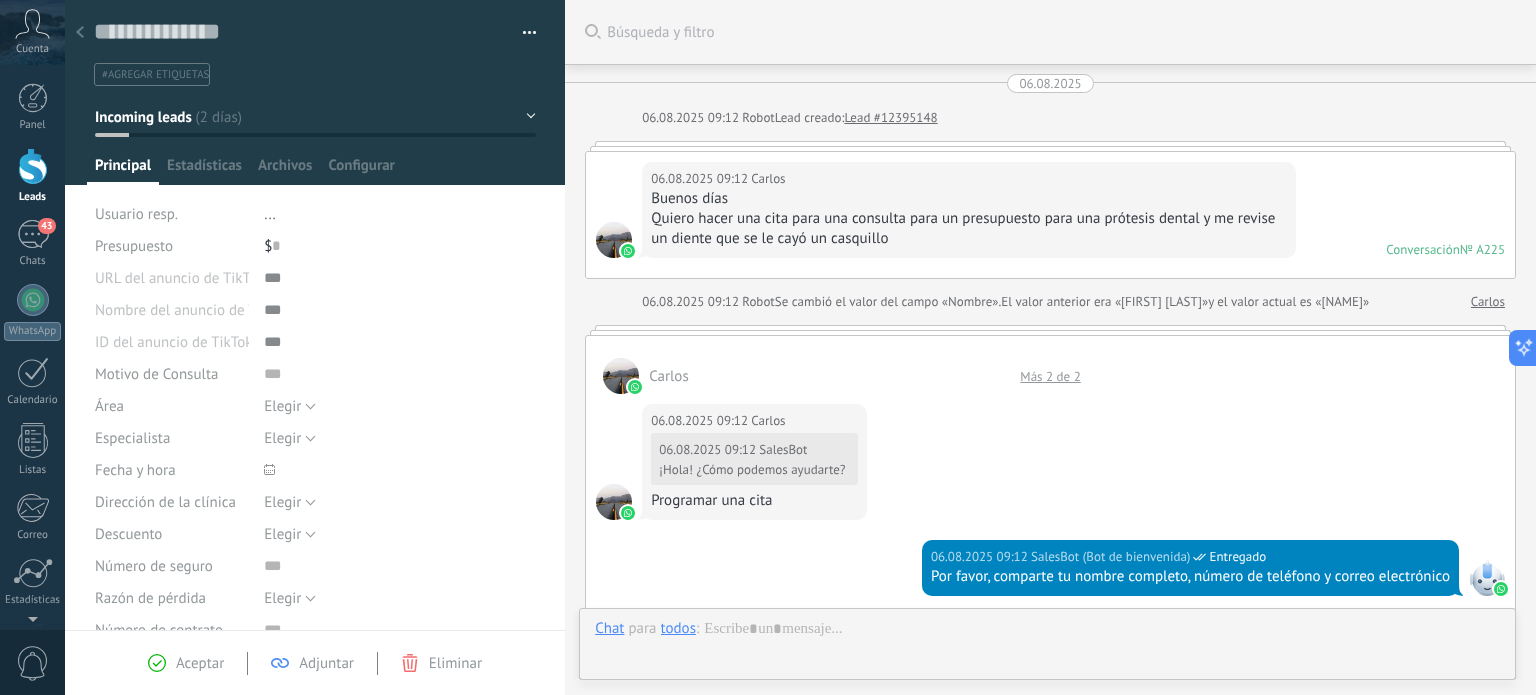 scroll, scrollTop: 29, scrollLeft: 0, axis: vertical 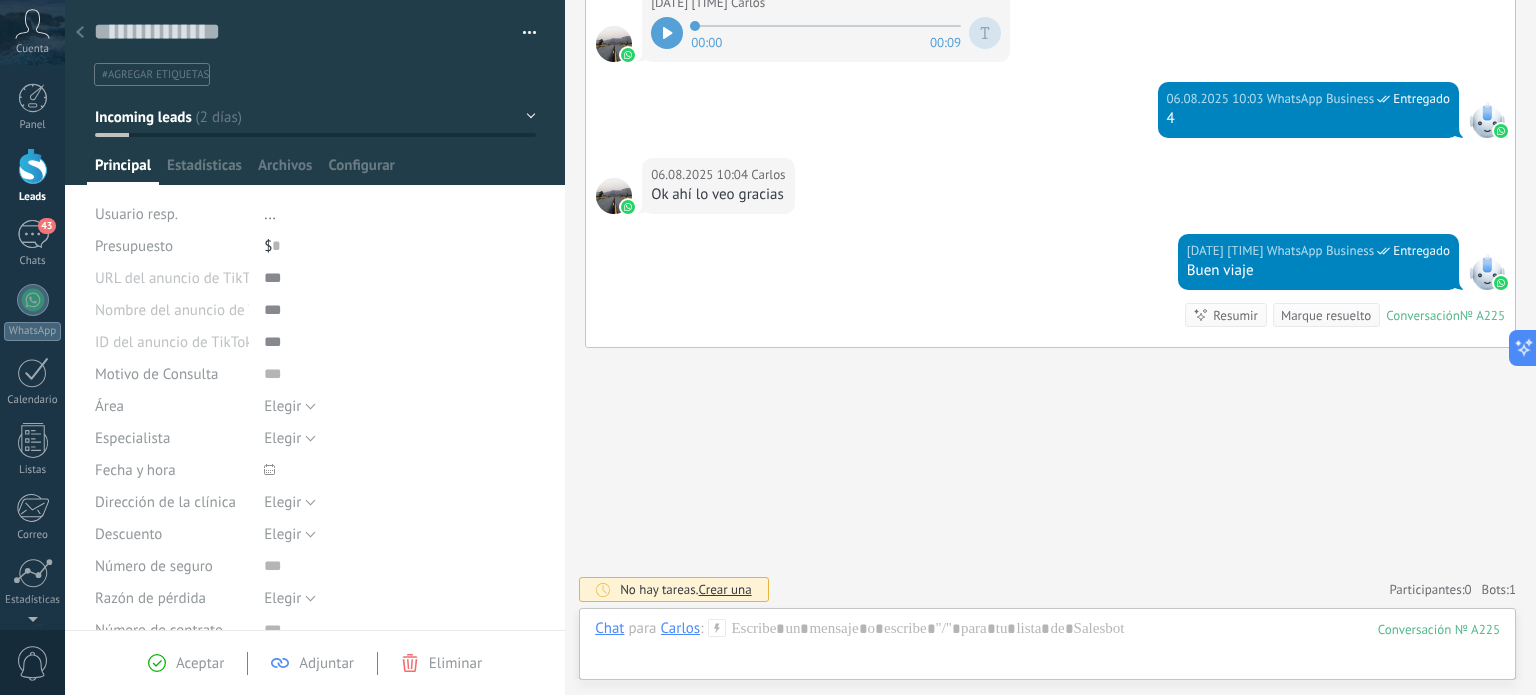 click 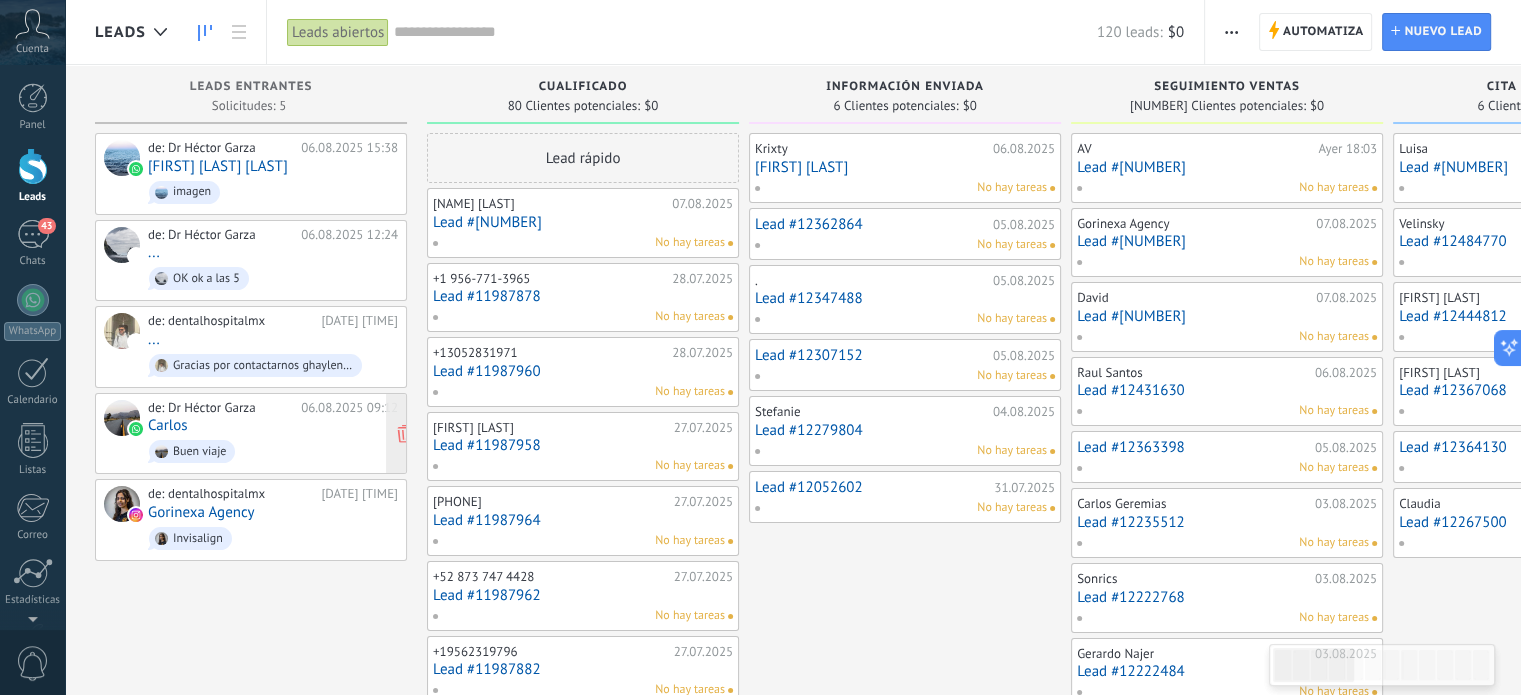 click on "de: Dr Héctor Garza" at bounding box center [221, 408] 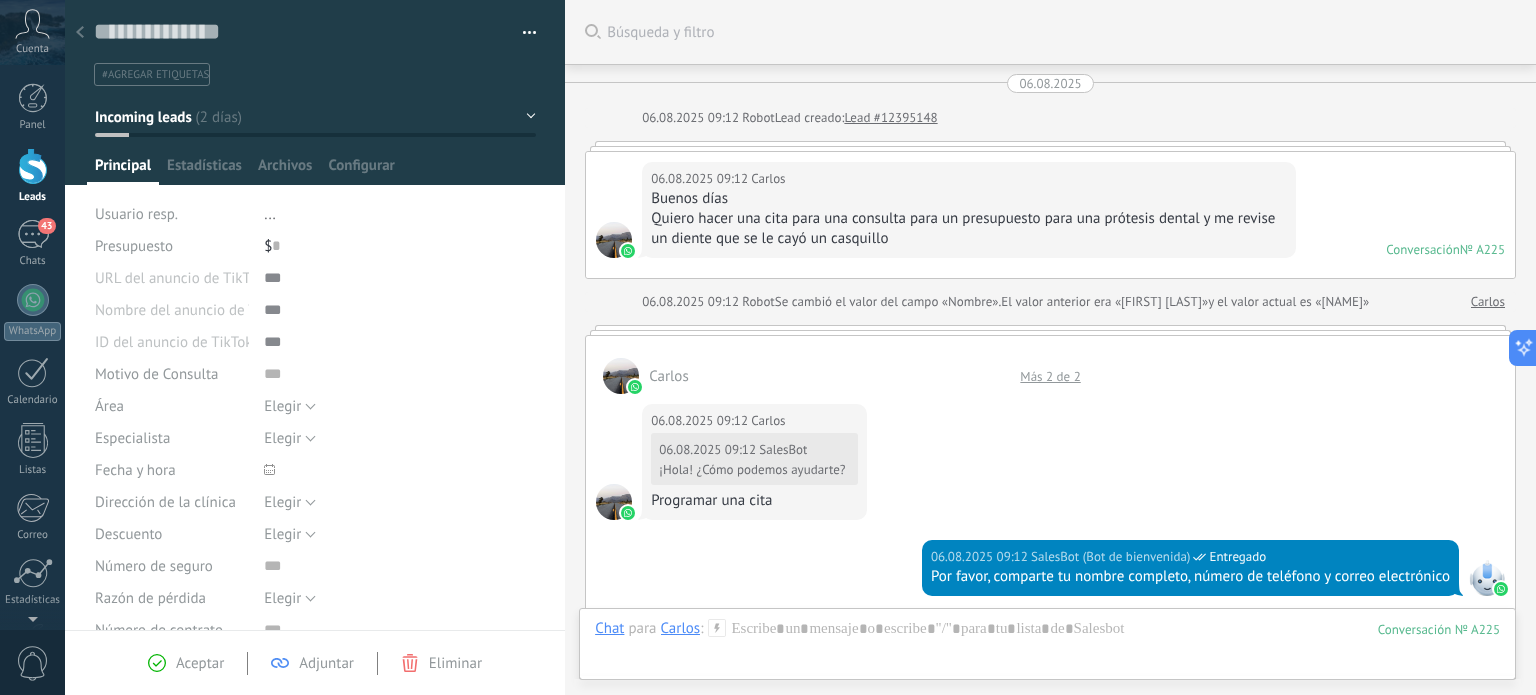 scroll, scrollTop: 29, scrollLeft: 0, axis: vertical 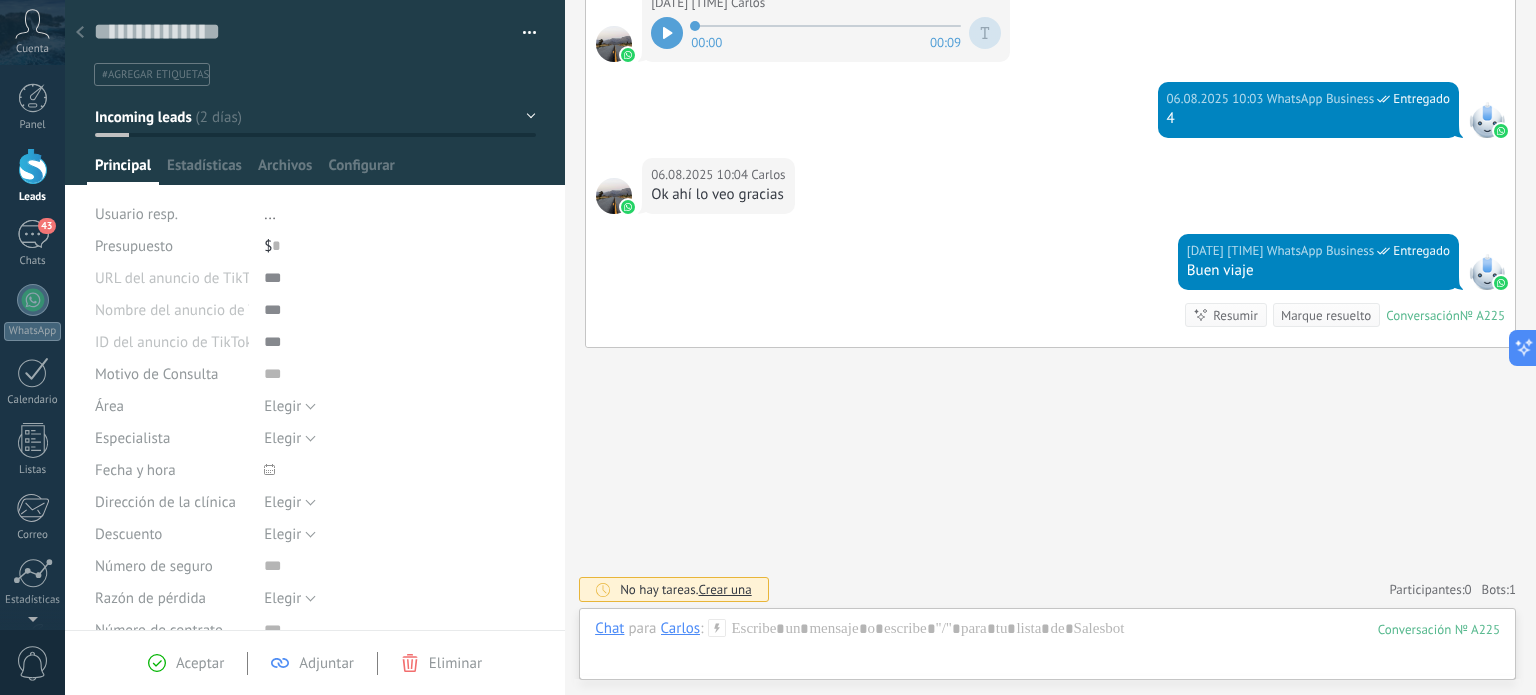 click on "Incoming leads" at bounding box center (315, 117) 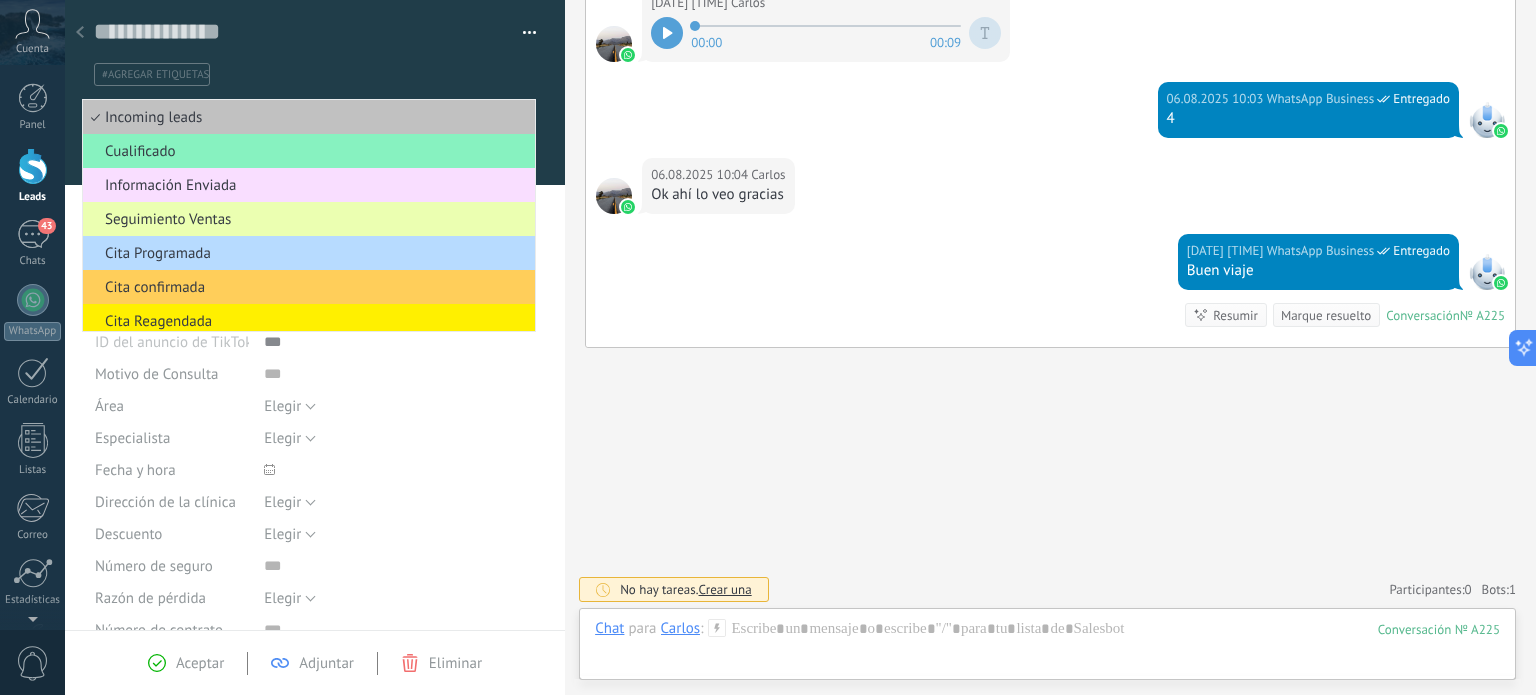 scroll, scrollTop: 248, scrollLeft: 0, axis: vertical 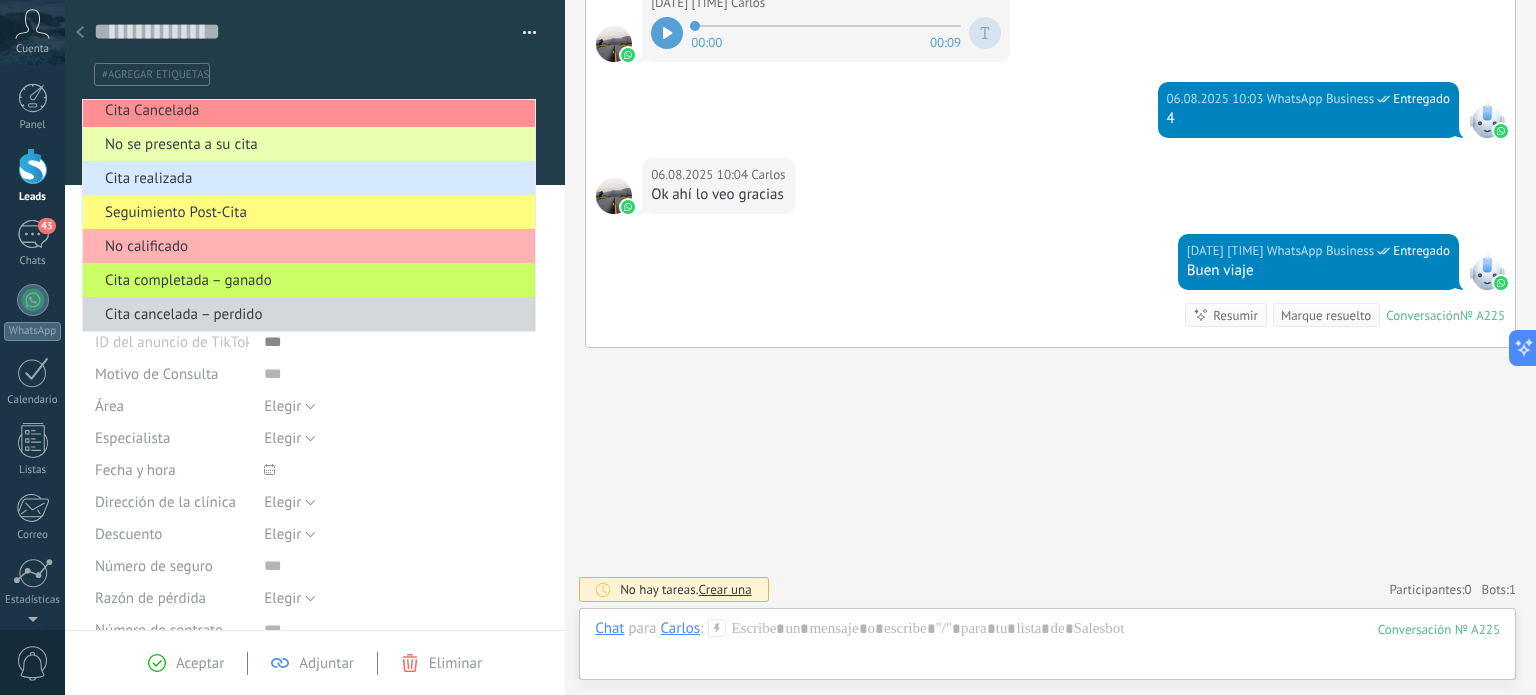 click on "No calificado" at bounding box center [306, 246] 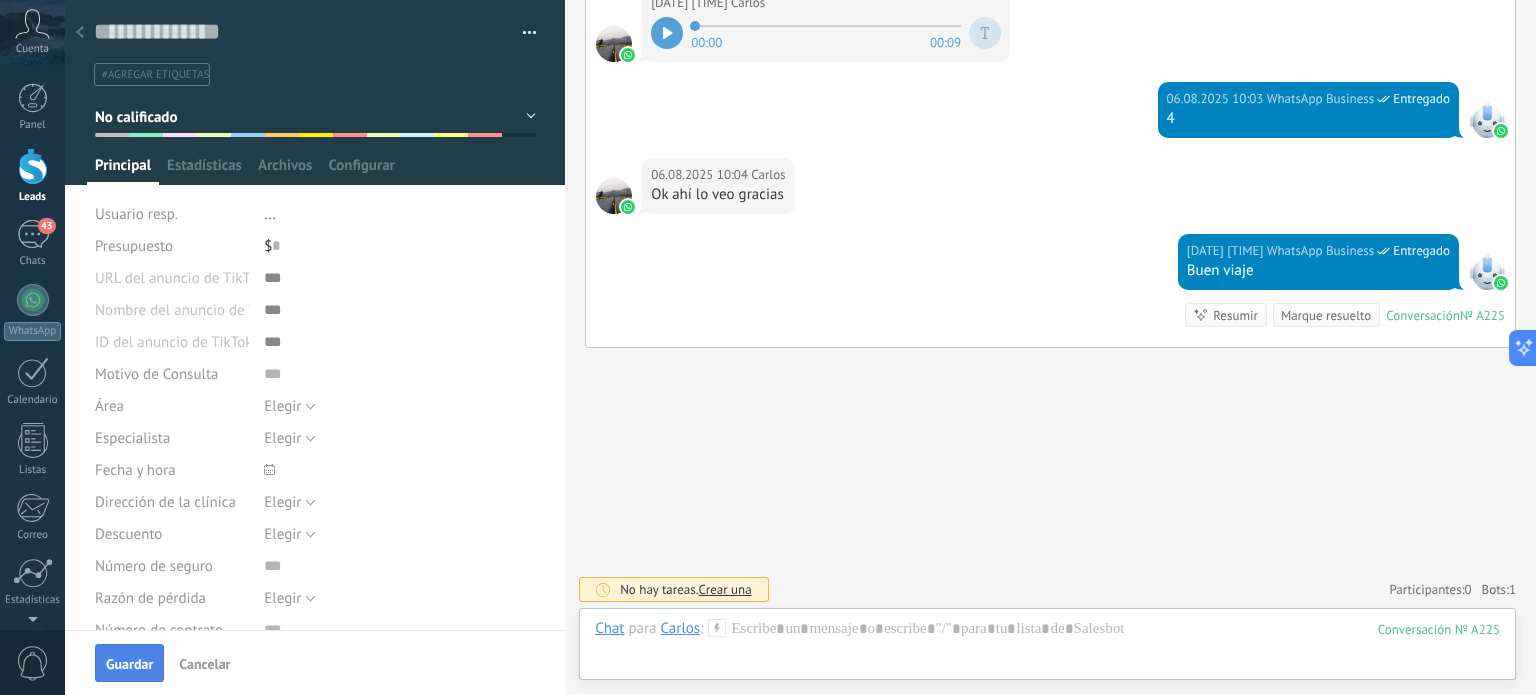 click on "Guardar" at bounding box center [129, 664] 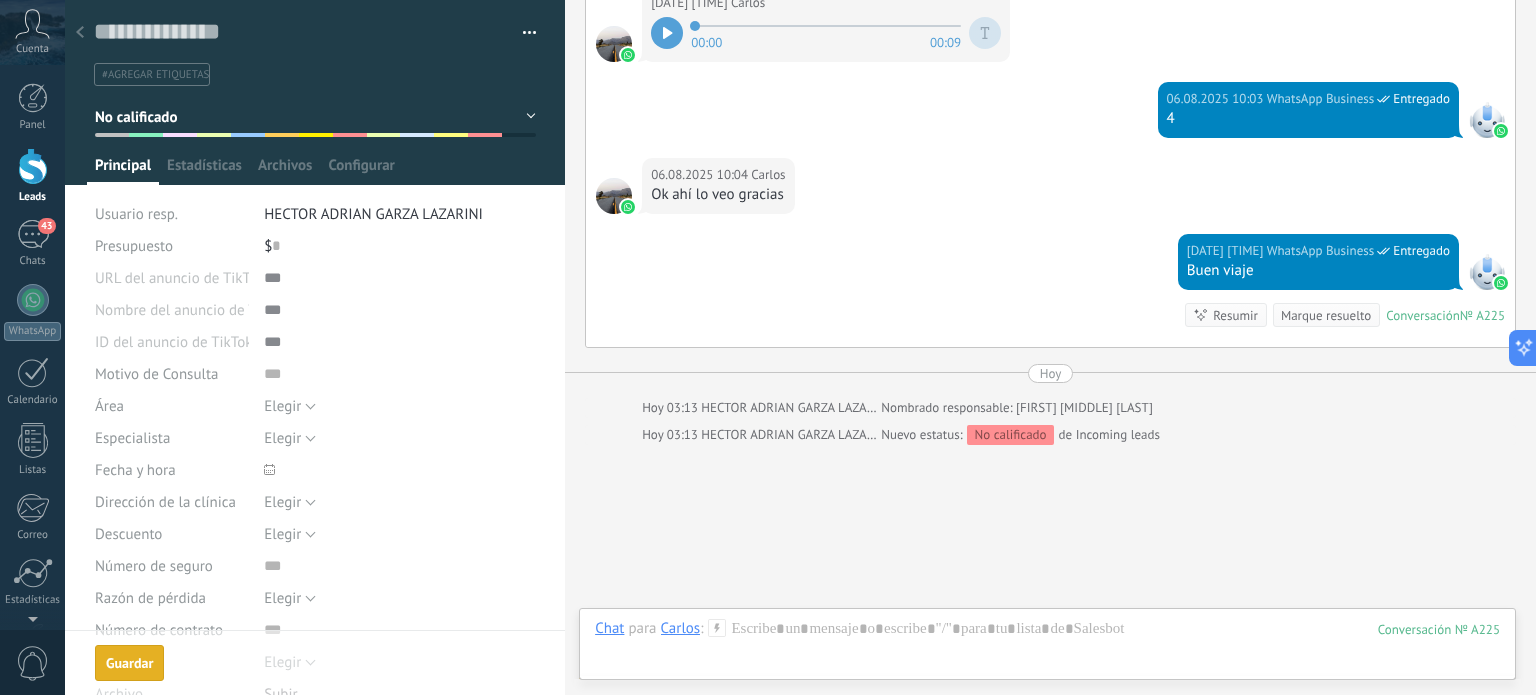 scroll, scrollTop: 1071, scrollLeft: 0, axis: vertical 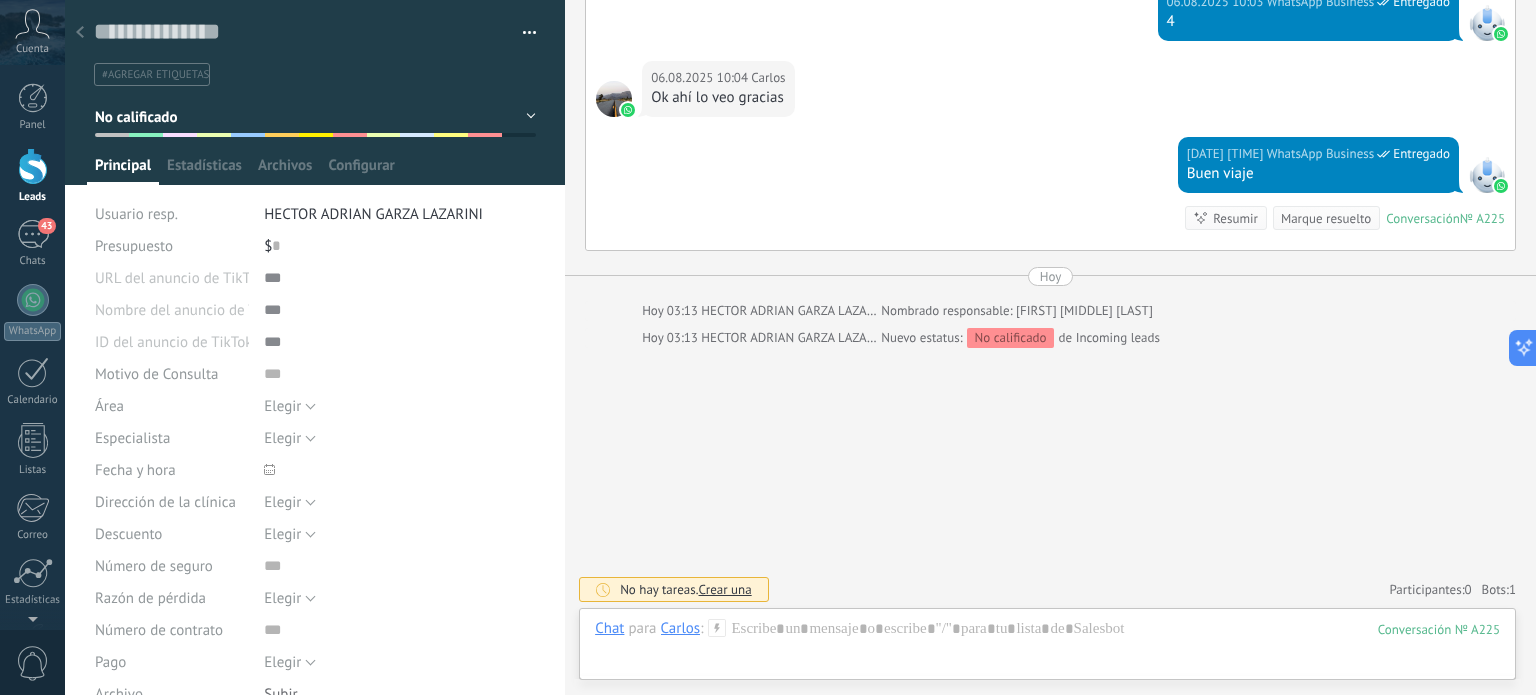 click at bounding box center (33, 166) 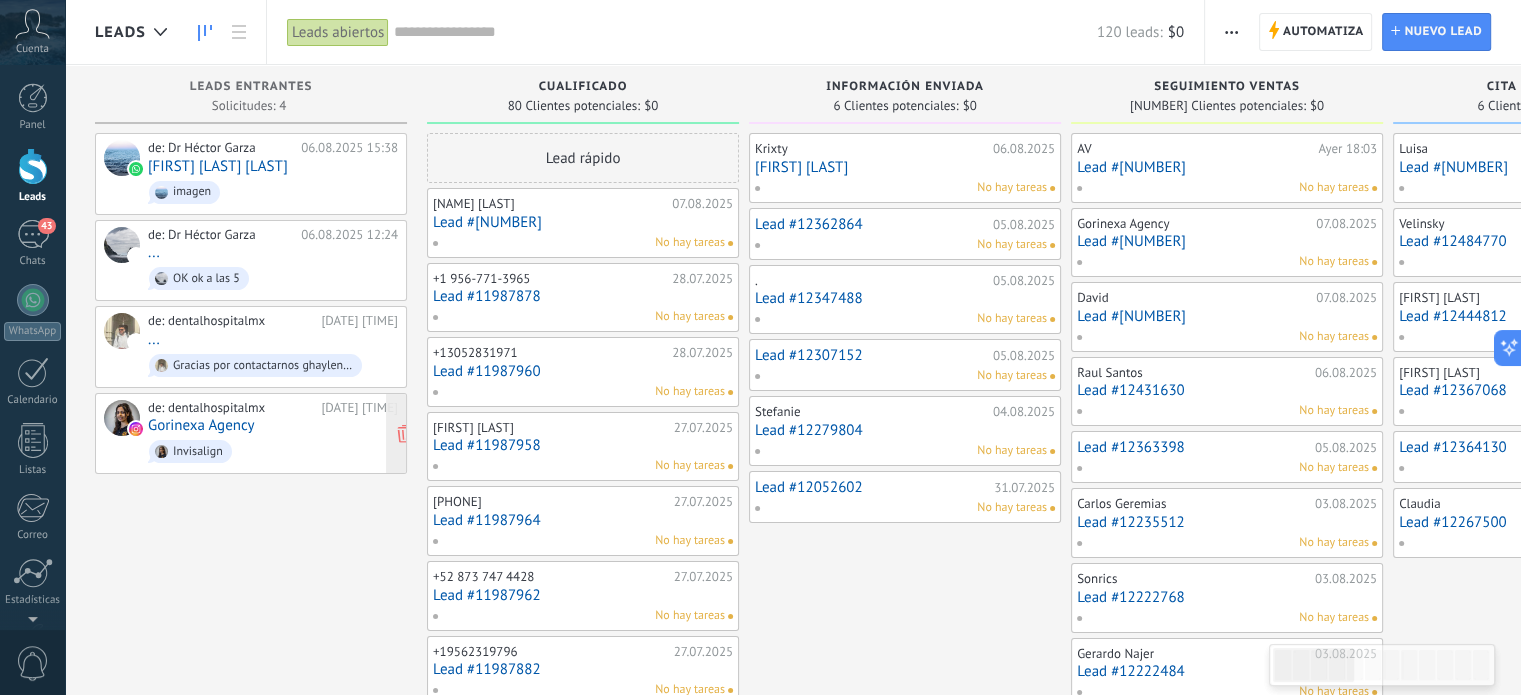 click on "de: dentalhospitalmx" at bounding box center [231, 408] 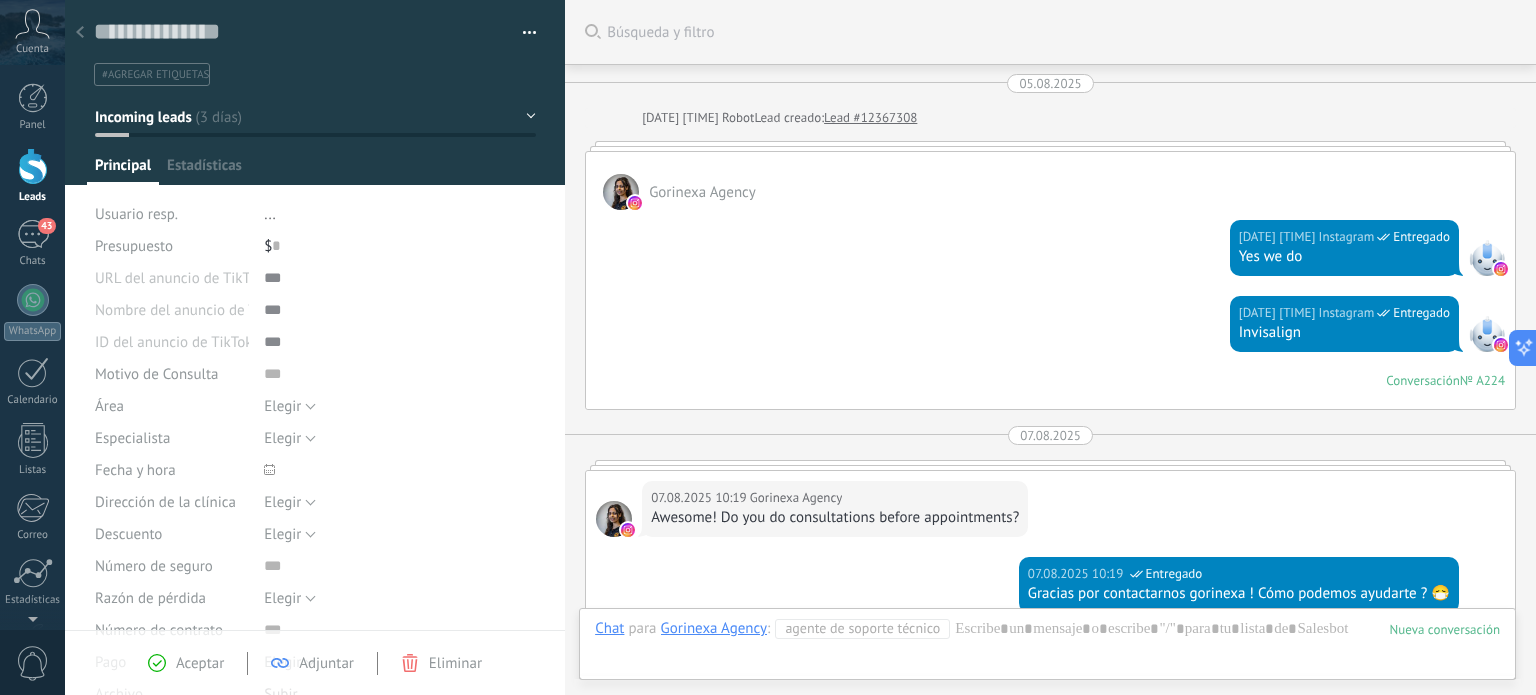 scroll, scrollTop: 29, scrollLeft: 0, axis: vertical 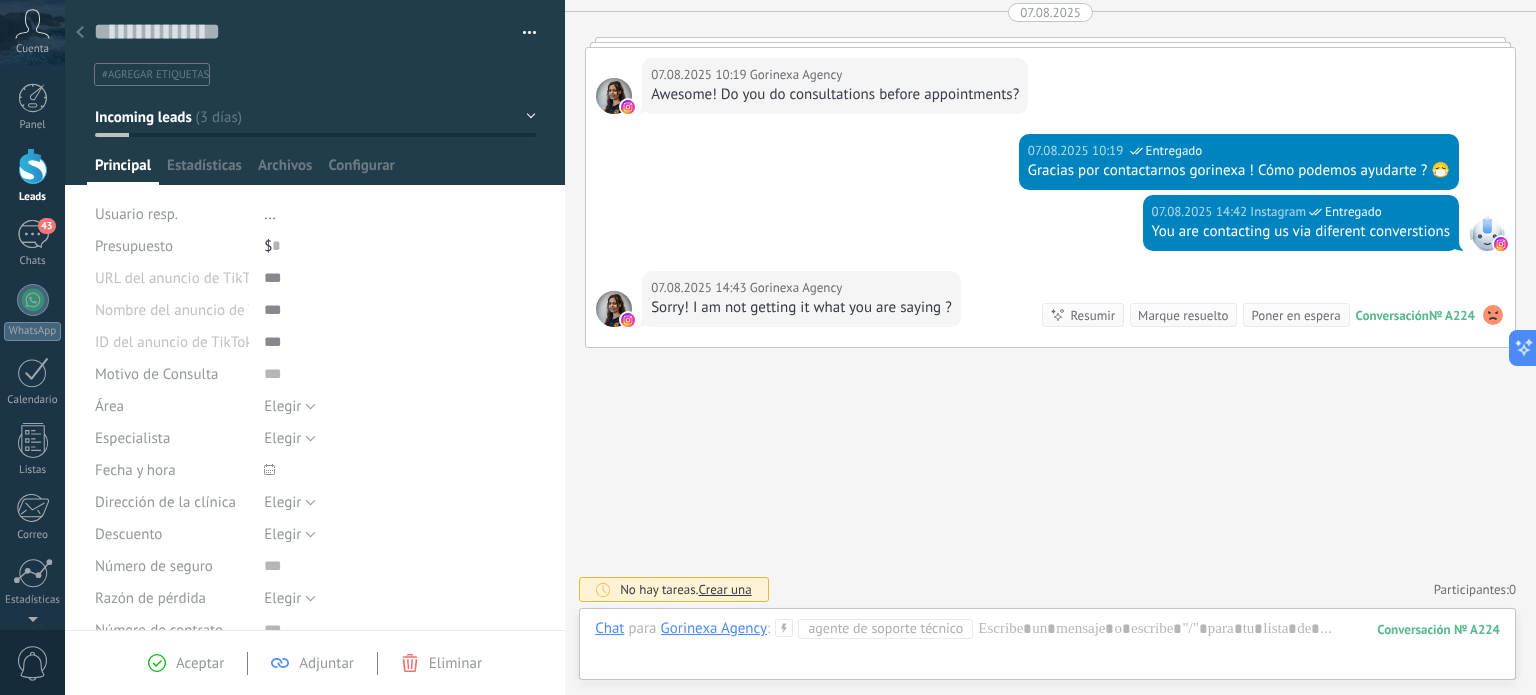 click on "Incoming leads" at bounding box center (315, 117) 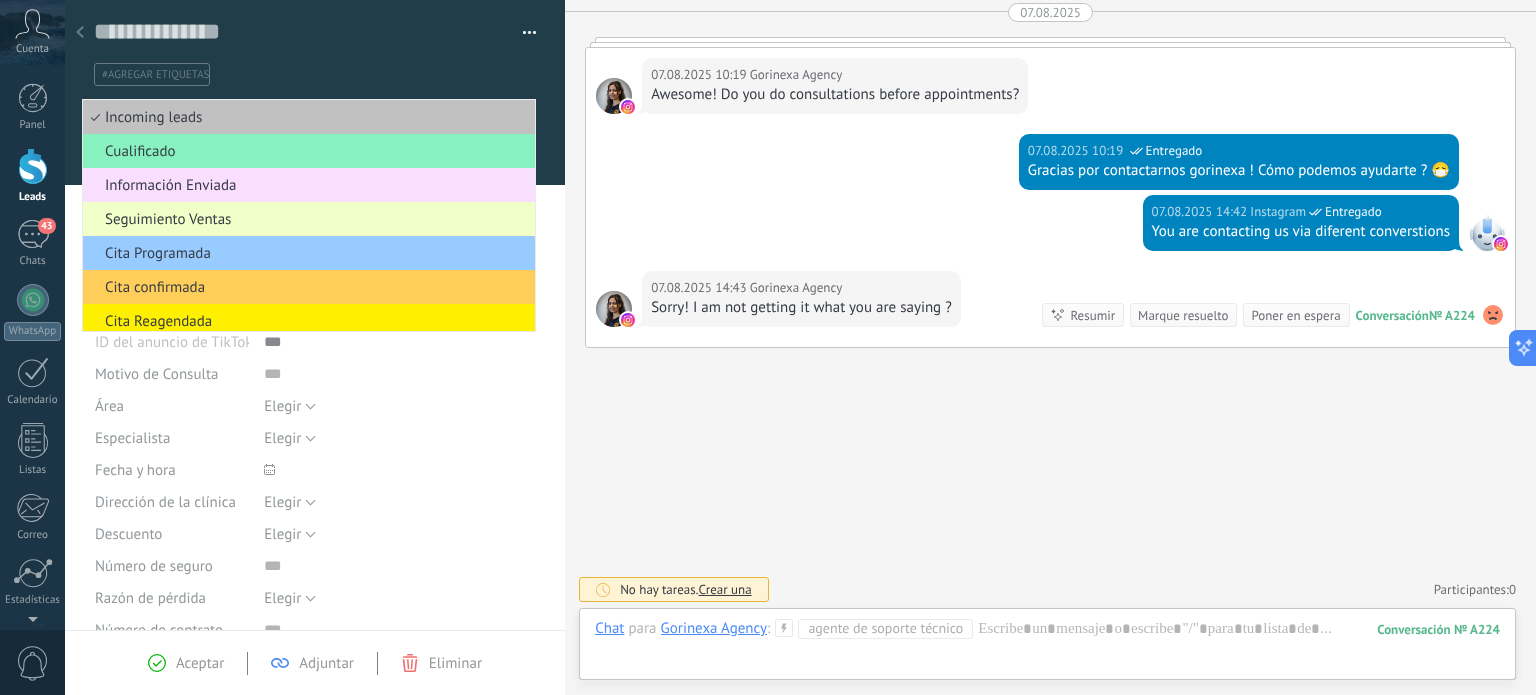 click on "Seguimiento Ventas" at bounding box center (306, 219) 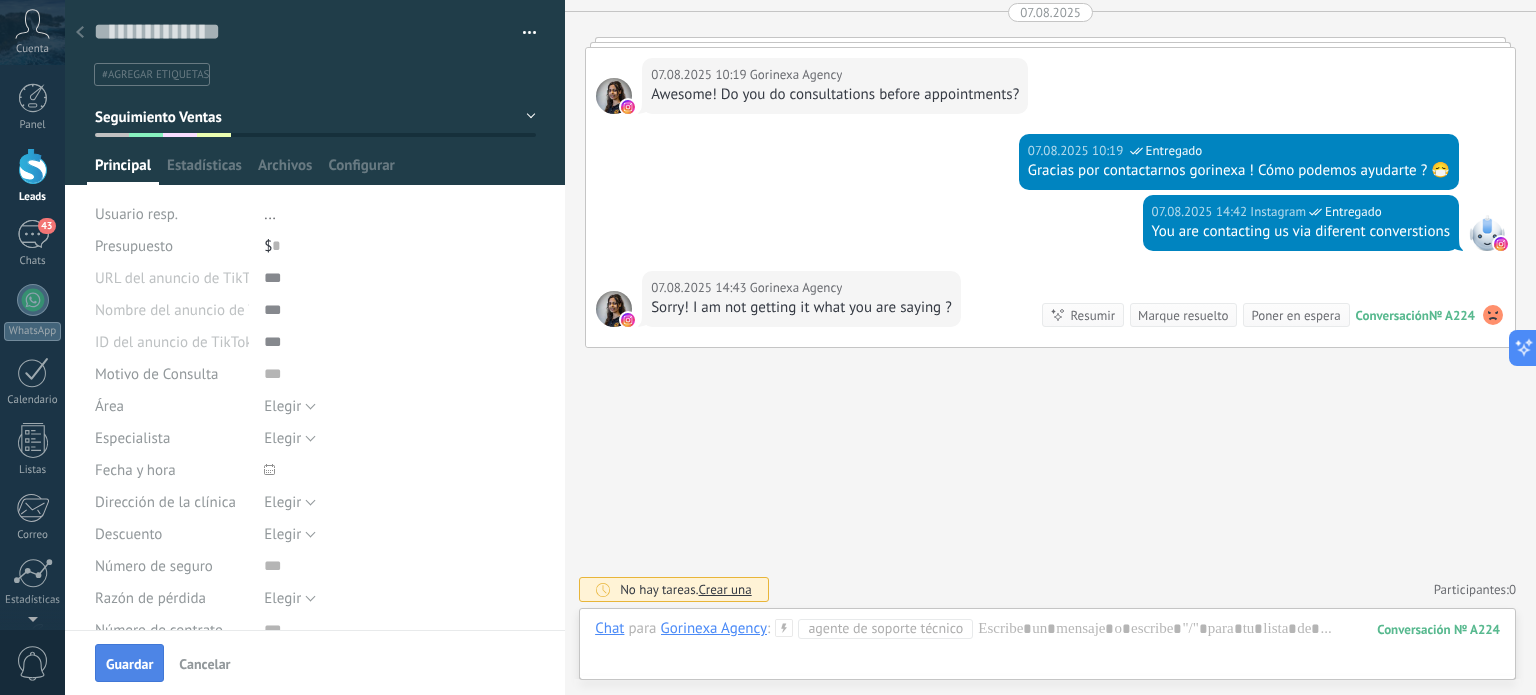 click on "Guardar" at bounding box center [129, 664] 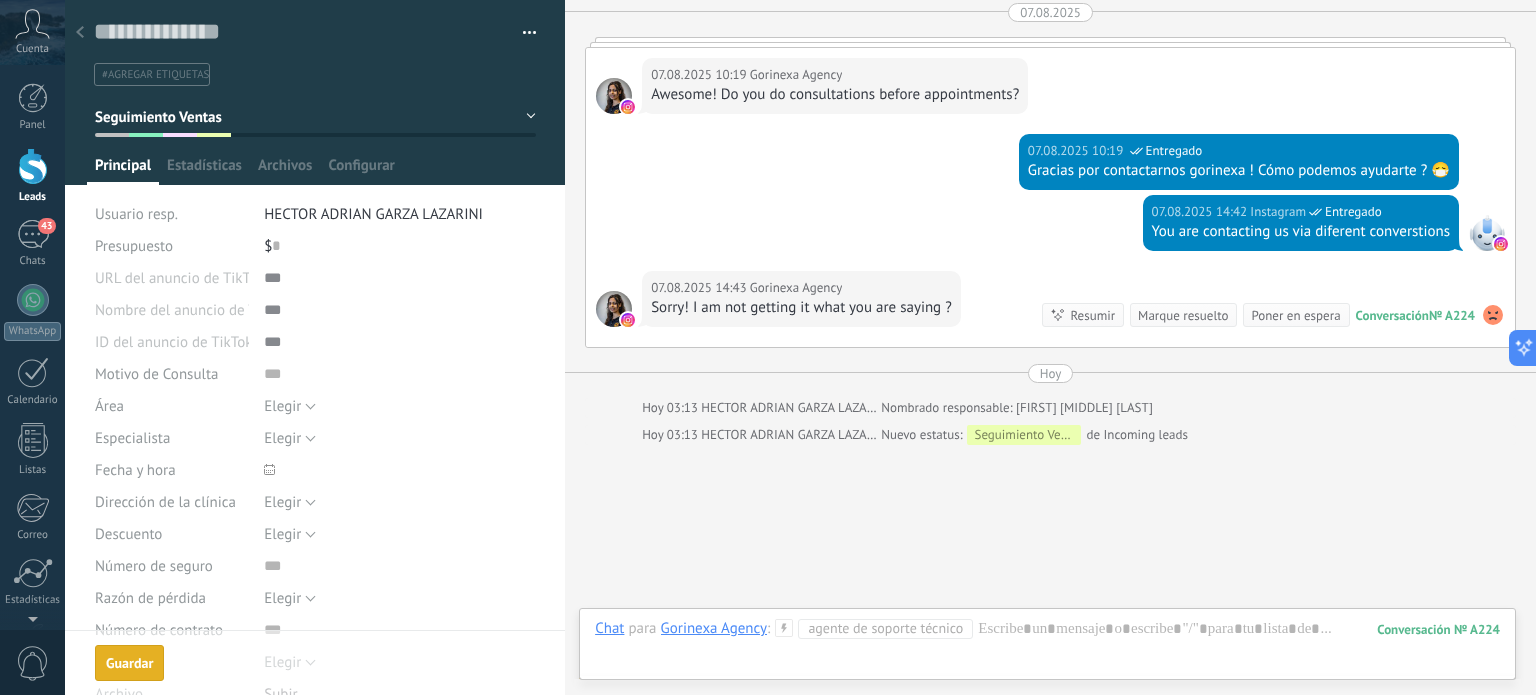 scroll, scrollTop: 520, scrollLeft: 0, axis: vertical 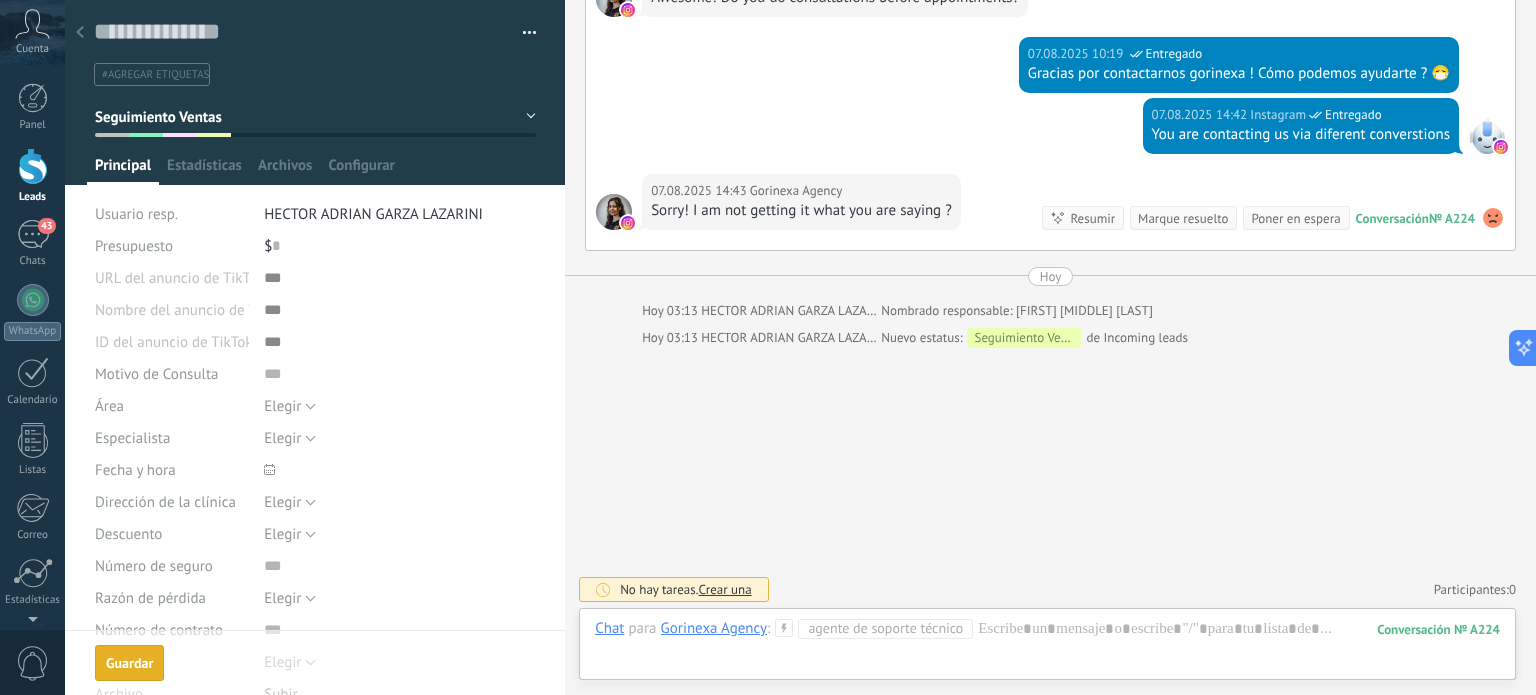 click on "Leads" at bounding box center (32, 176) 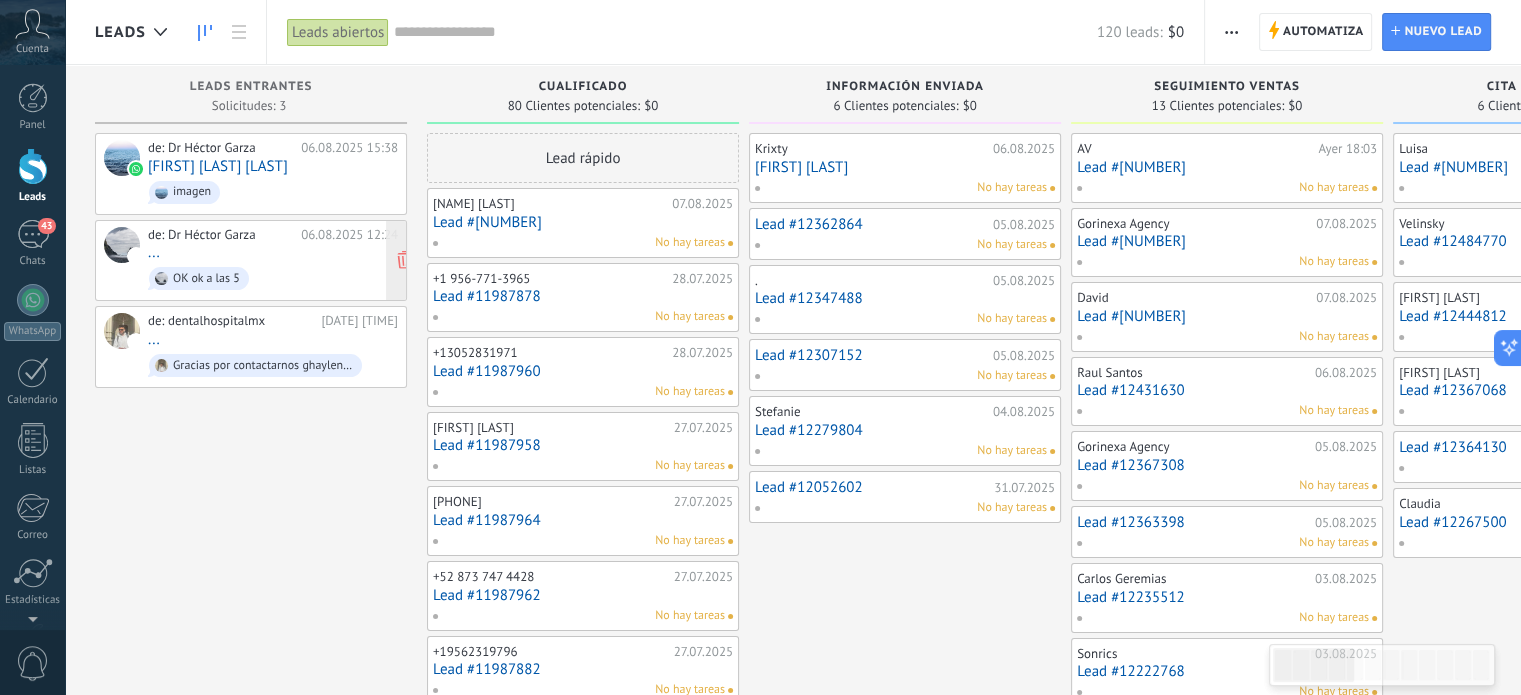 click on "de: Dr [LAST] [LAST] [DATE] [TIME] ... OK ok a las [TIME]" at bounding box center [273, 261] 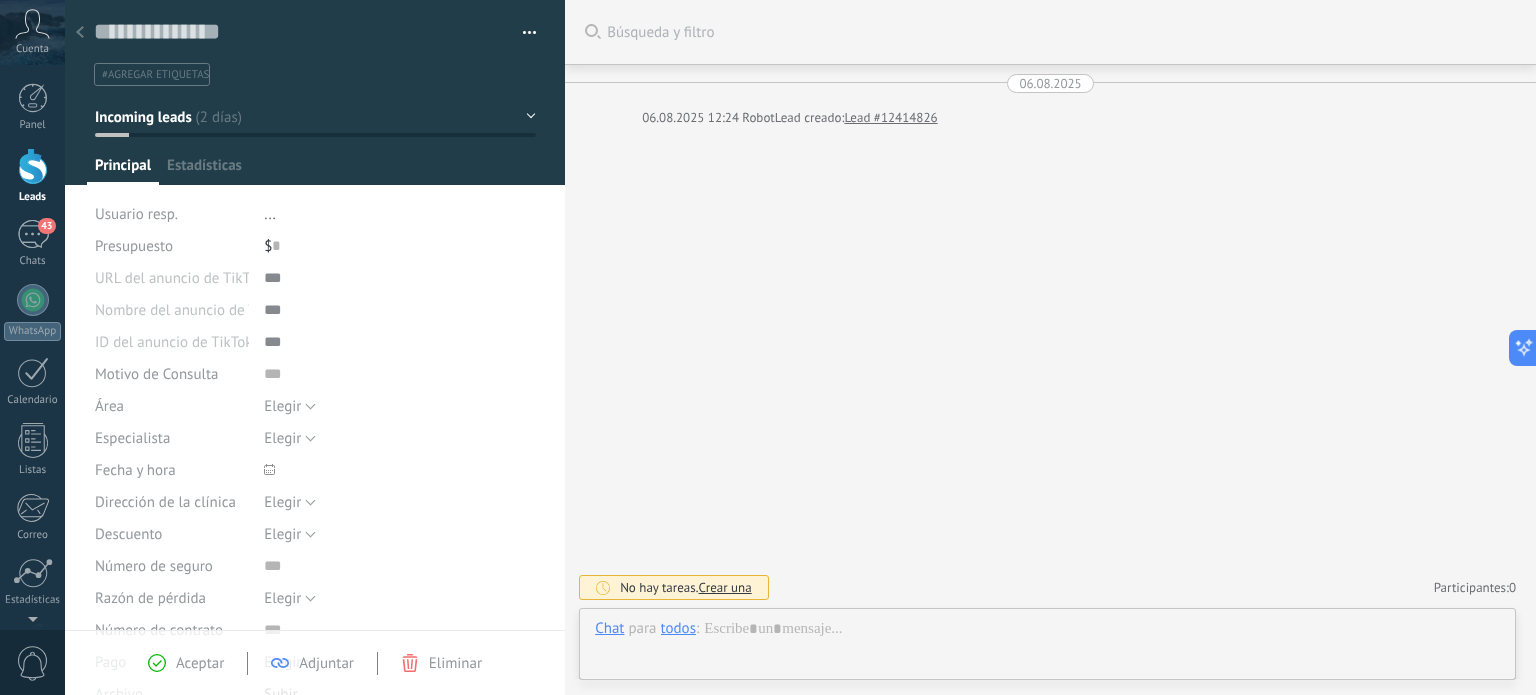 scroll, scrollTop: 29, scrollLeft: 0, axis: vertical 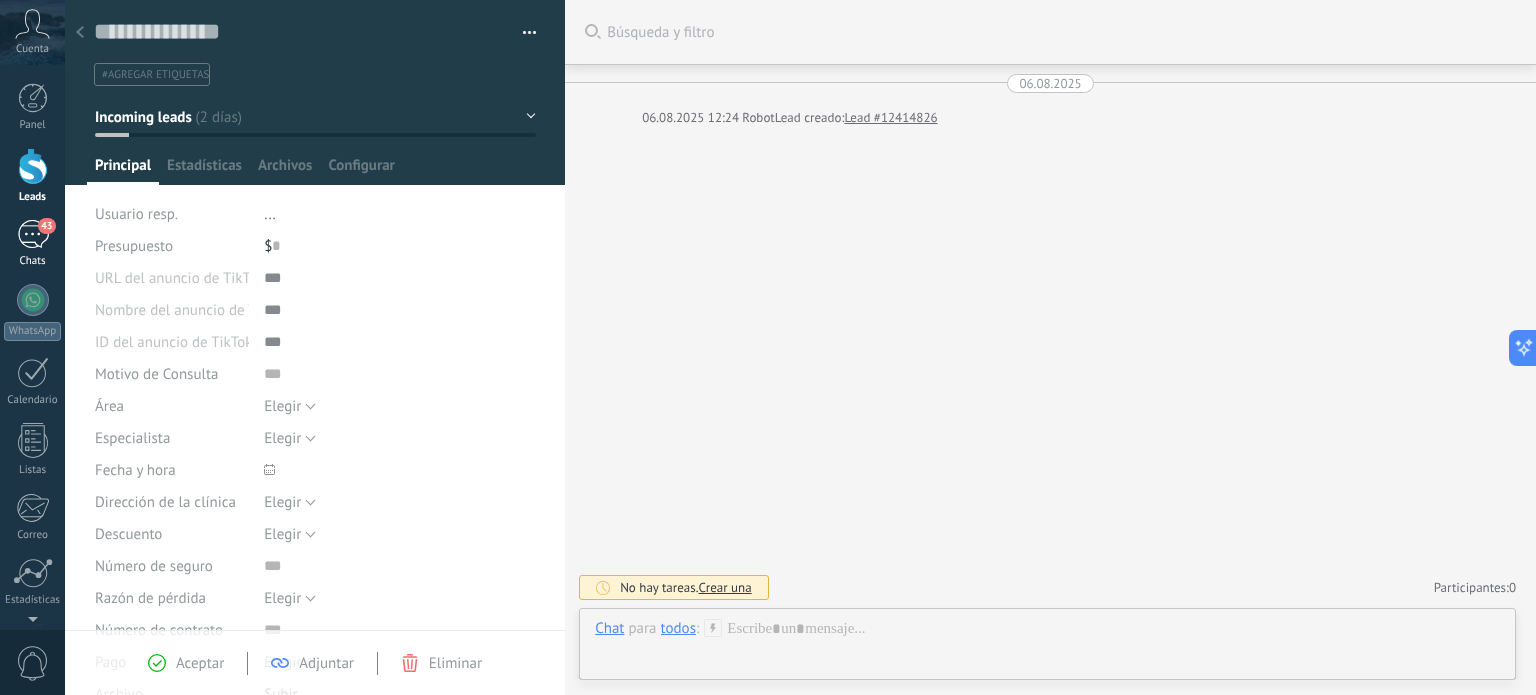 click on "43" at bounding box center (33, 234) 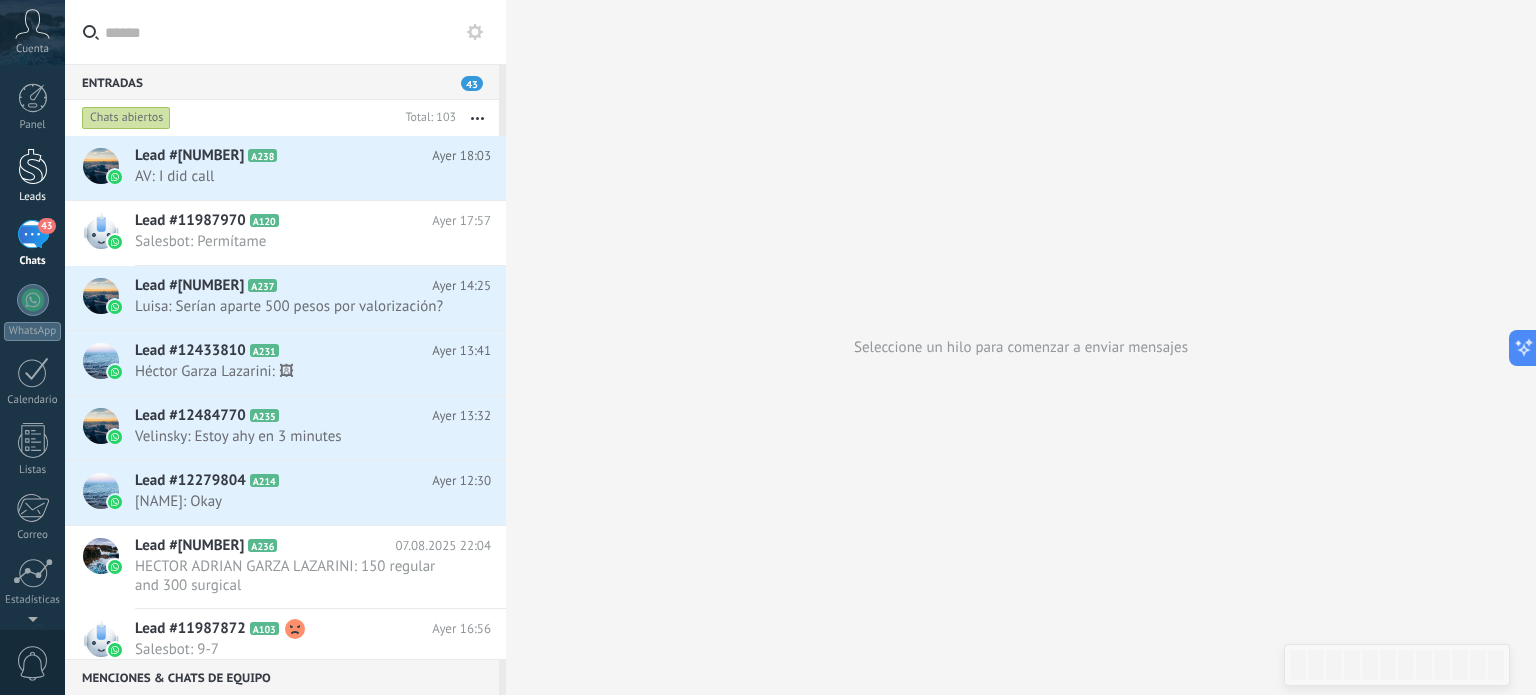click at bounding box center [33, 166] 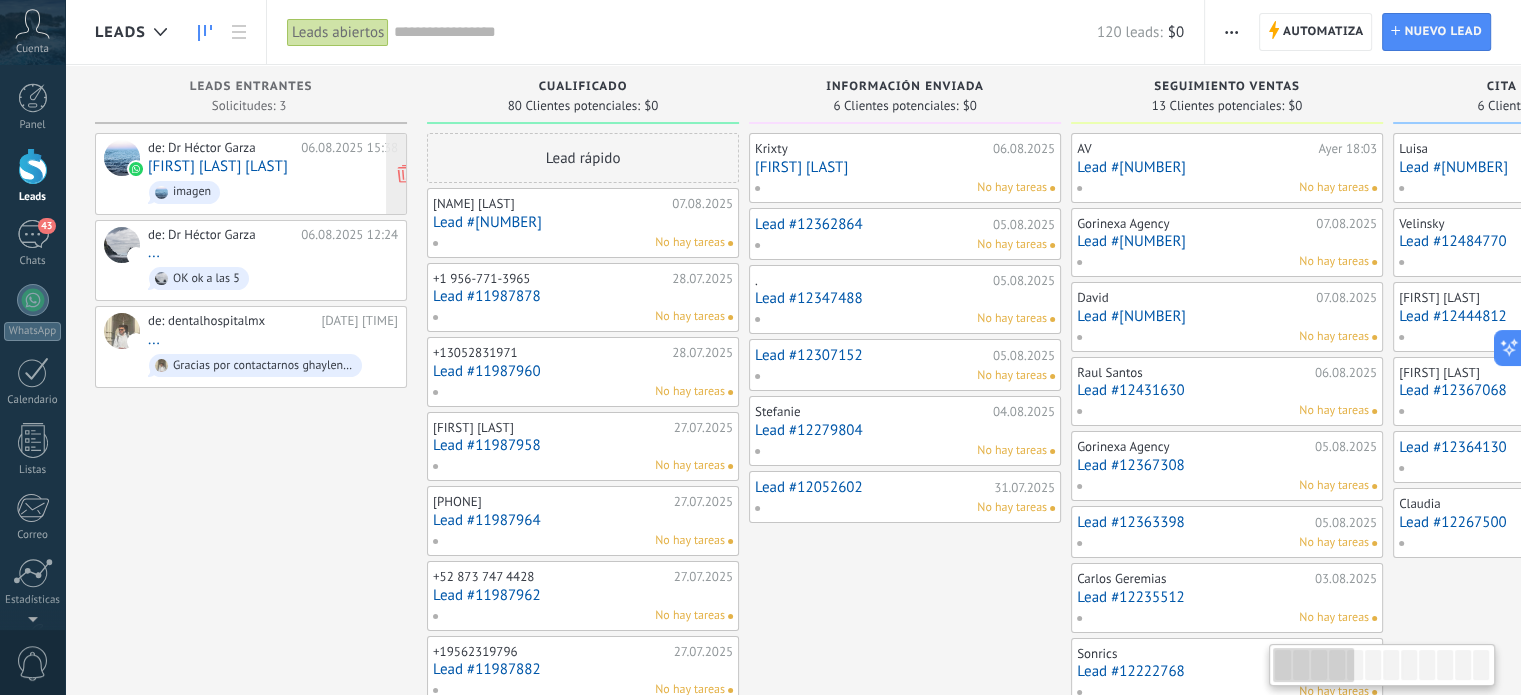 click on "imagen" at bounding box center [273, 192] 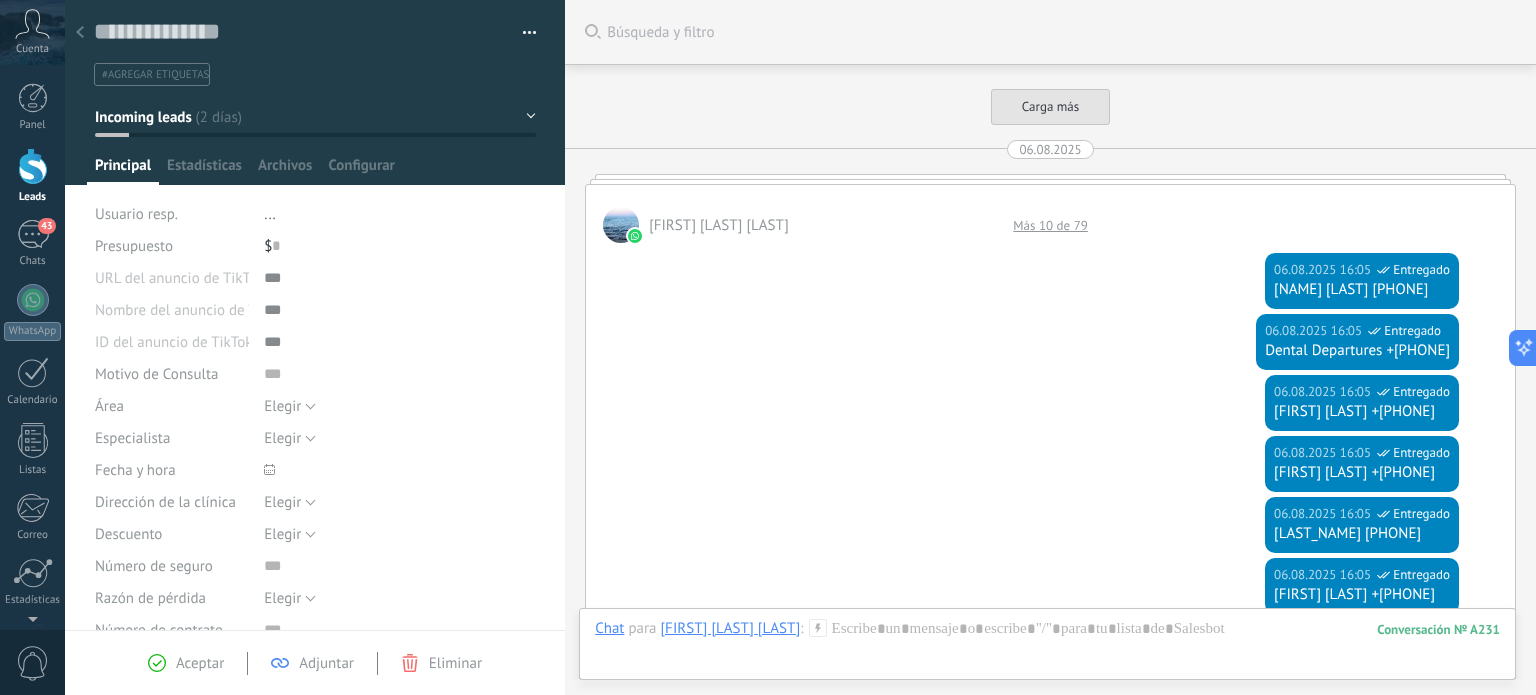 scroll, scrollTop: 29, scrollLeft: 0, axis: vertical 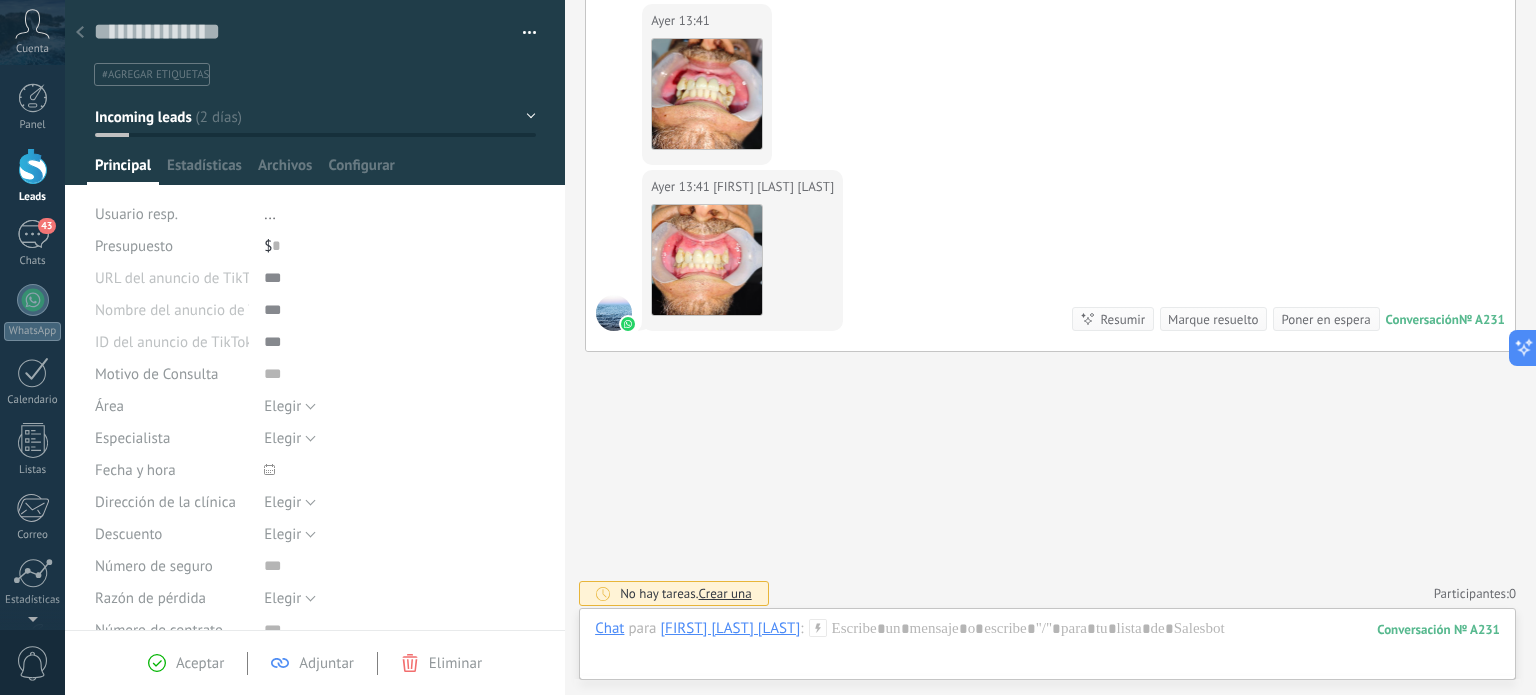 click on "Incoming leads" at bounding box center (315, 117) 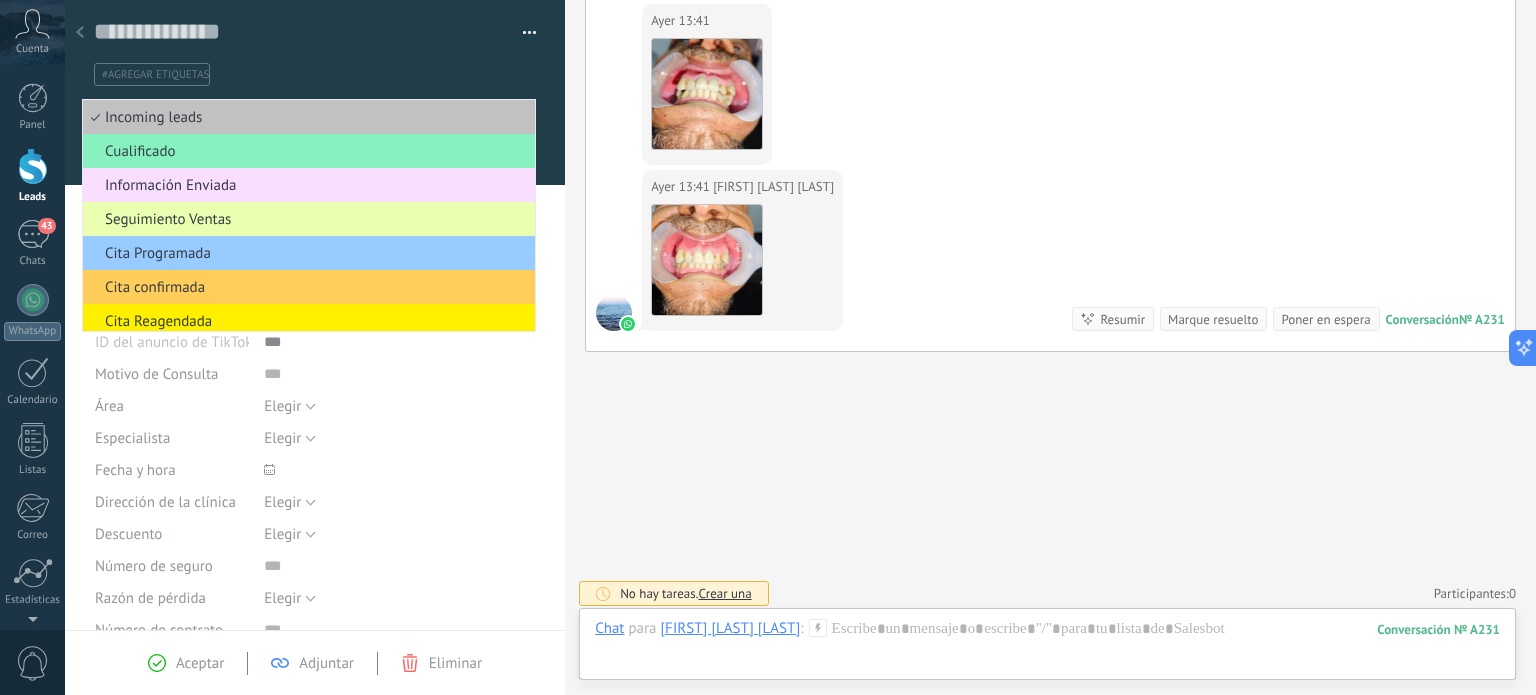 click on "Guardar y crear
Imprimir
Administrar etiquetas
Exportar a excel" at bounding box center [315, 51] 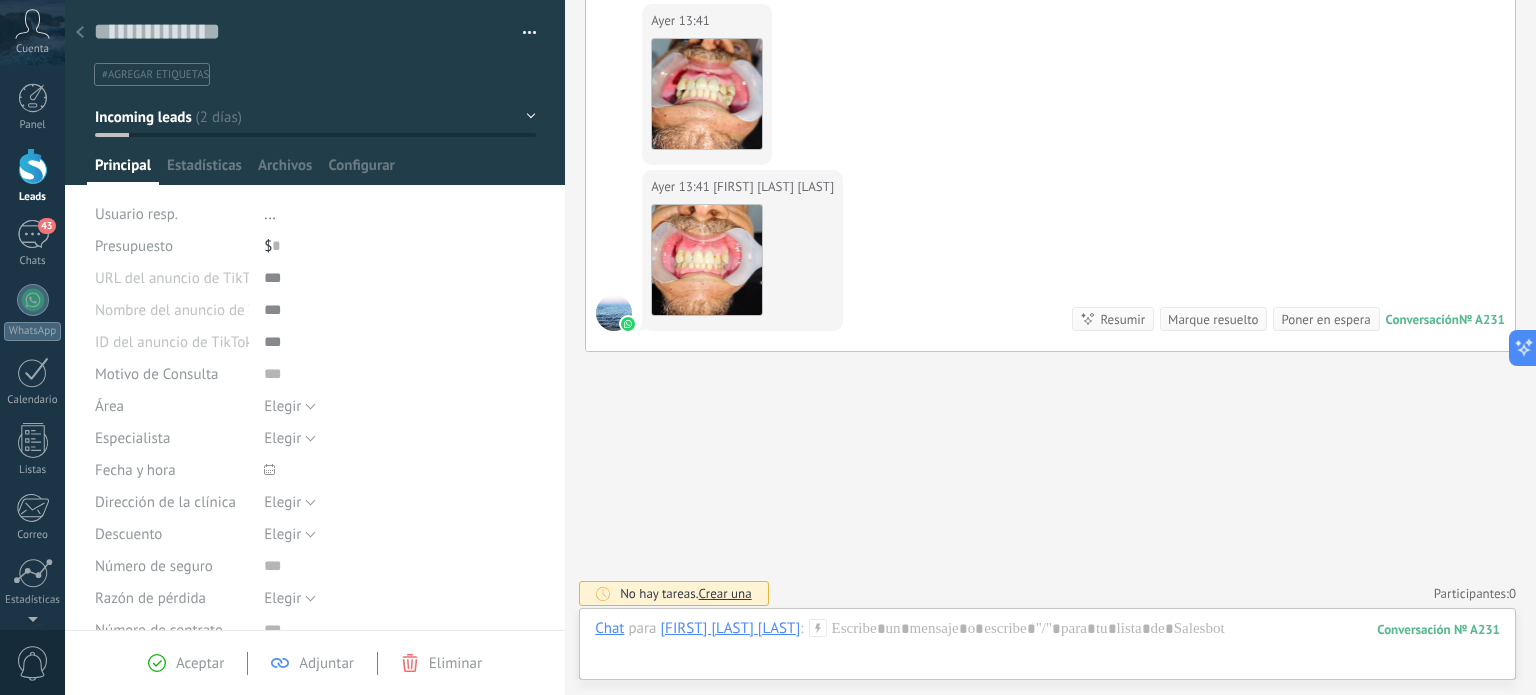 click on "Guardar y crear
Imprimir
Administrar etiquetas
Exportar a excel" at bounding box center [315, 43] 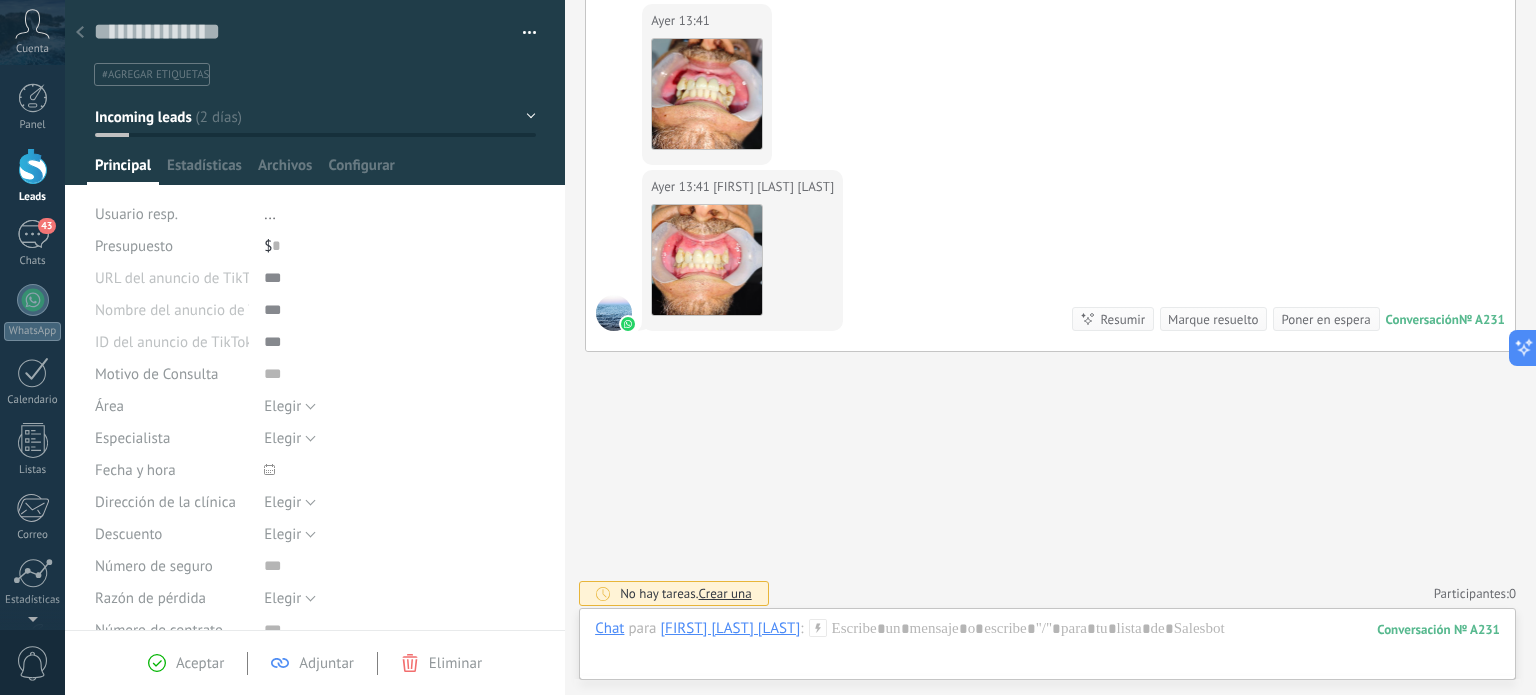 click at bounding box center [522, 33] 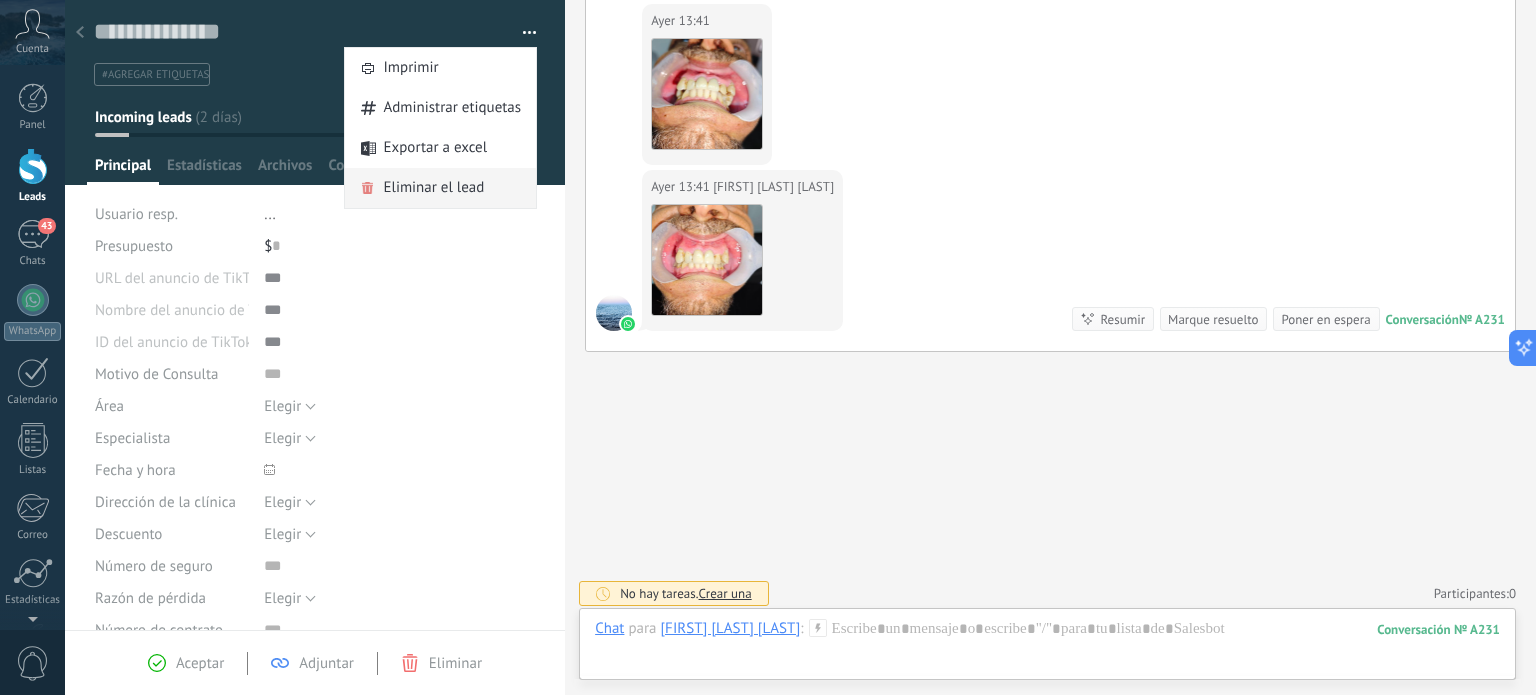 click on "Eliminar el lead" at bounding box center (433, 188) 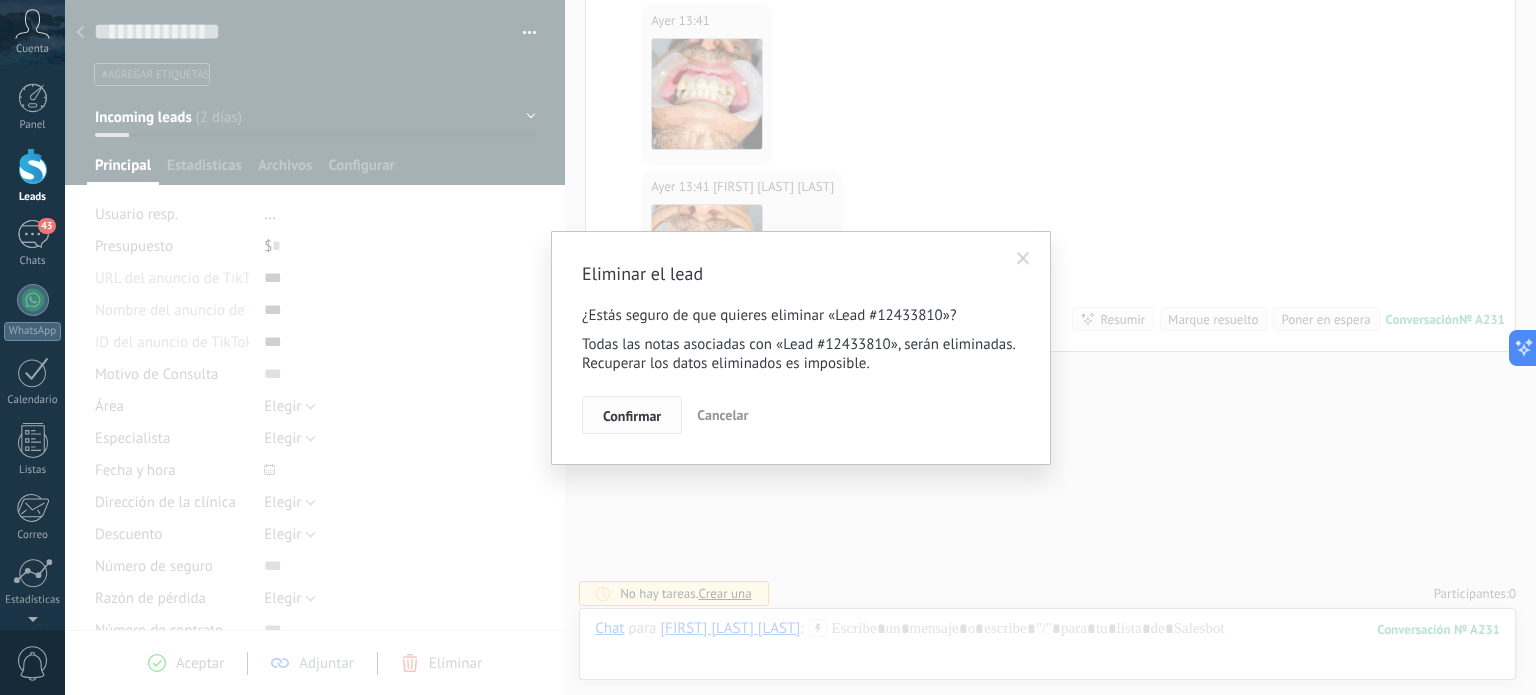 click on "Confirmar" at bounding box center (632, 416) 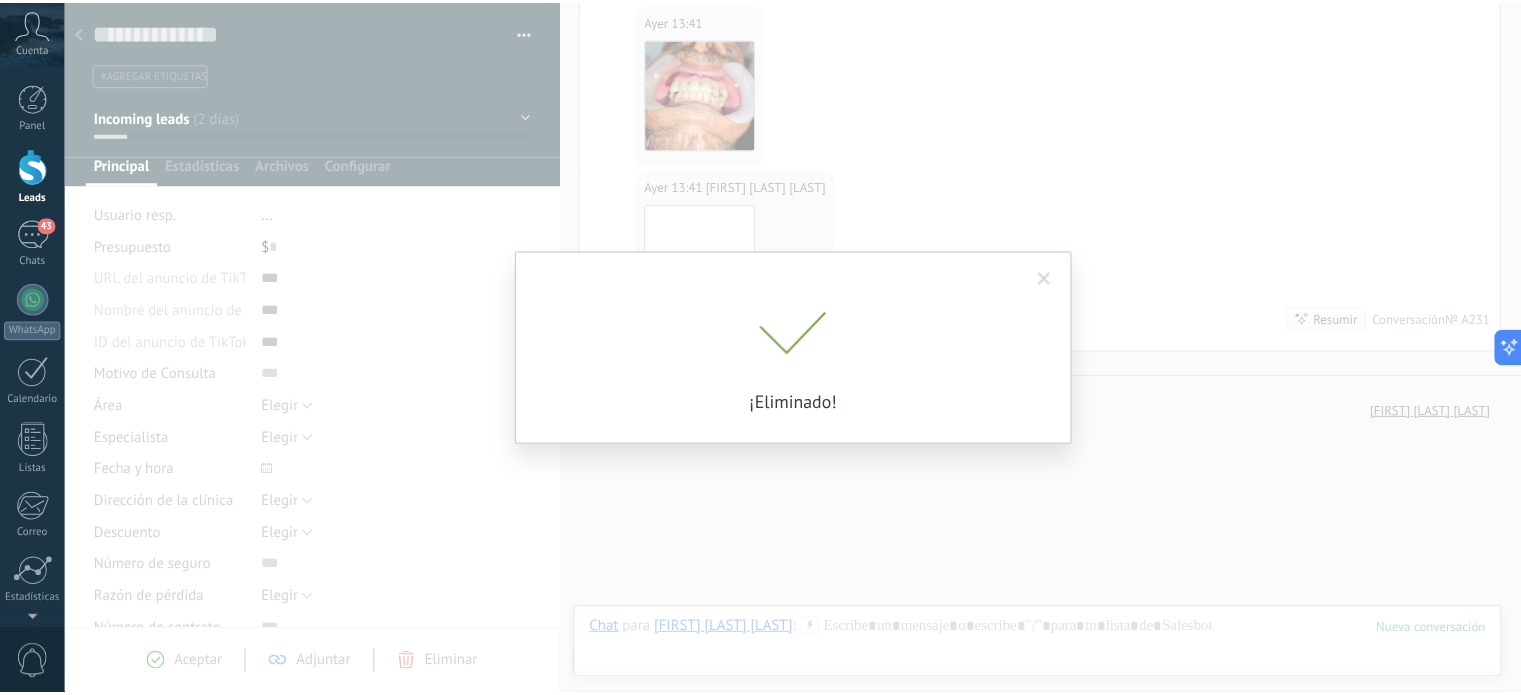scroll, scrollTop: 2333, scrollLeft: 0, axis: vertical 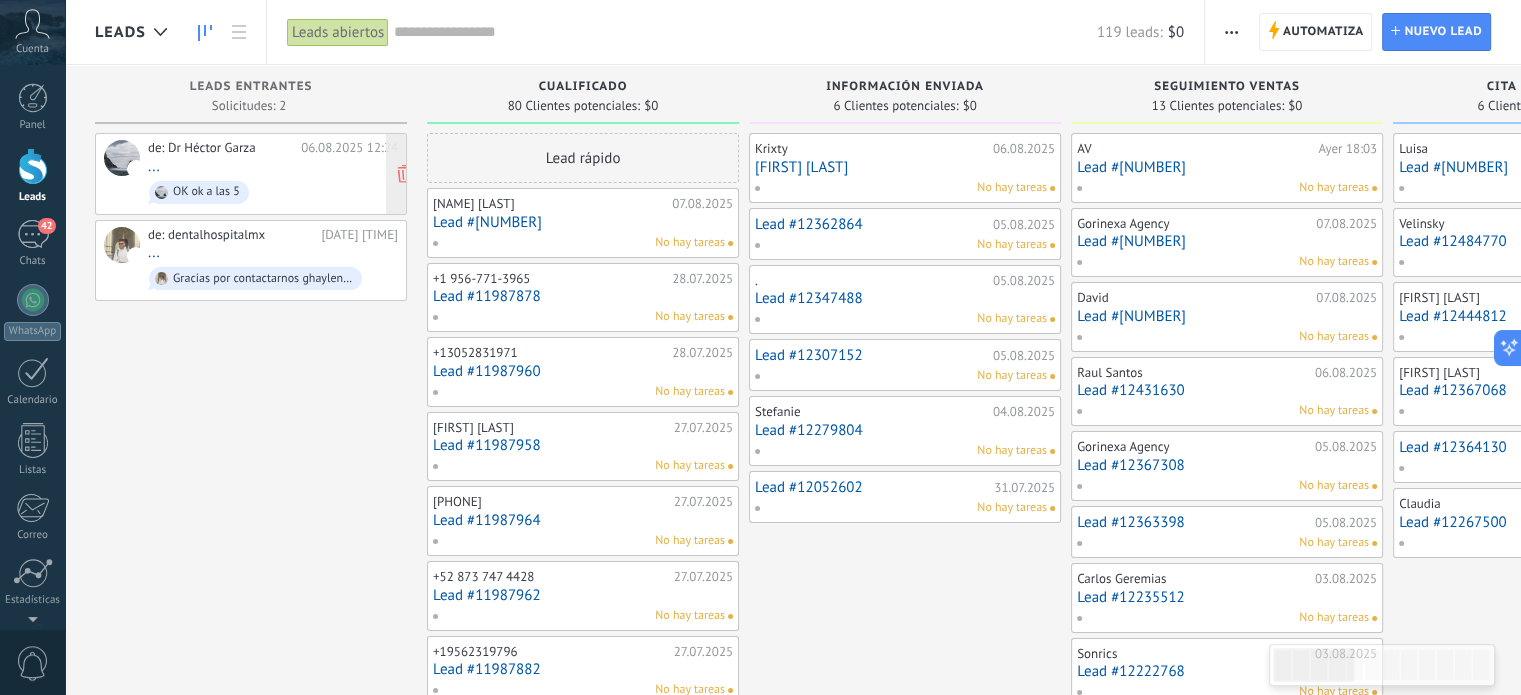 click on "OK ok a las 5" at bounding box center (273, 192) 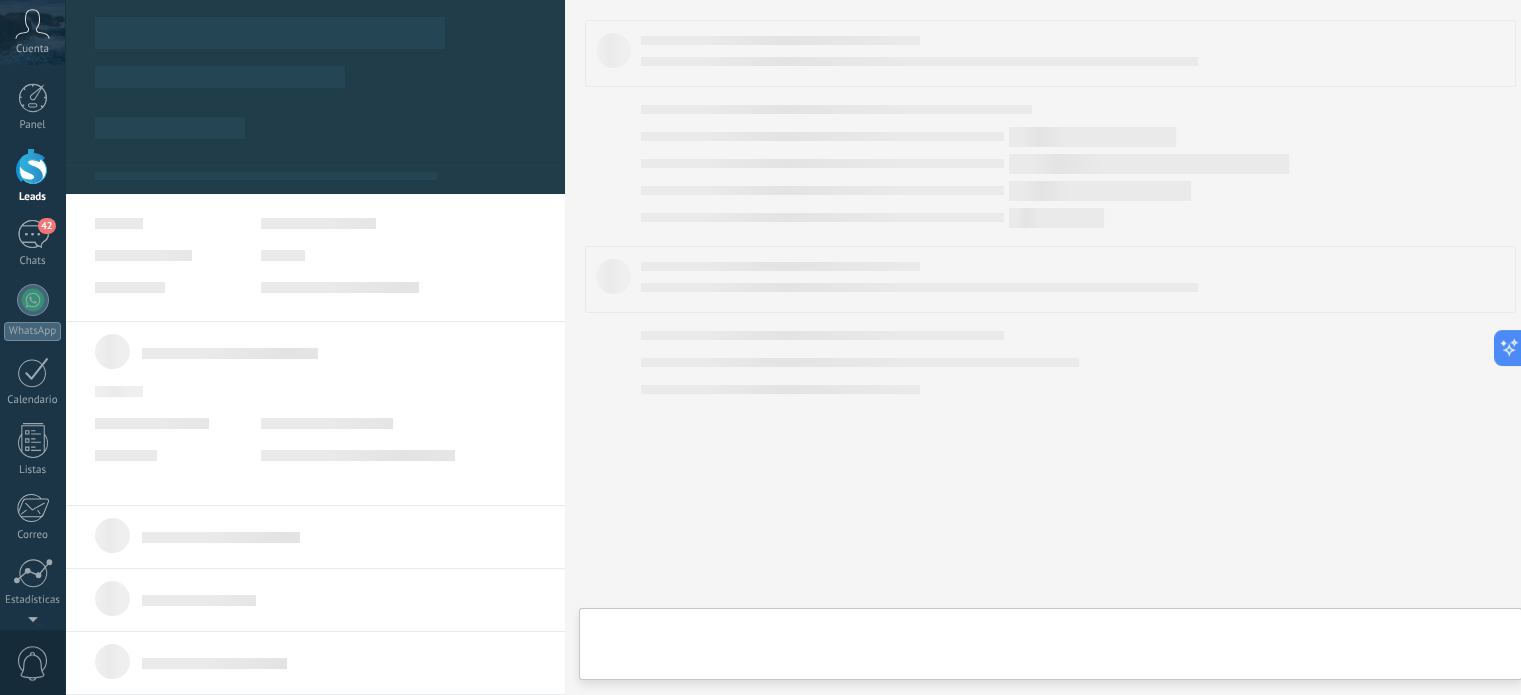 type on "**********" 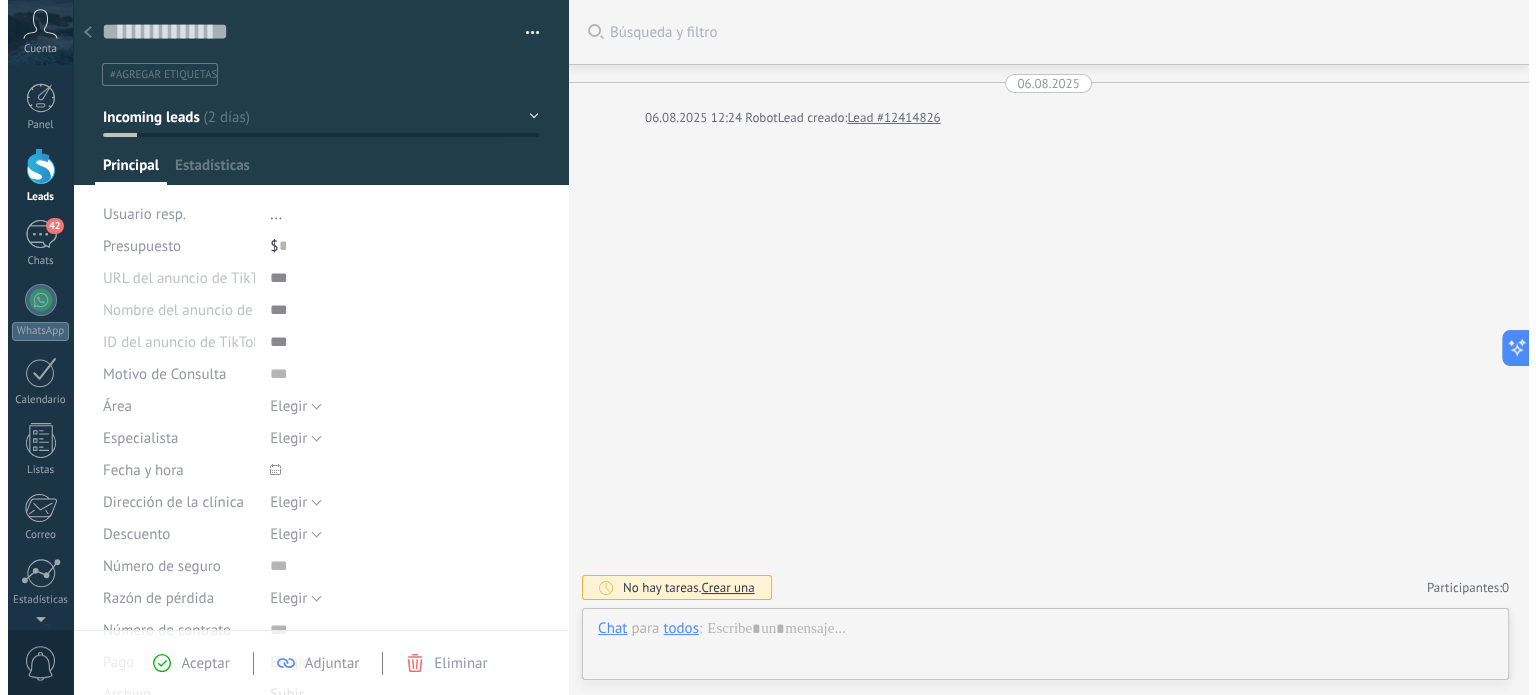 scroll, scrollTop: 29, scrollLeft: 0, axis: vertical 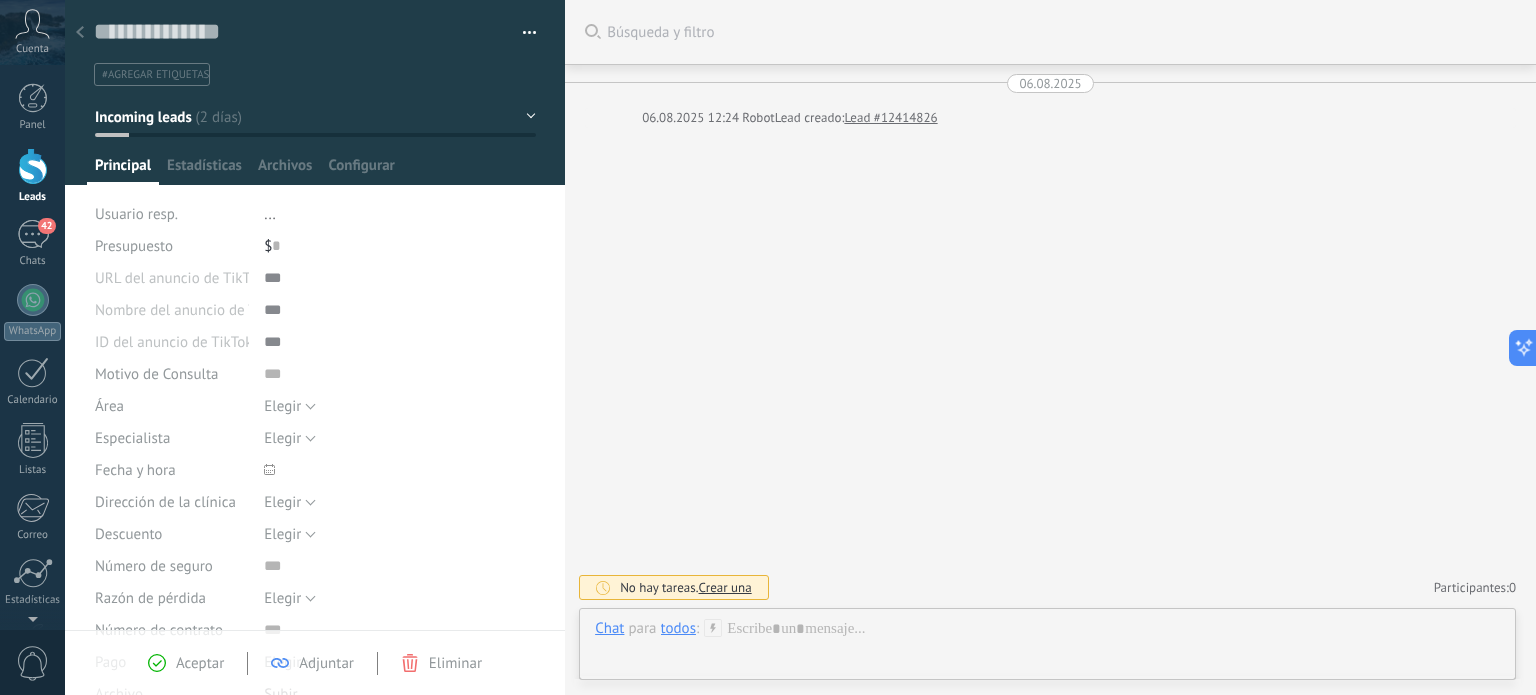 click at bounding box center (80, 33) 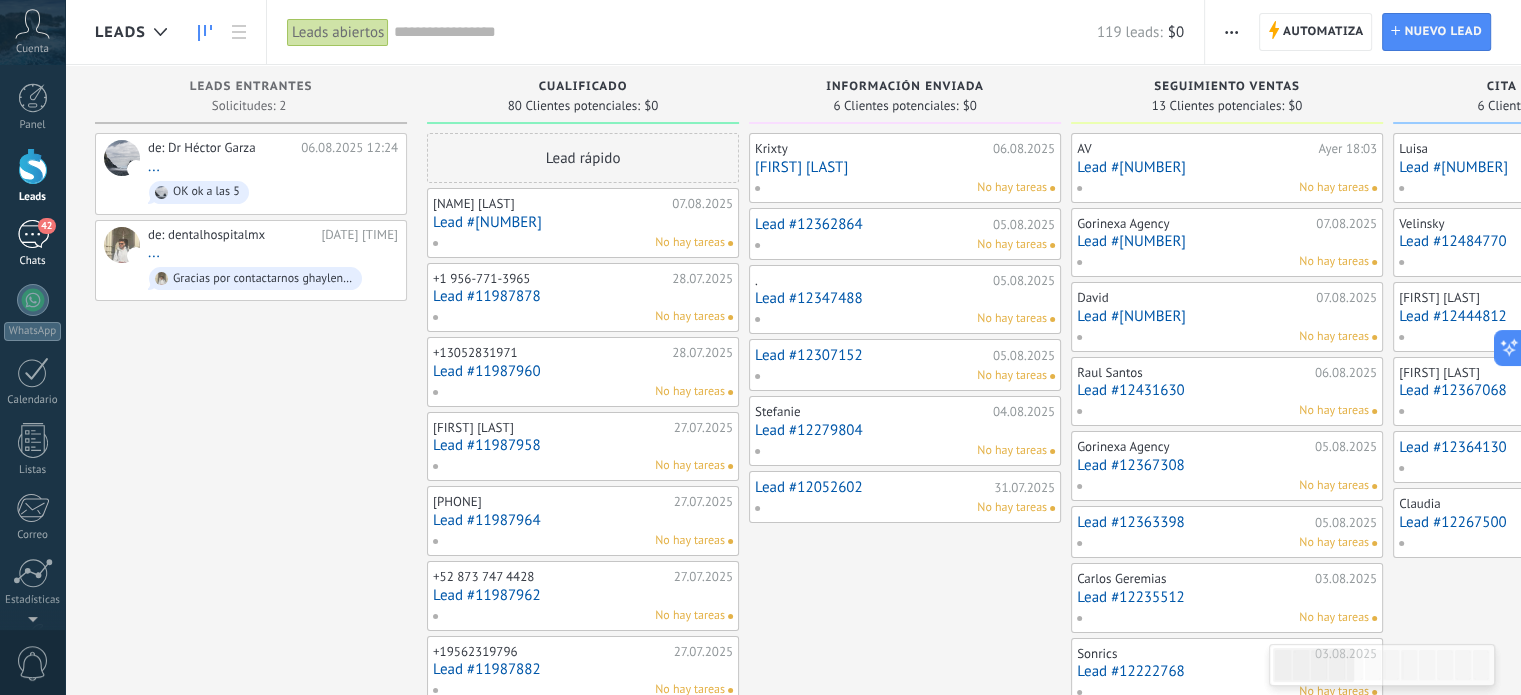 click on "42" at bounding box center [33, 234] 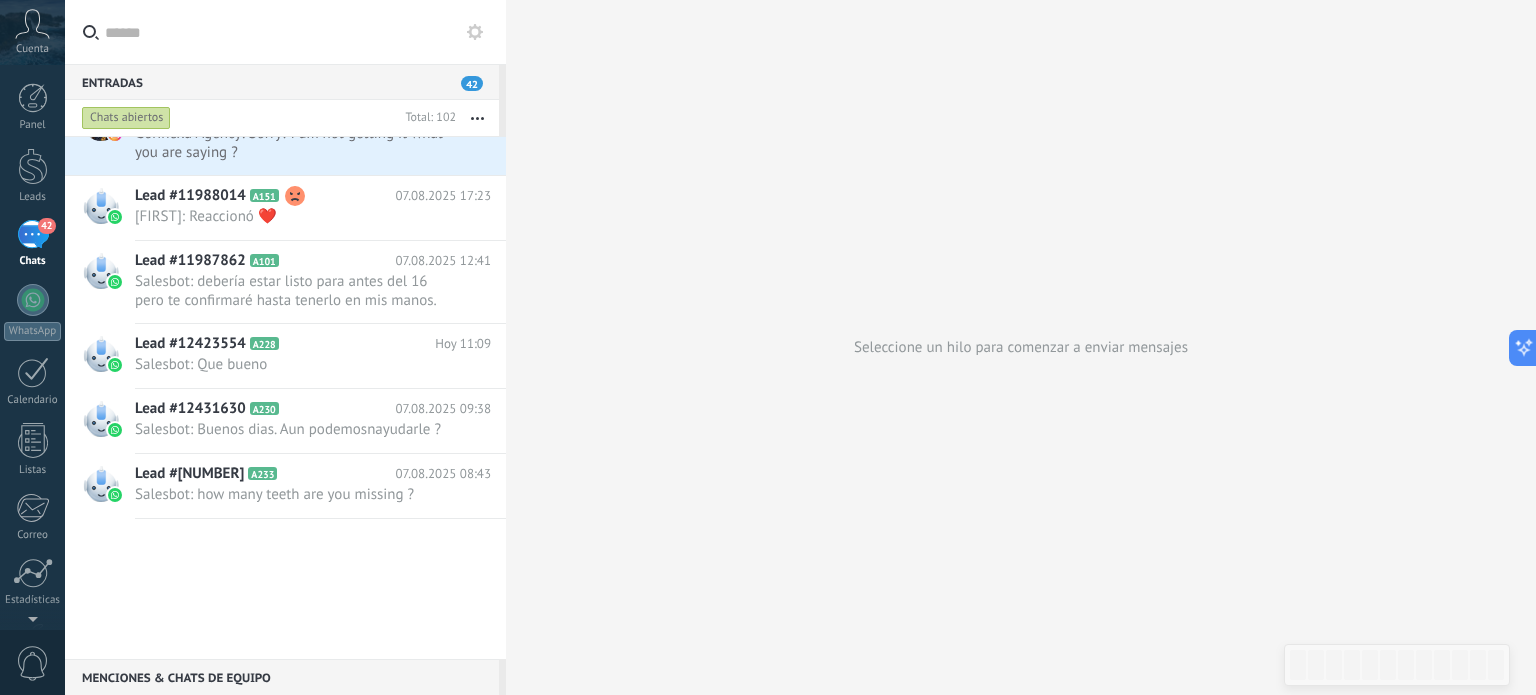 scroll, scrollTop: 0, scrollLeft: 0, axis: both 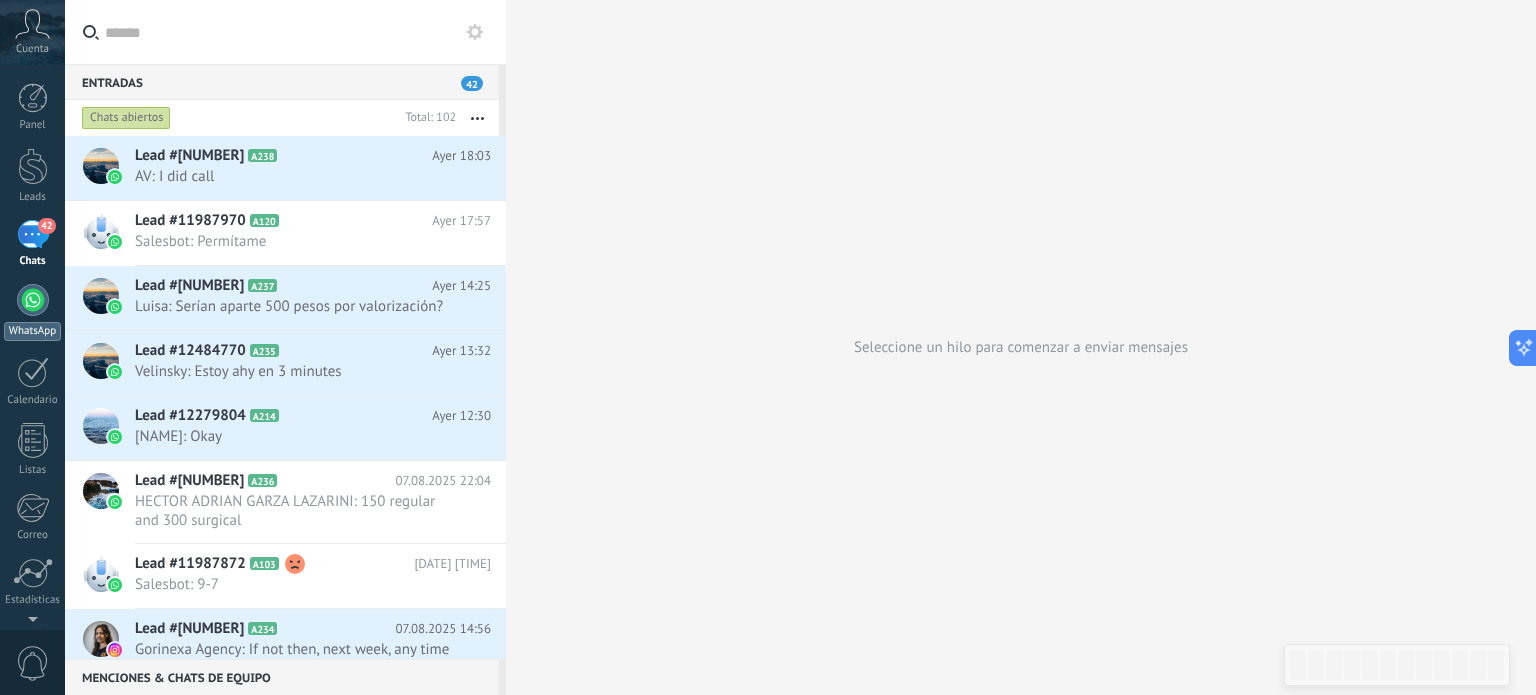 click at bounding box center [33, 300] 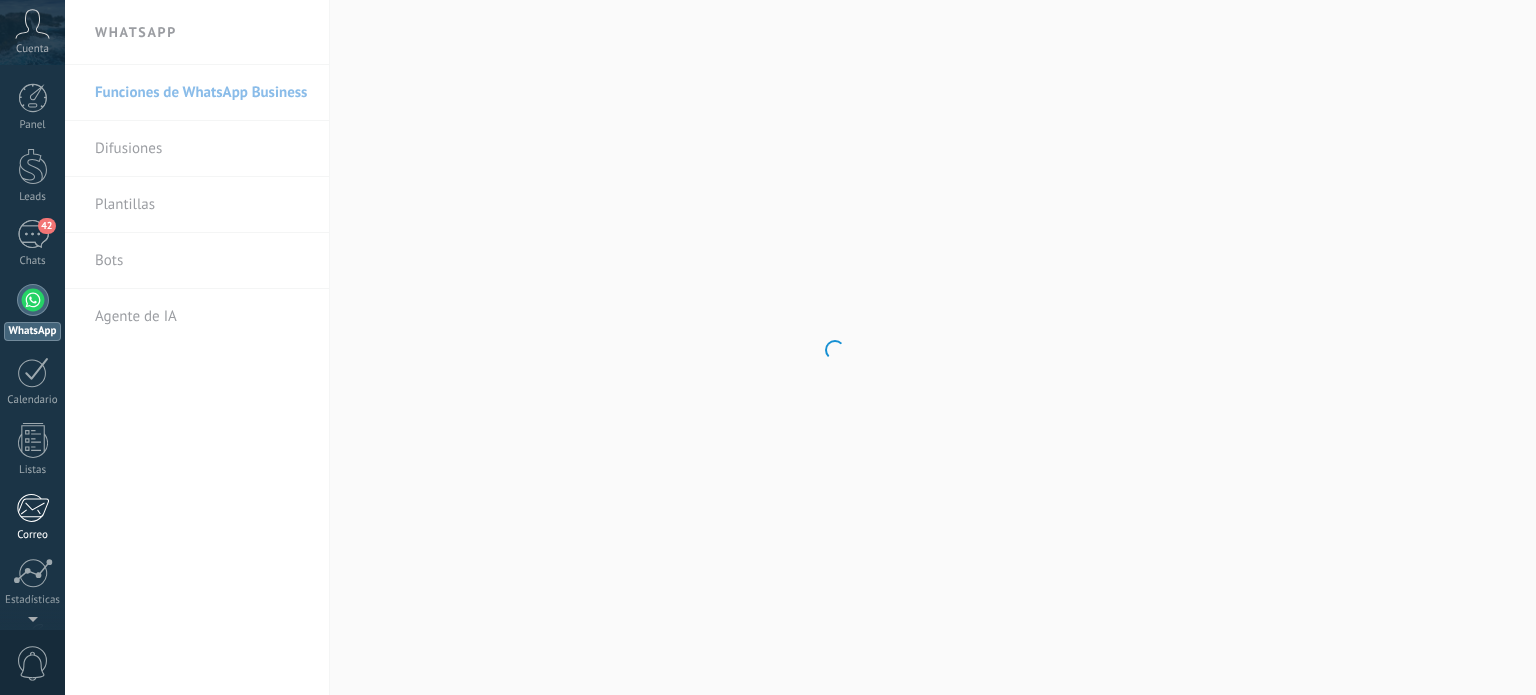scroll, scrollTop: 0, scrollLeft: 0, axis: both 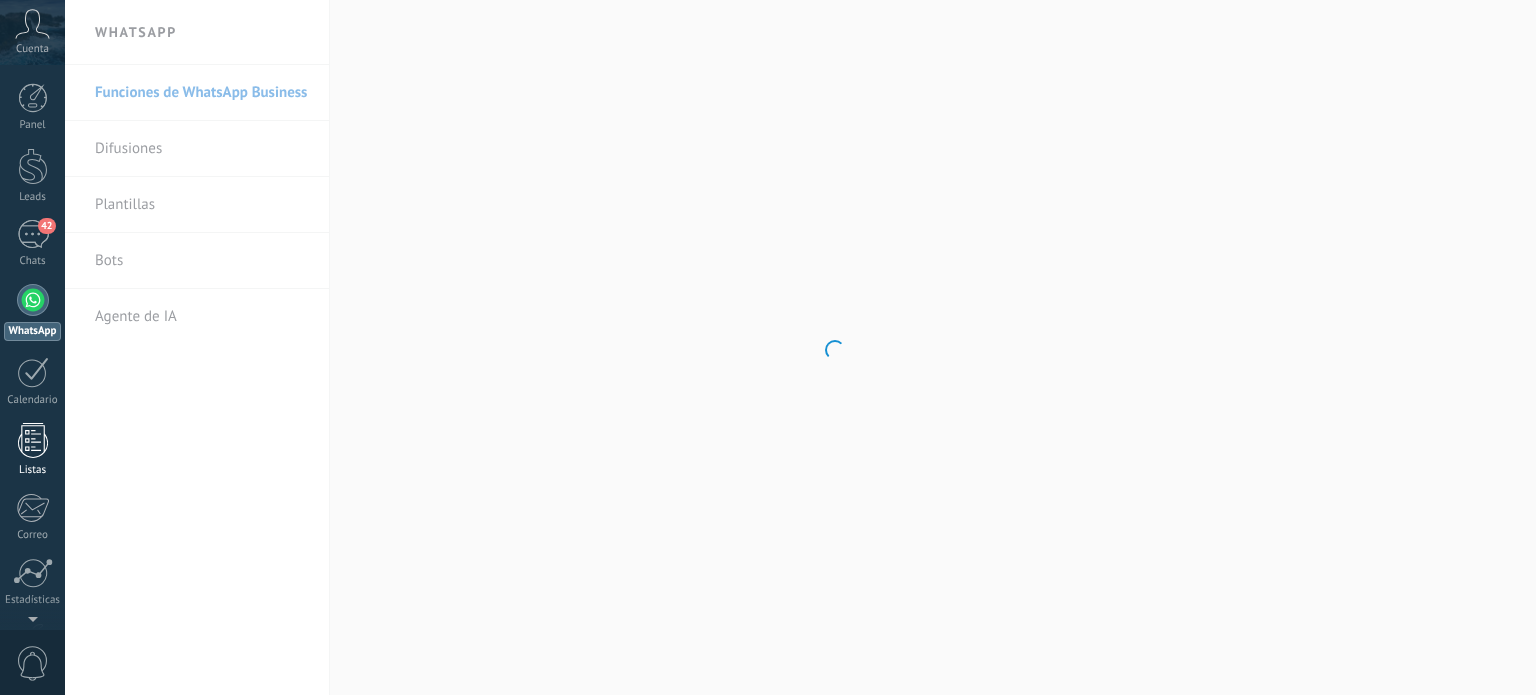 click at bounding box center (33, 440) 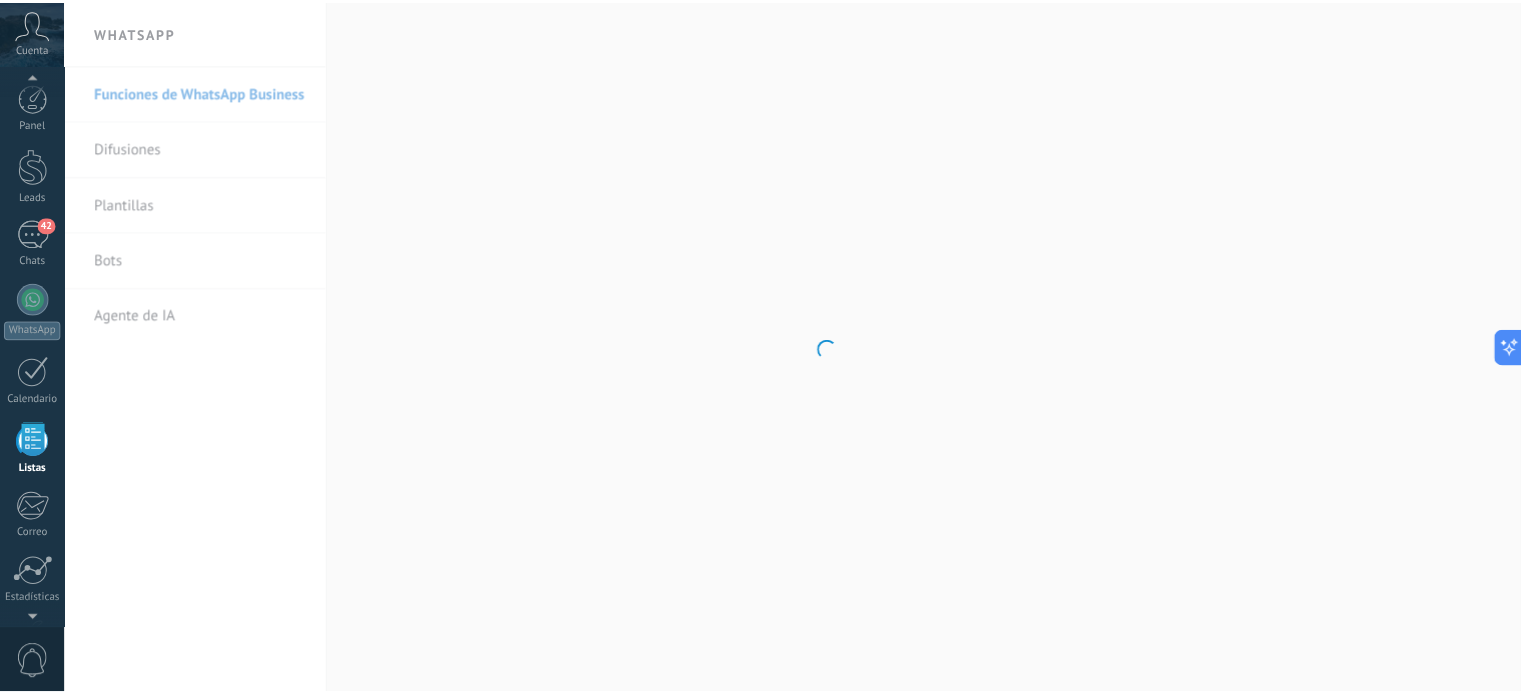 scroll, scrollTop: 75, scrollLeft: 0, axis: vertical 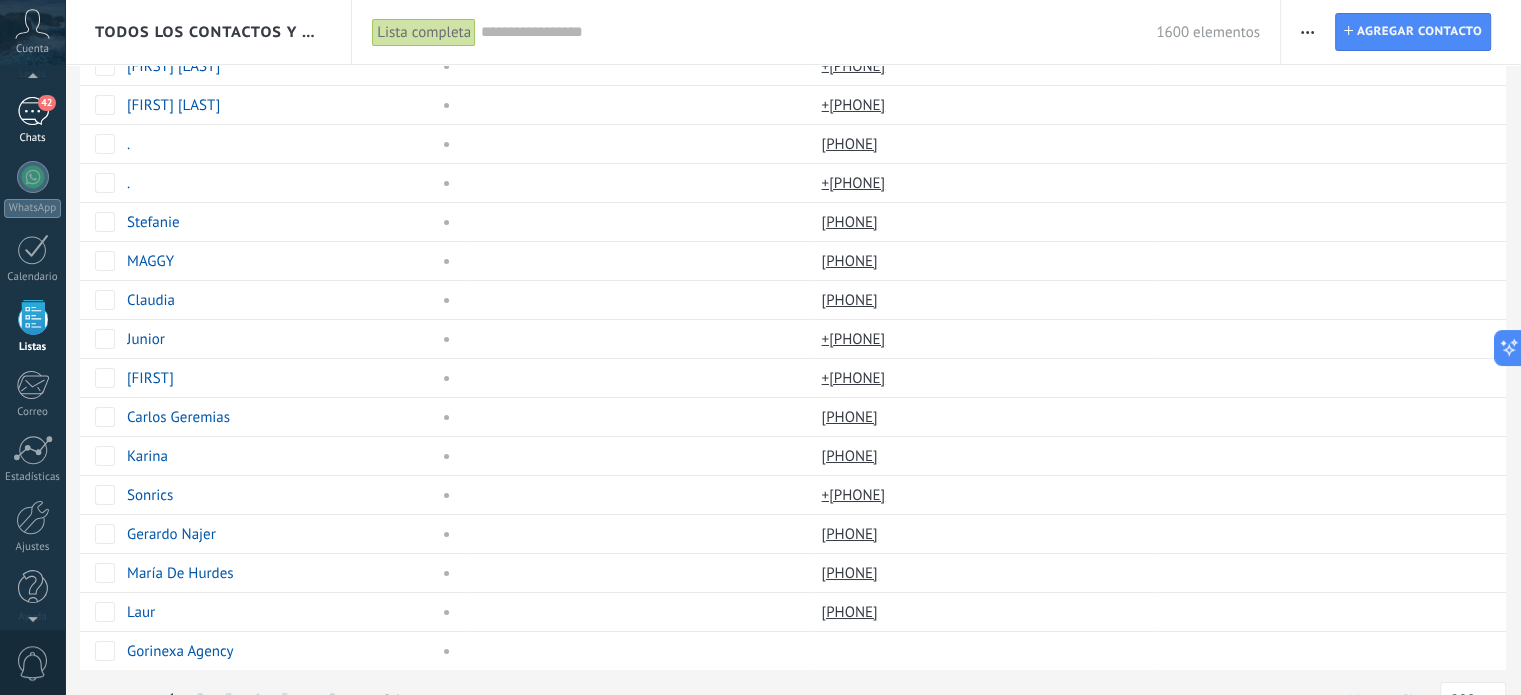 click on "42" at bounding box center [33, 111] 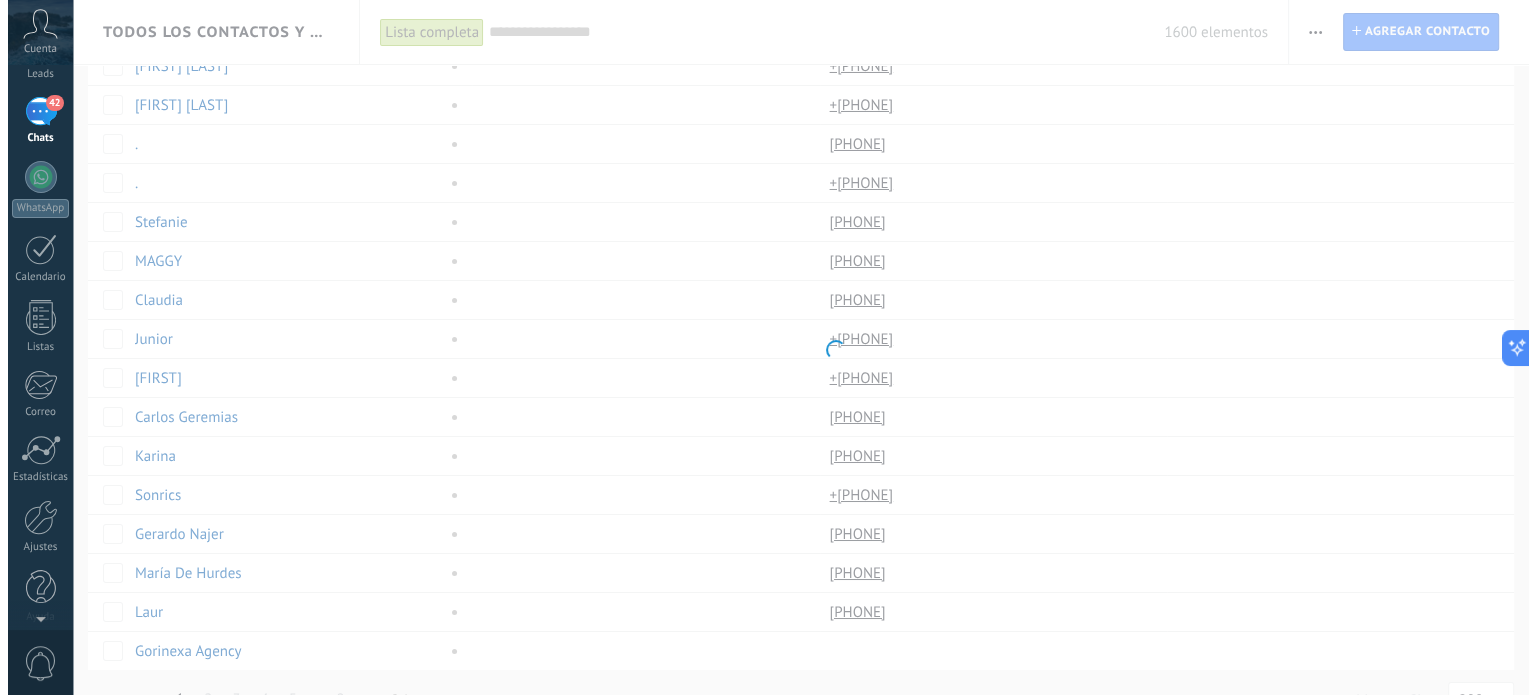 scroll, scrollTop: 0, scrollLeft: 0, axis: both 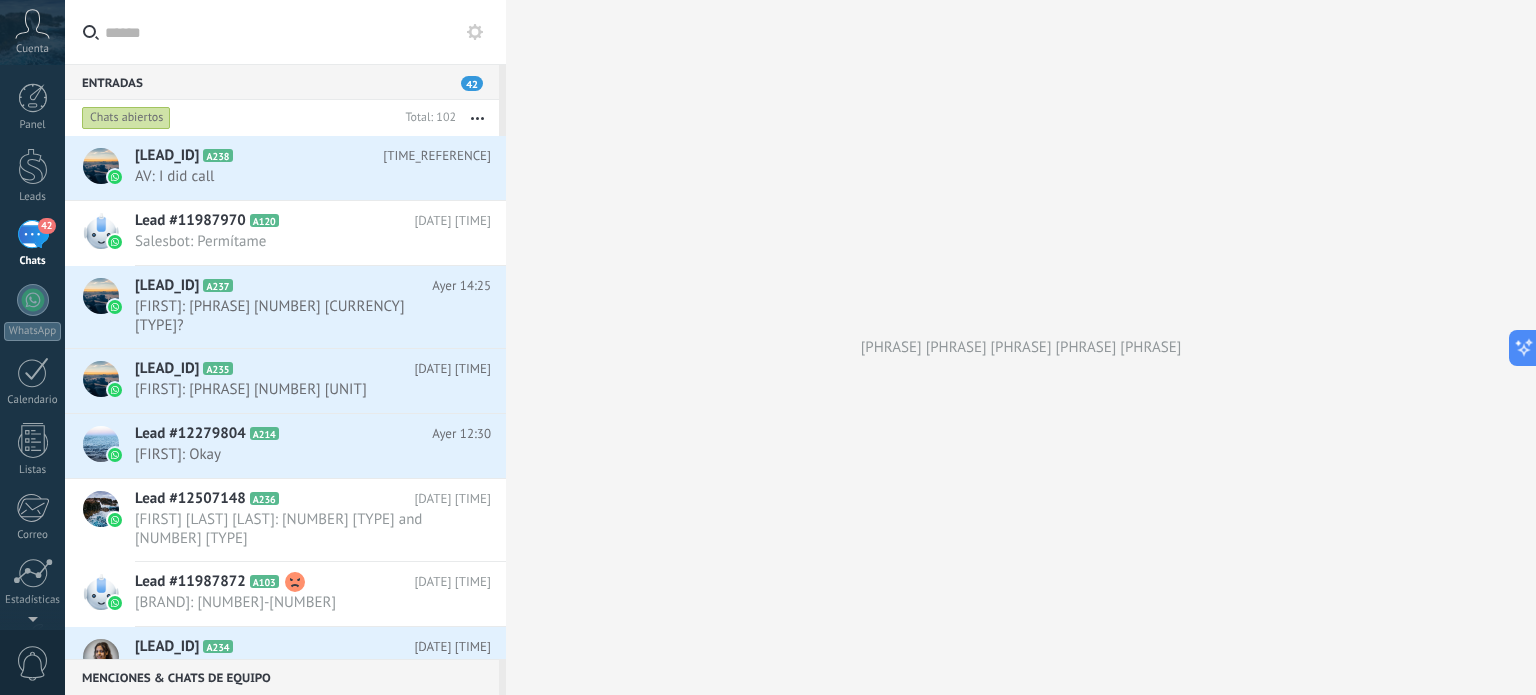 click 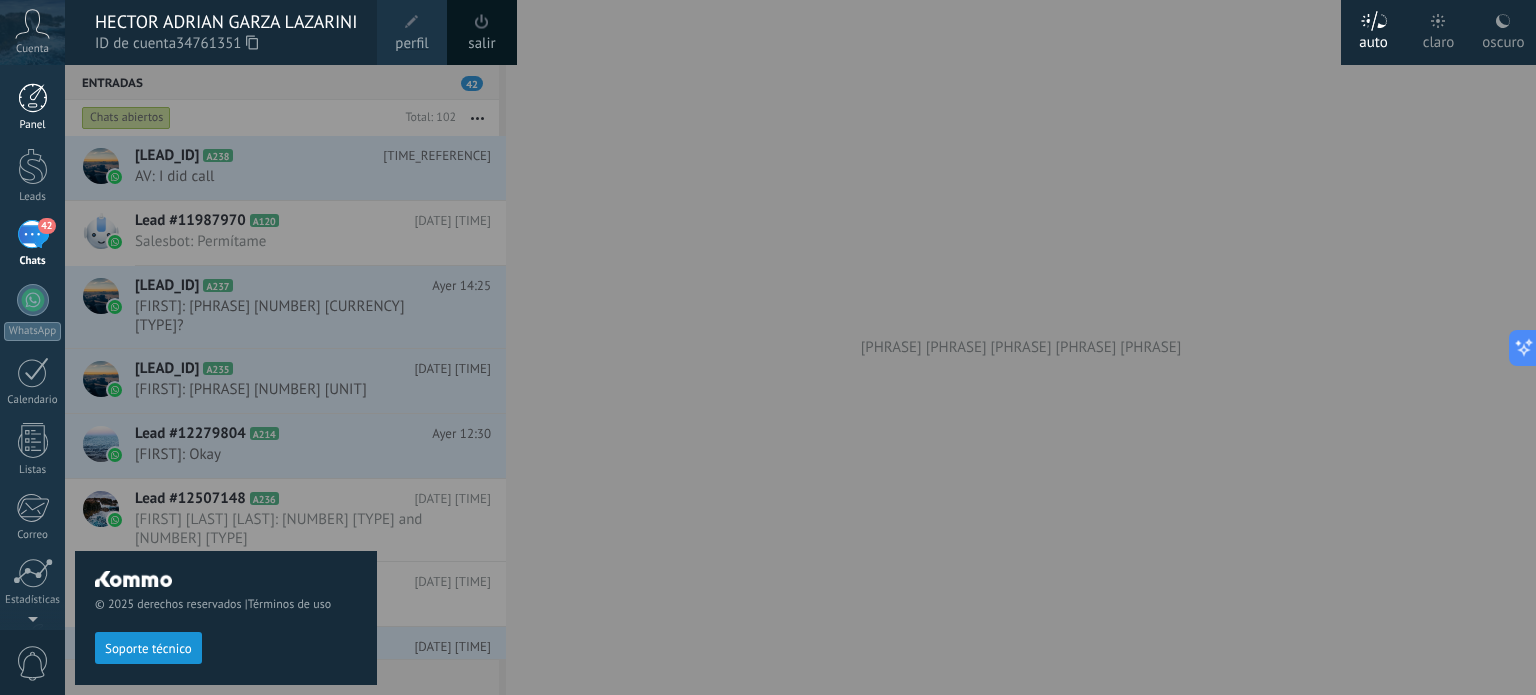 click on "Panel" at bounding box center [32, 107] 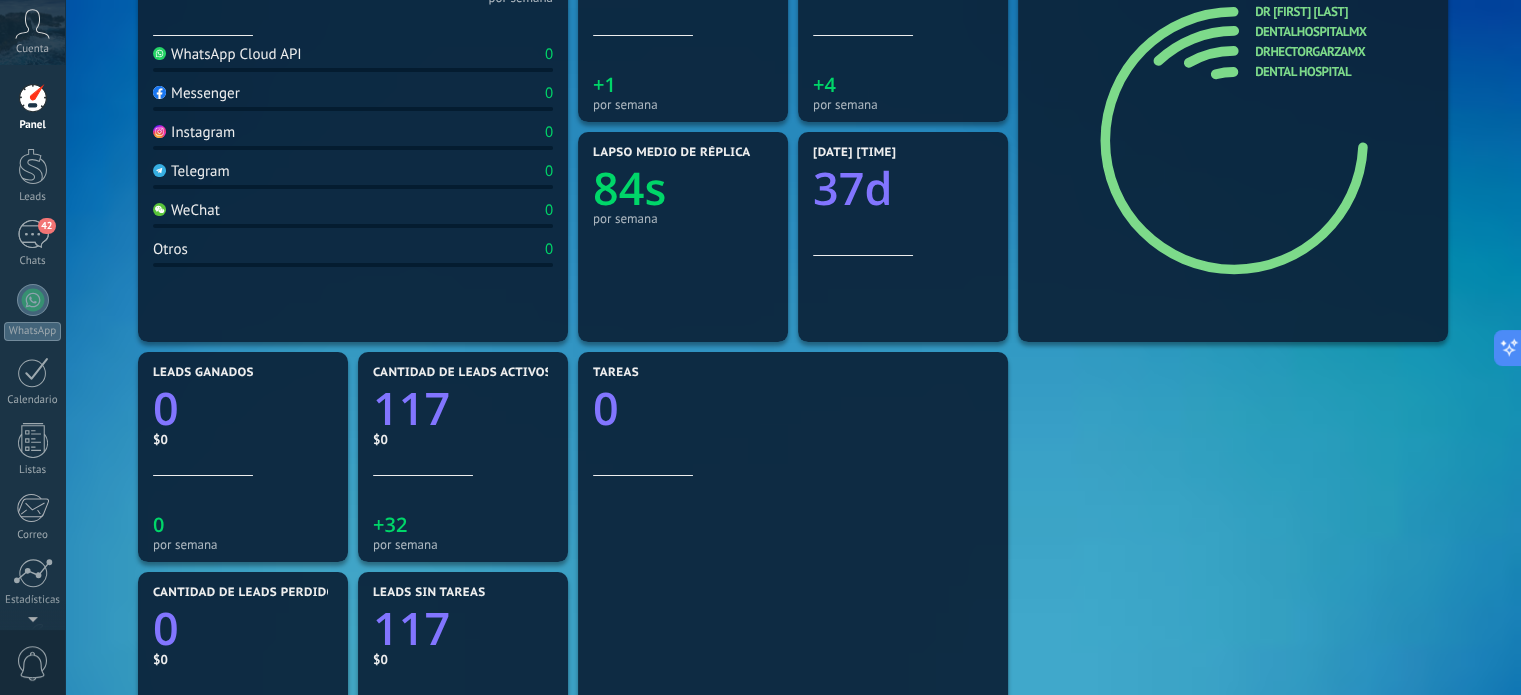 scroll, scrollTop: 352, scrollLeft: 0, axis: vertical 